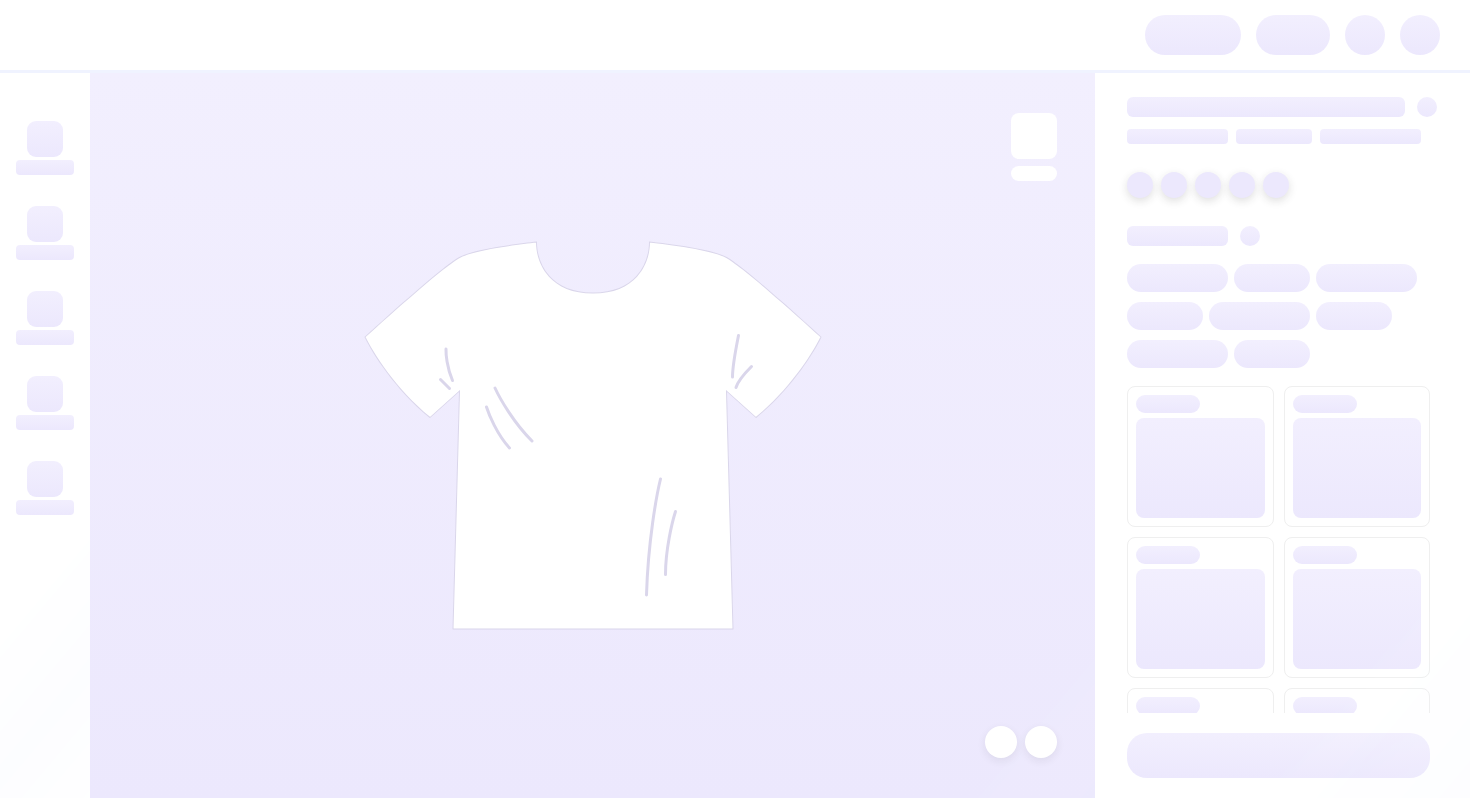 scroll, scrollTop: 0, scrollLeft: 0, axis: both 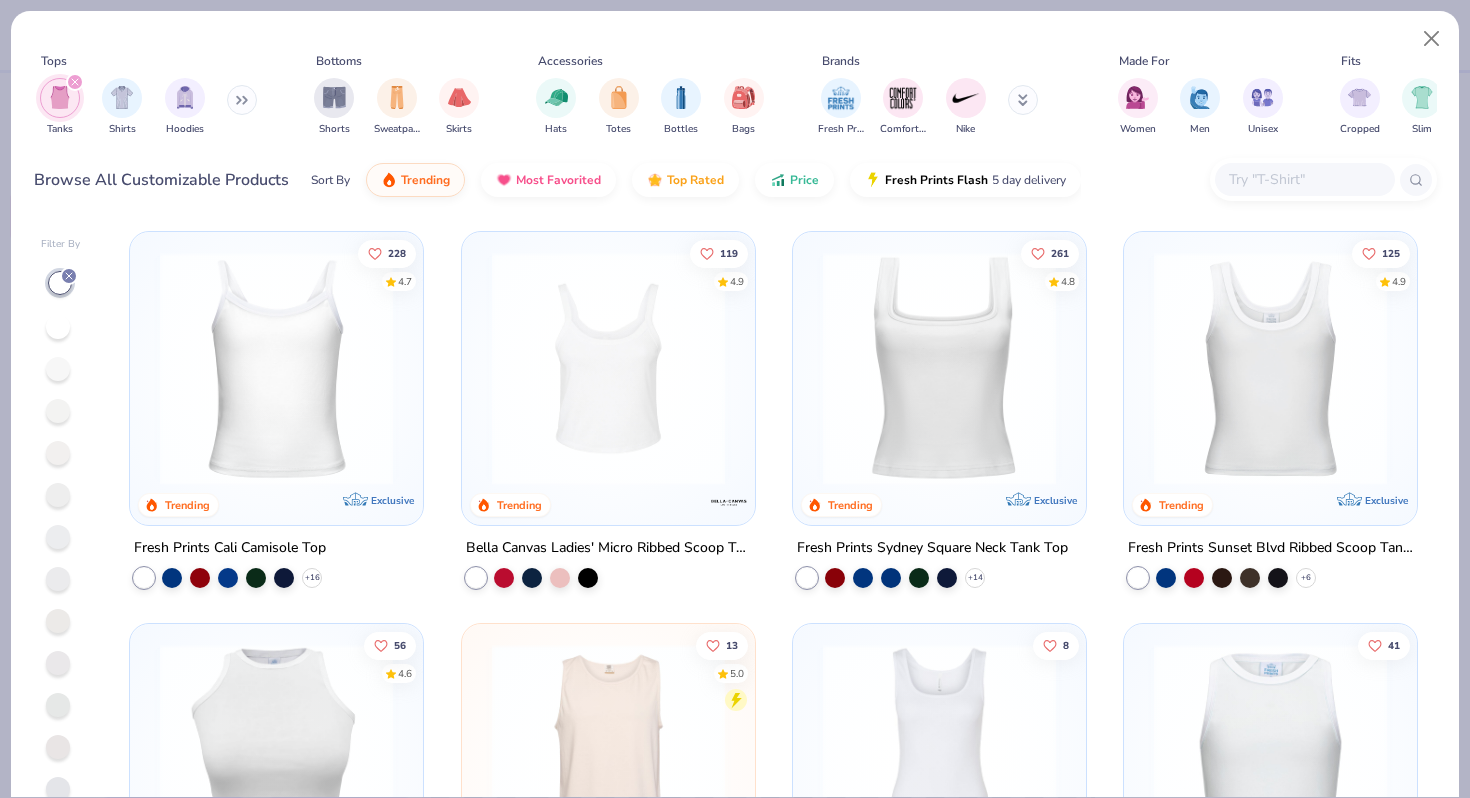 click on "Fresh Prints Sunset Blvd Ribbed Scoop Tank Top" at bounding box center (1270, 548) 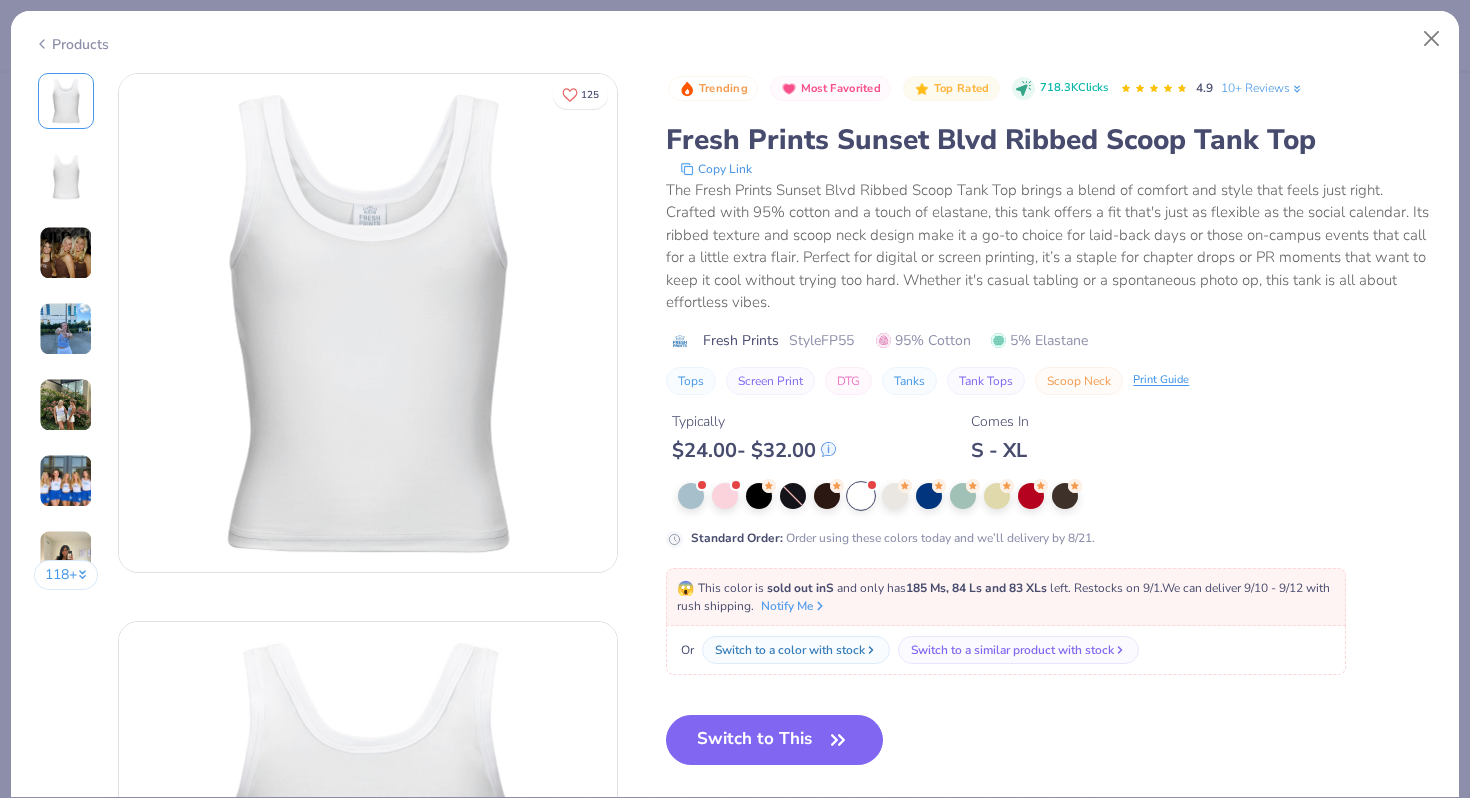 click at bounding box center [66, 253] 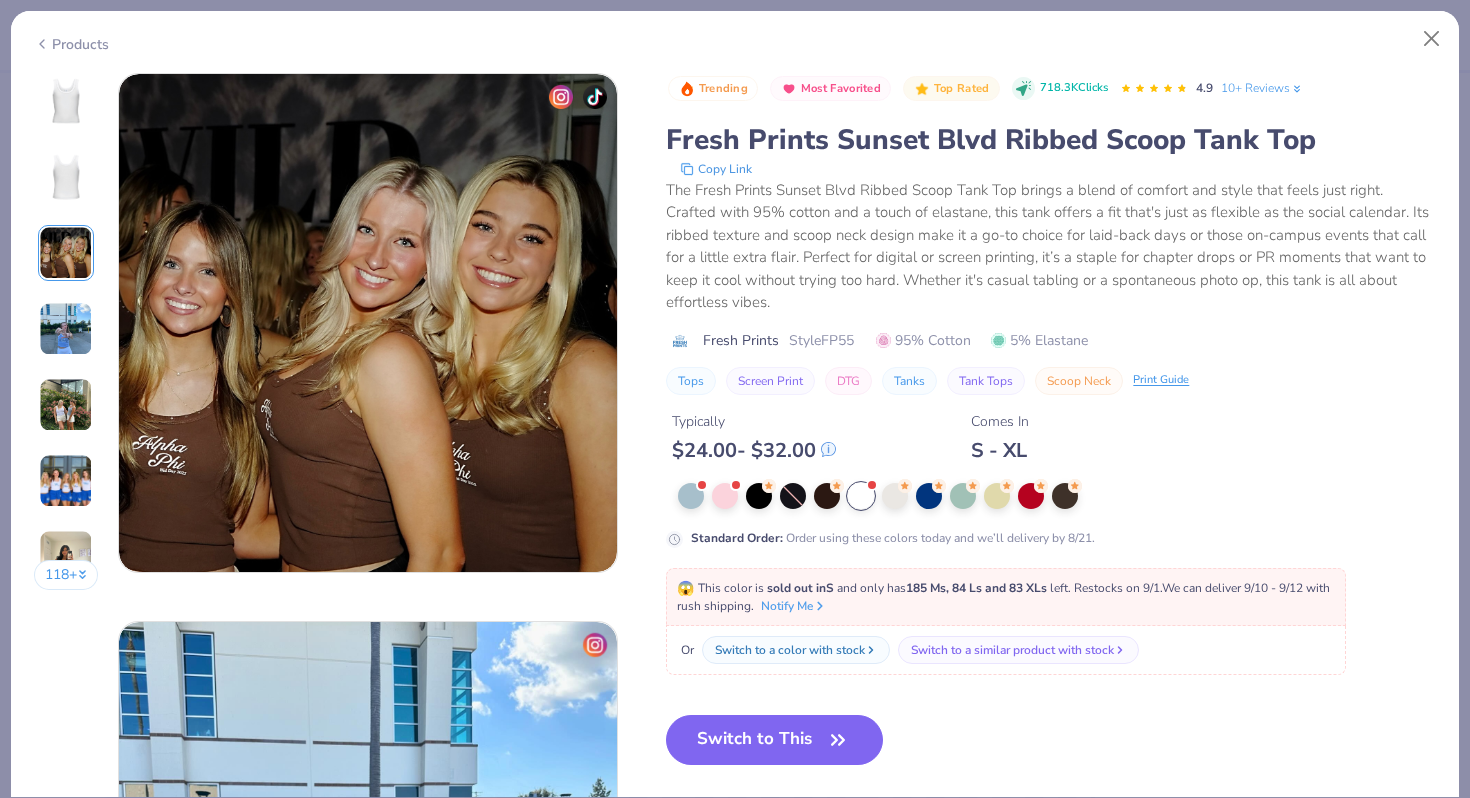 click at bounding box center (66, 329) 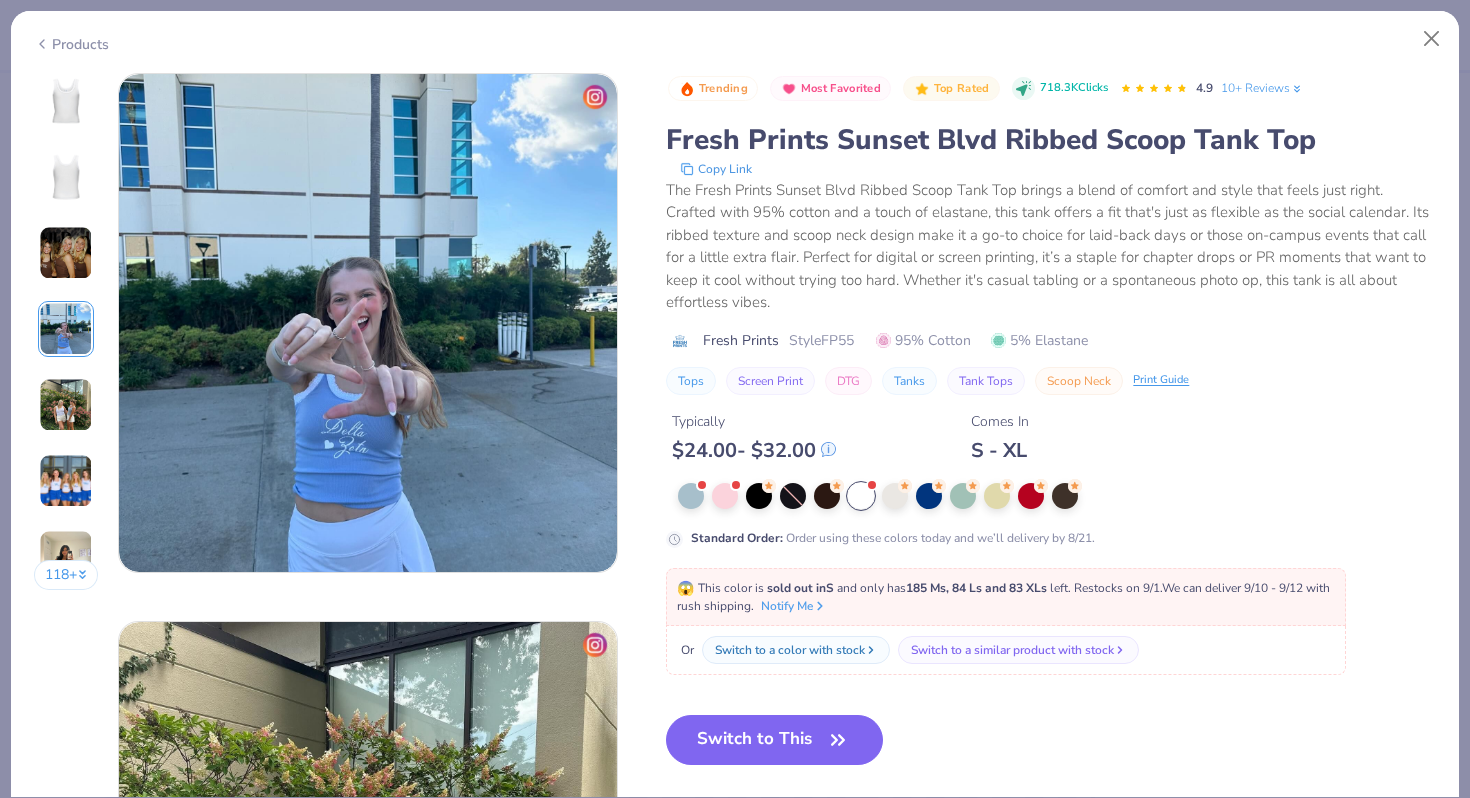 click at bounding box center [66, 405] 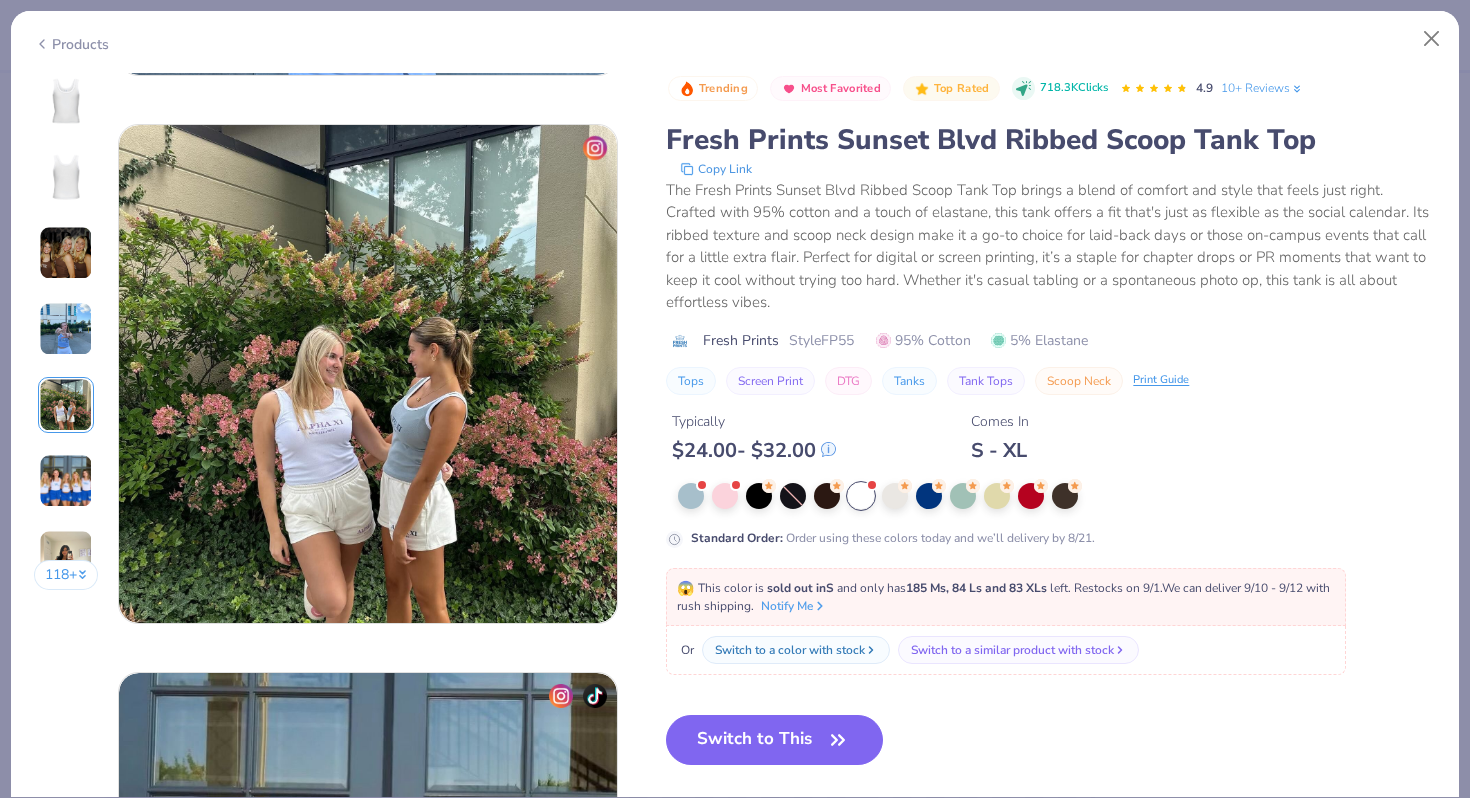 scroll, scrollTop: 2192, scrollLeft: 0, axis: vertical 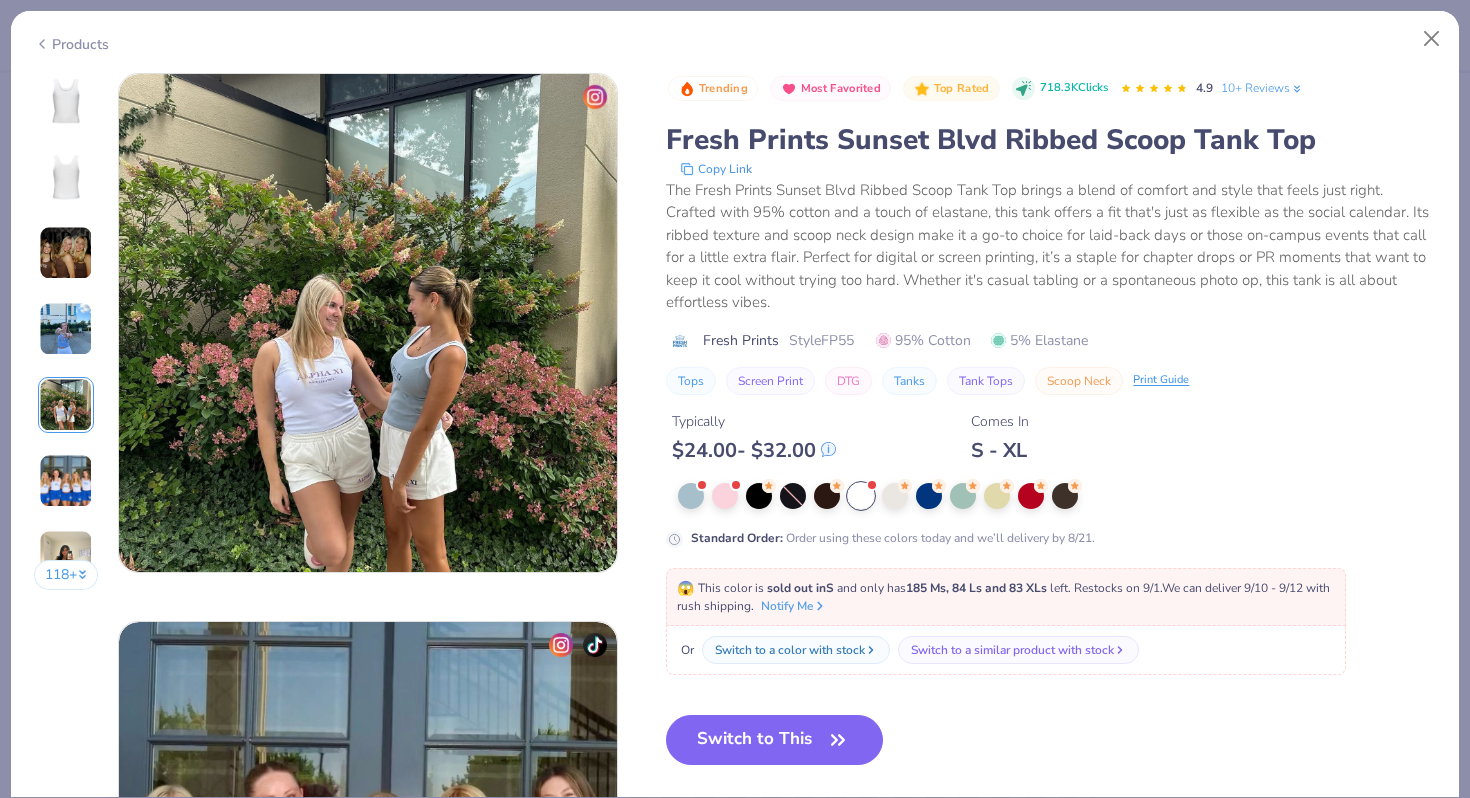 click at bounding box center (66, 481) 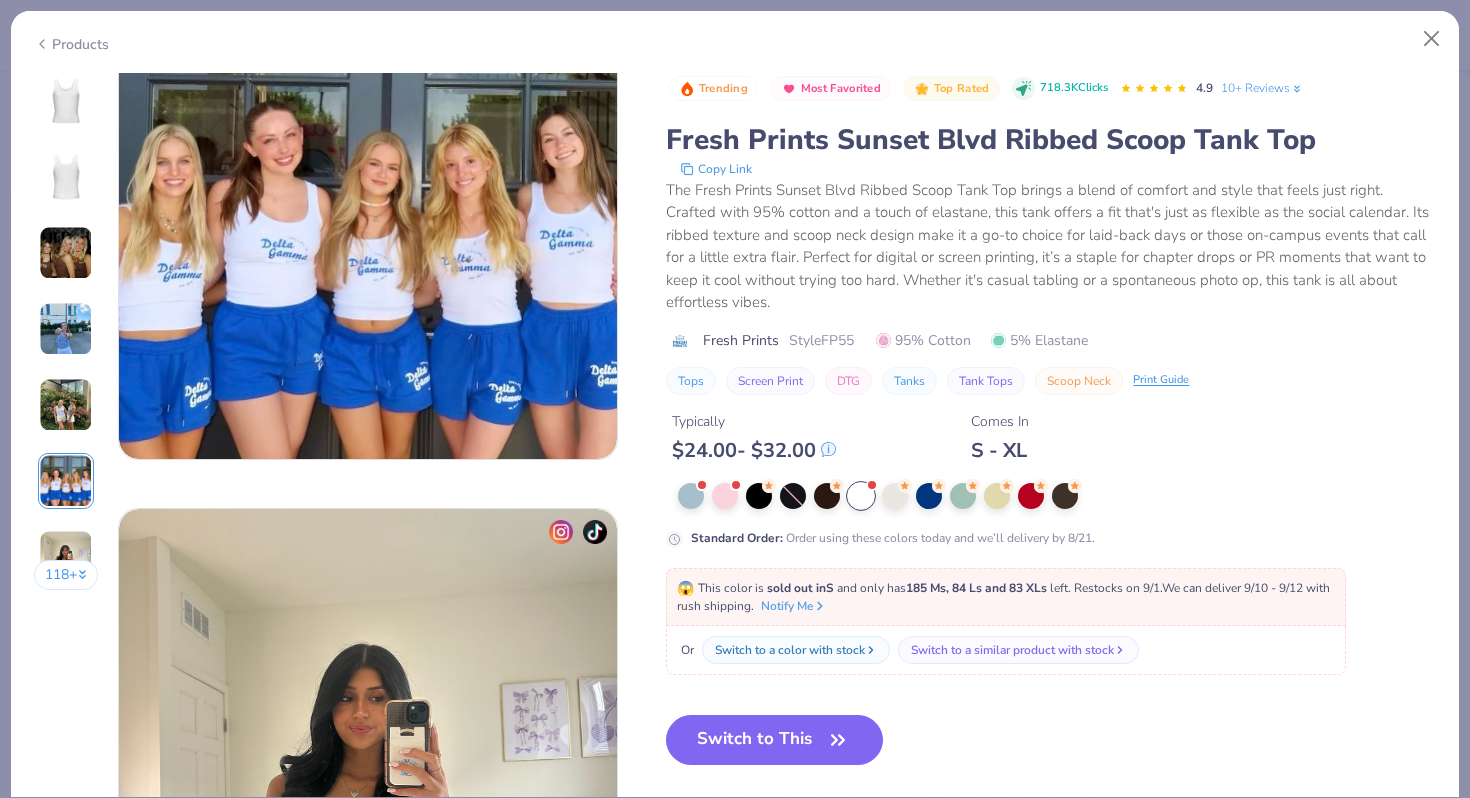 click on "118 +" at bounding box center (66, 575) 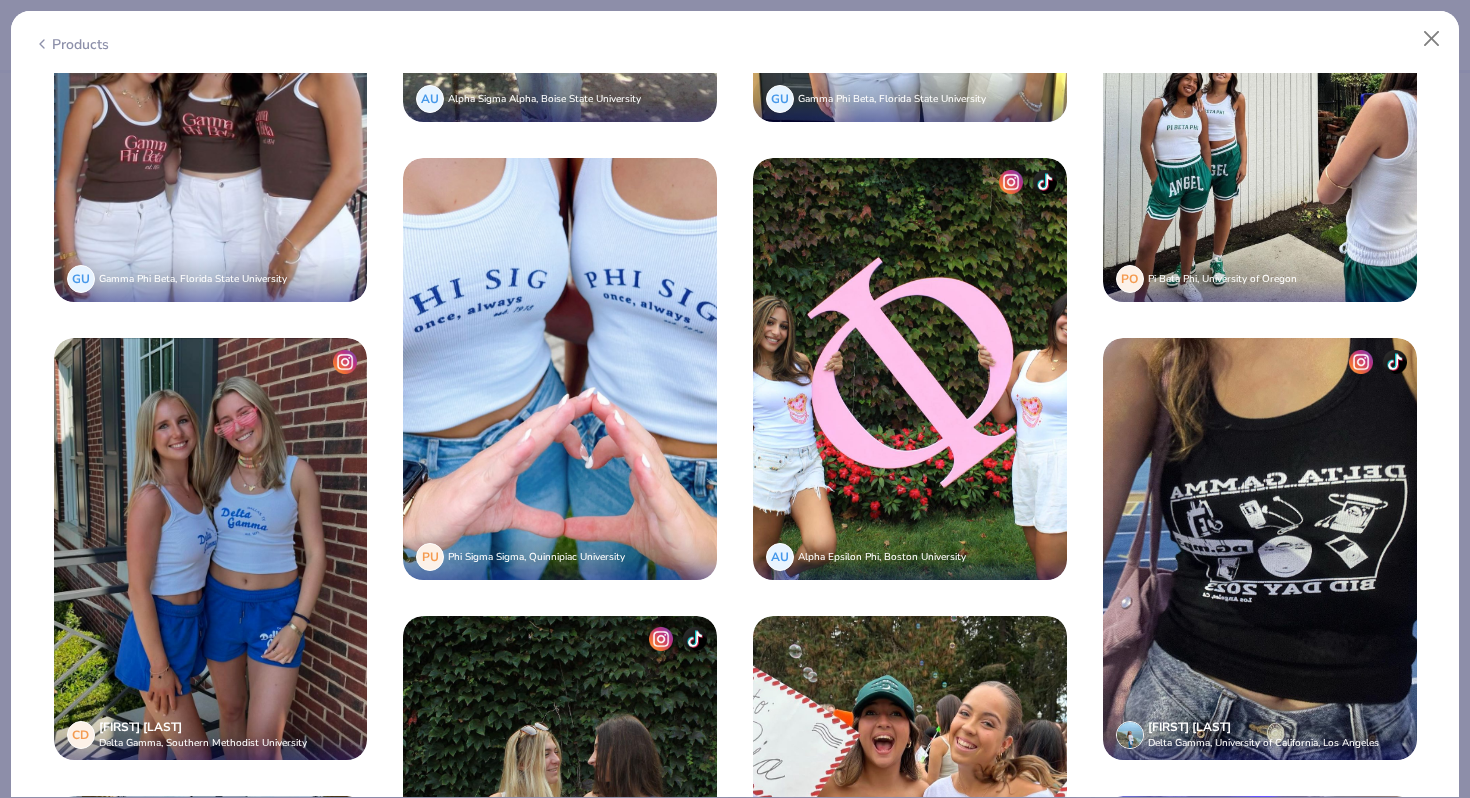 scroll, scrollTop: 5445, scrollLeft: 0, axis: vertical 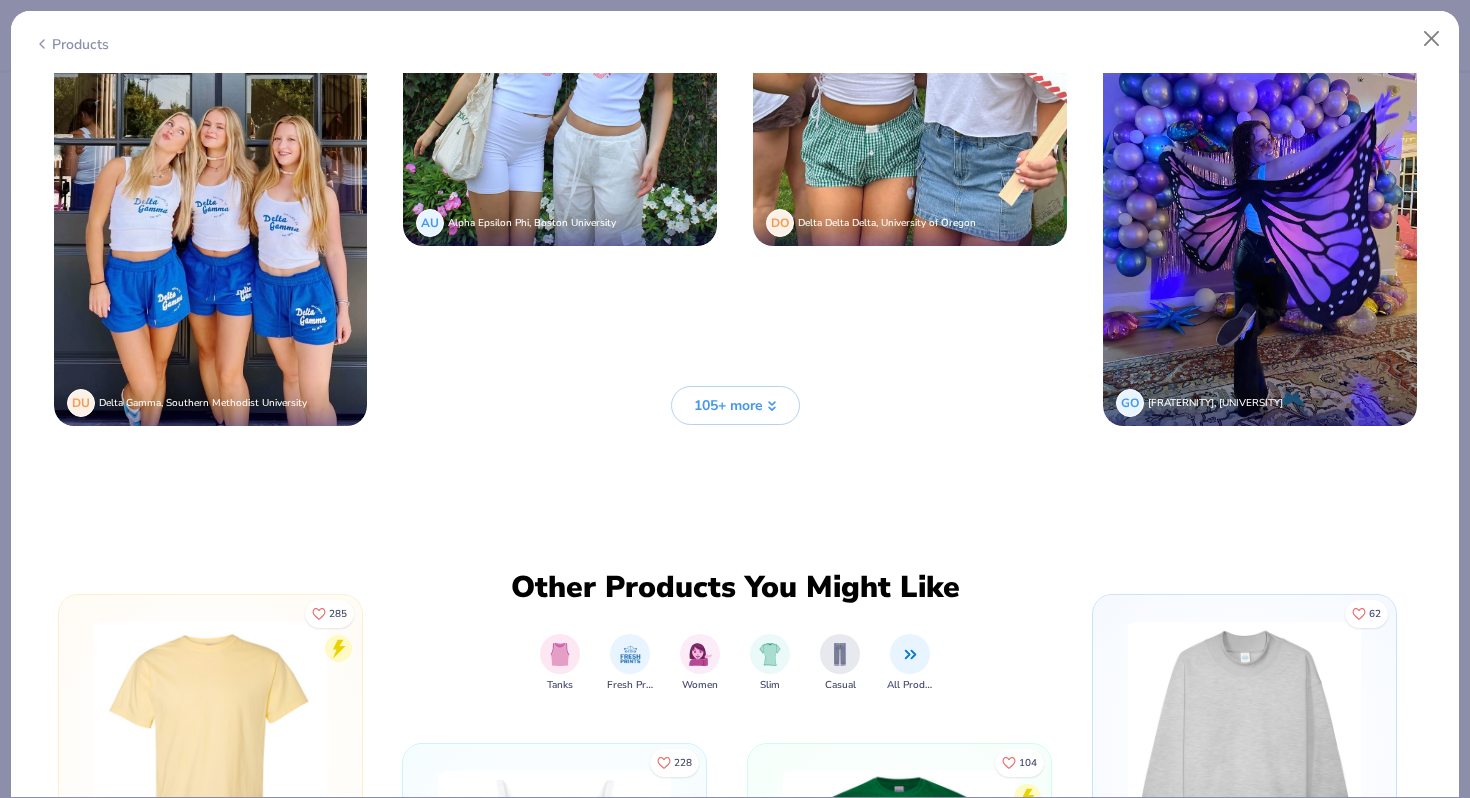 click 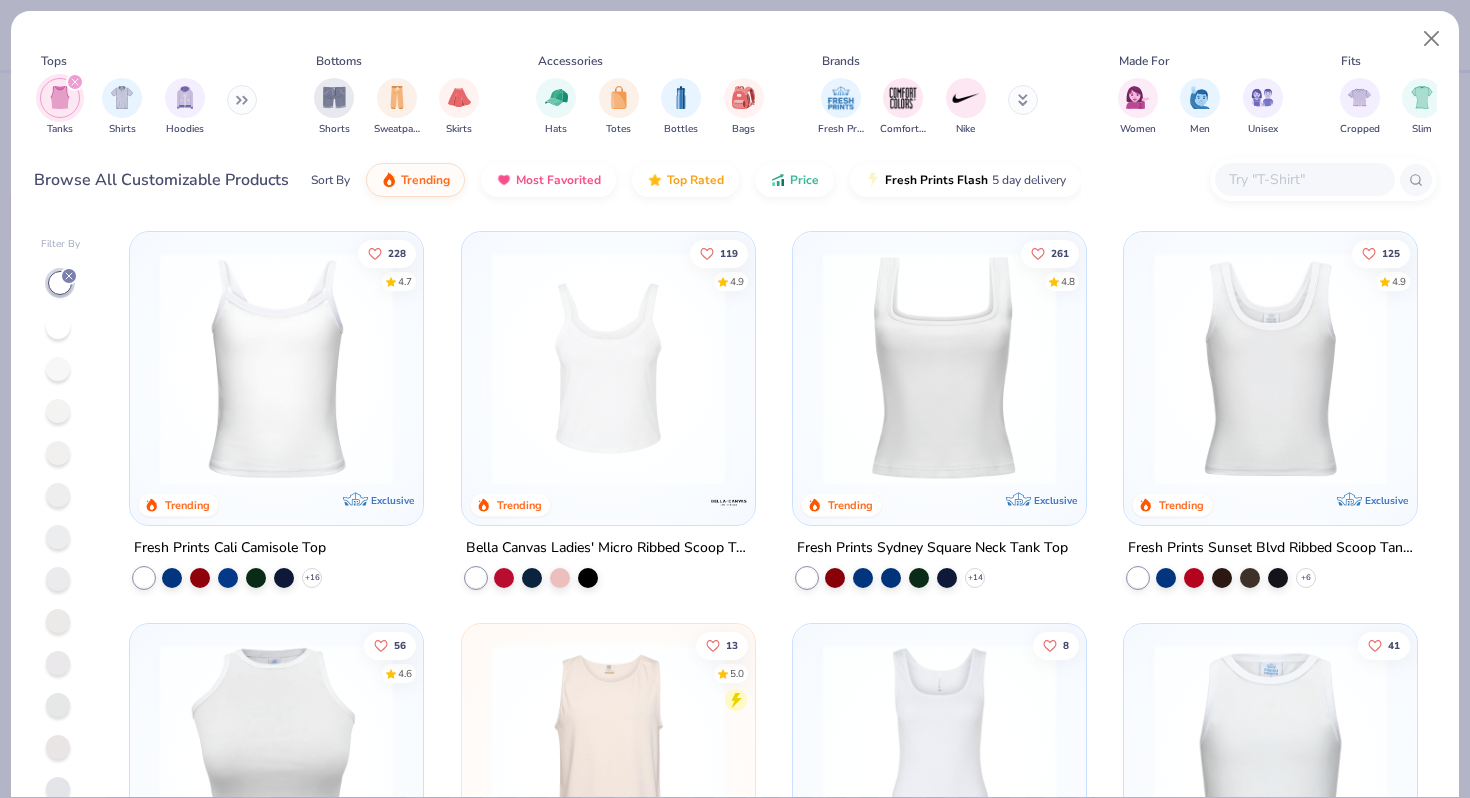 click at bounding box center [276, 368] 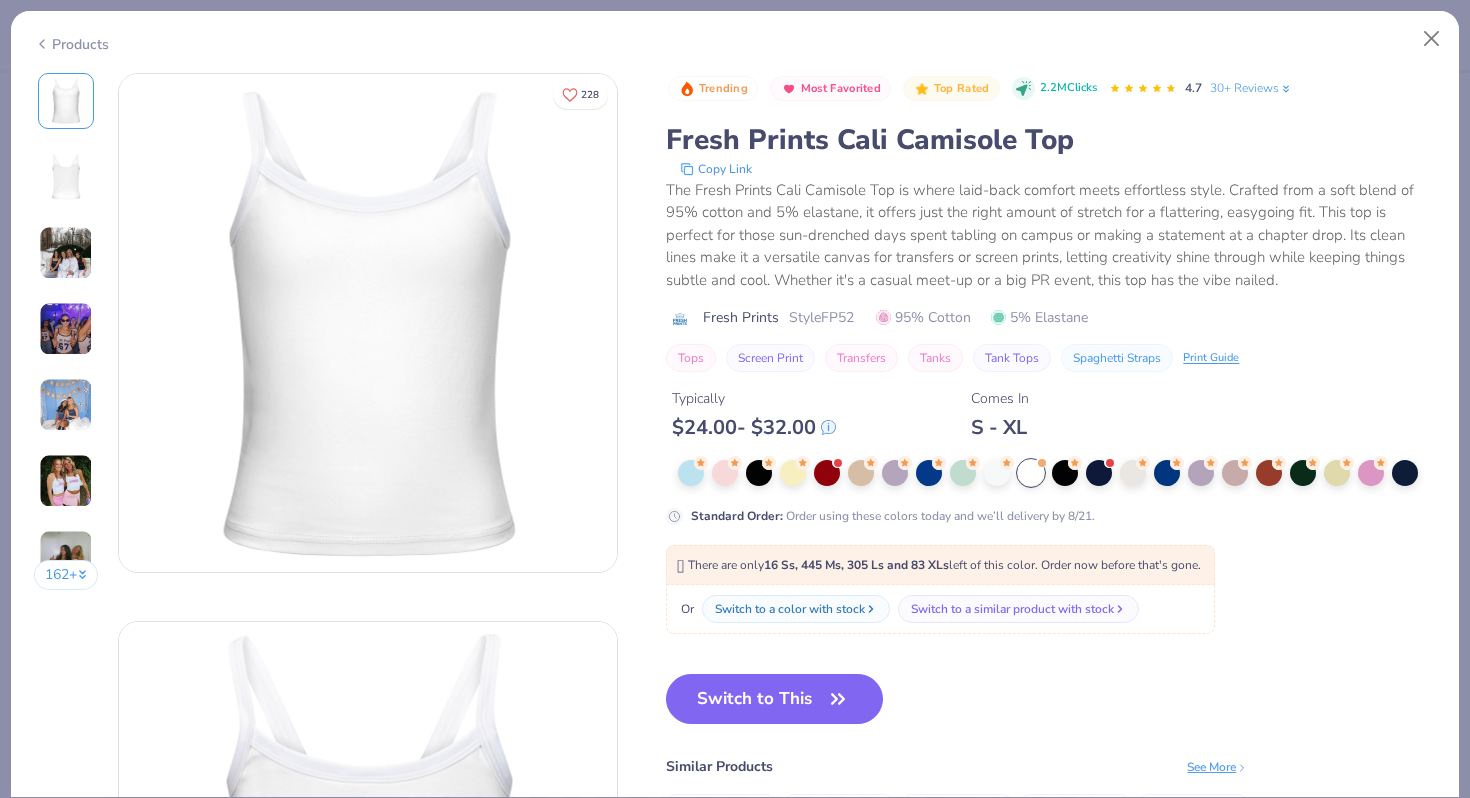 scroll, scrollTop: 12, scrollLeft: 0, axis: vertical 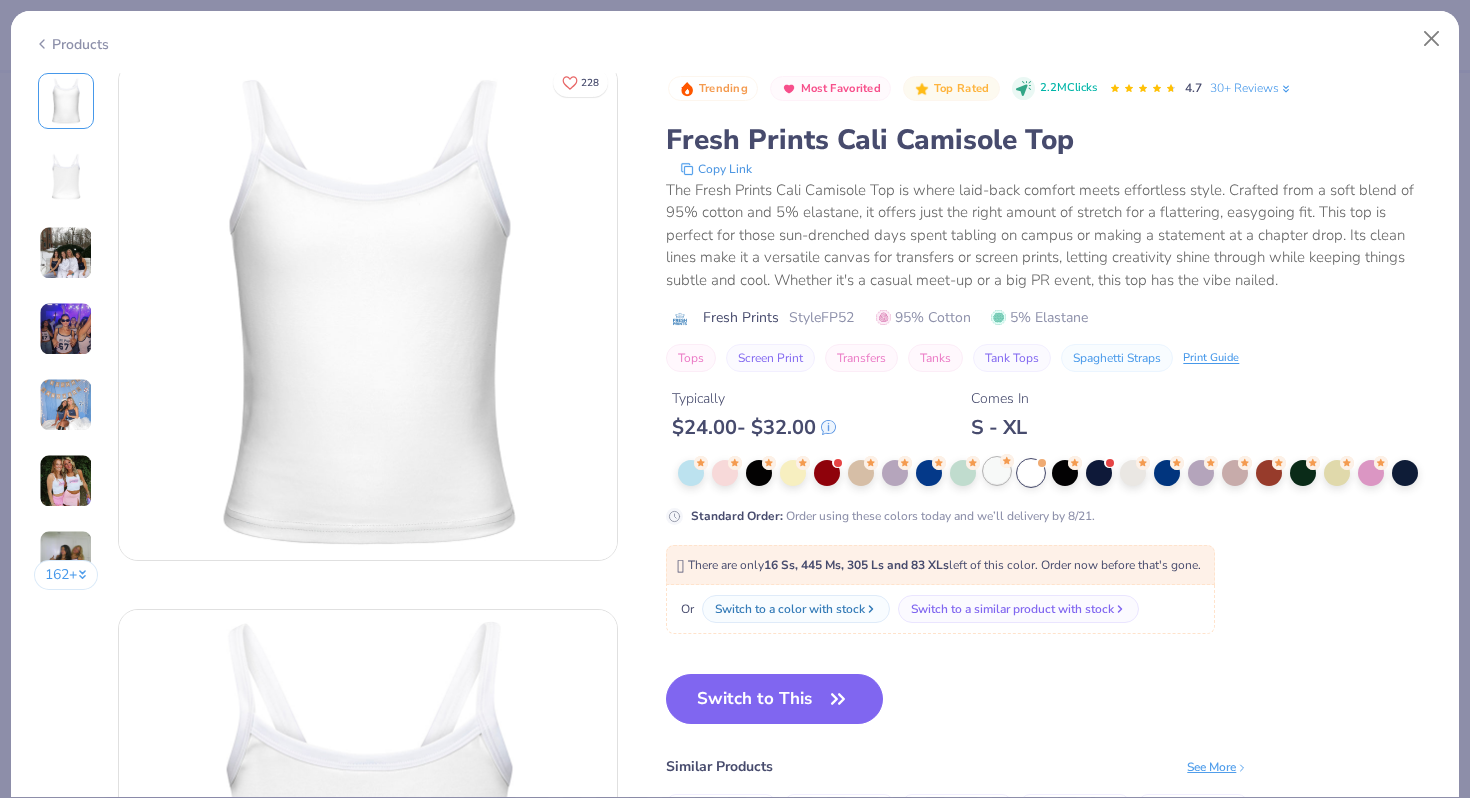 click at bounding box center (997, 471) 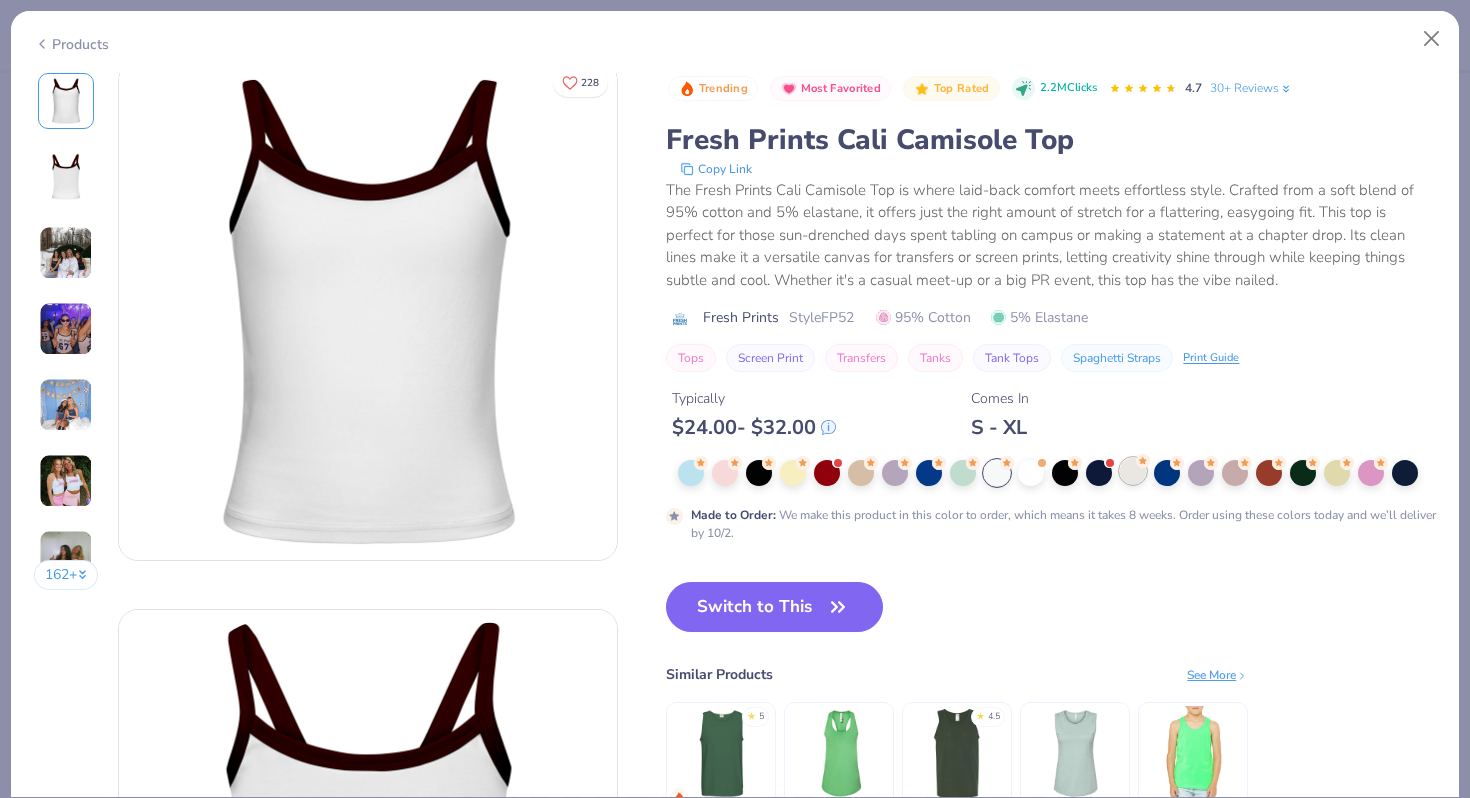 click at bounding box center [1133, 471] 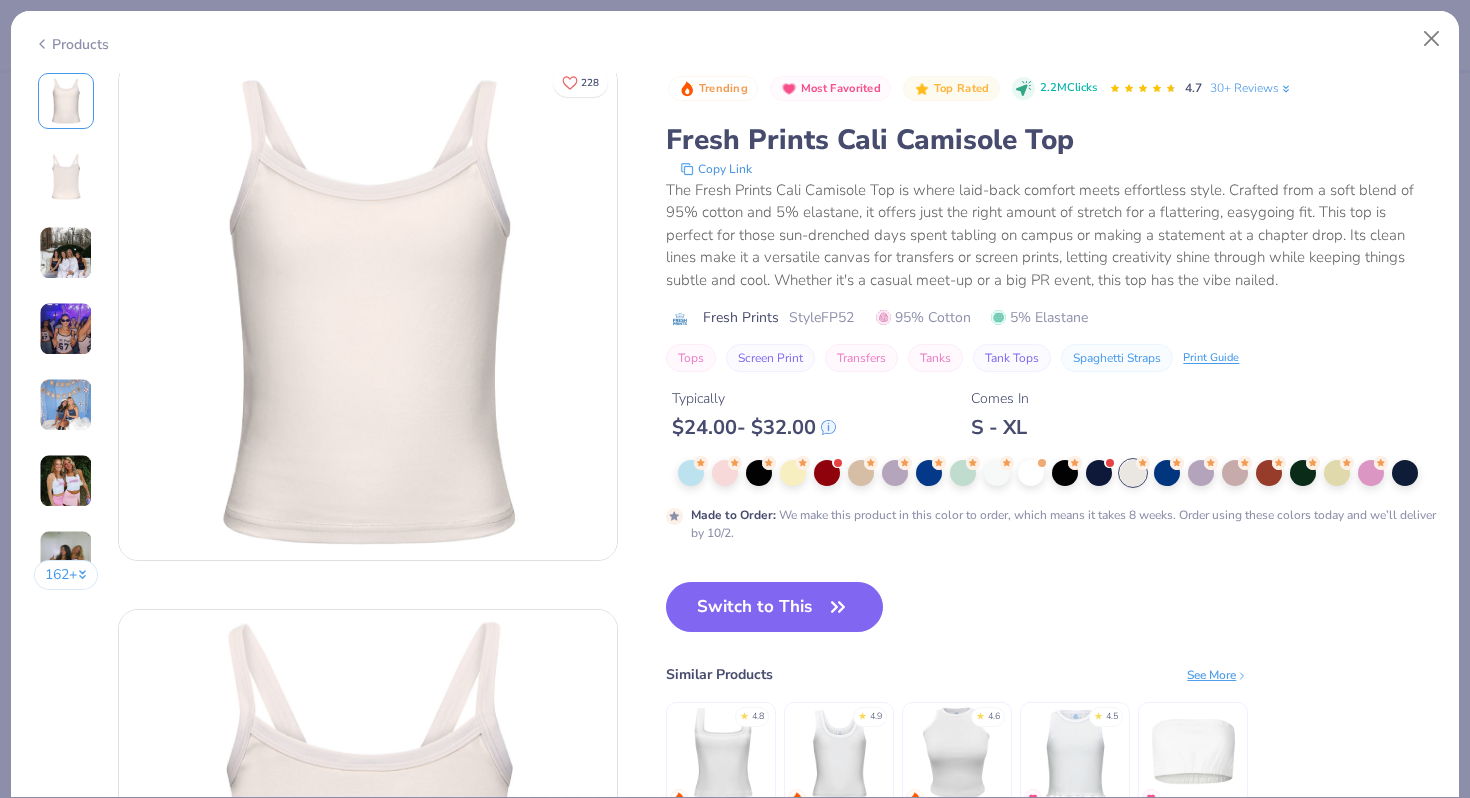 click at bounding box center [66, 253] 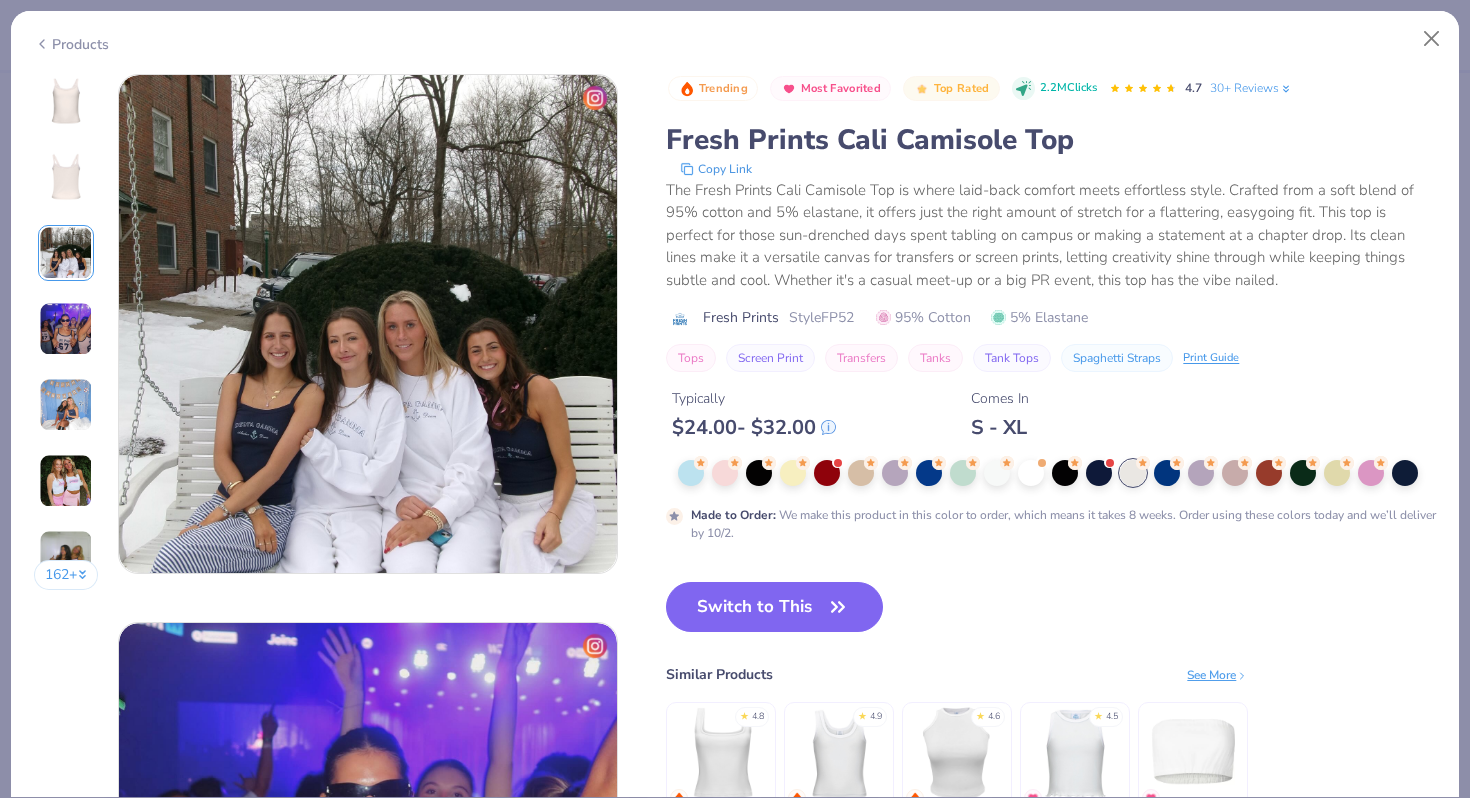 scroll, scrollTop: 1096, scrollLeft: 0, axis: vertical 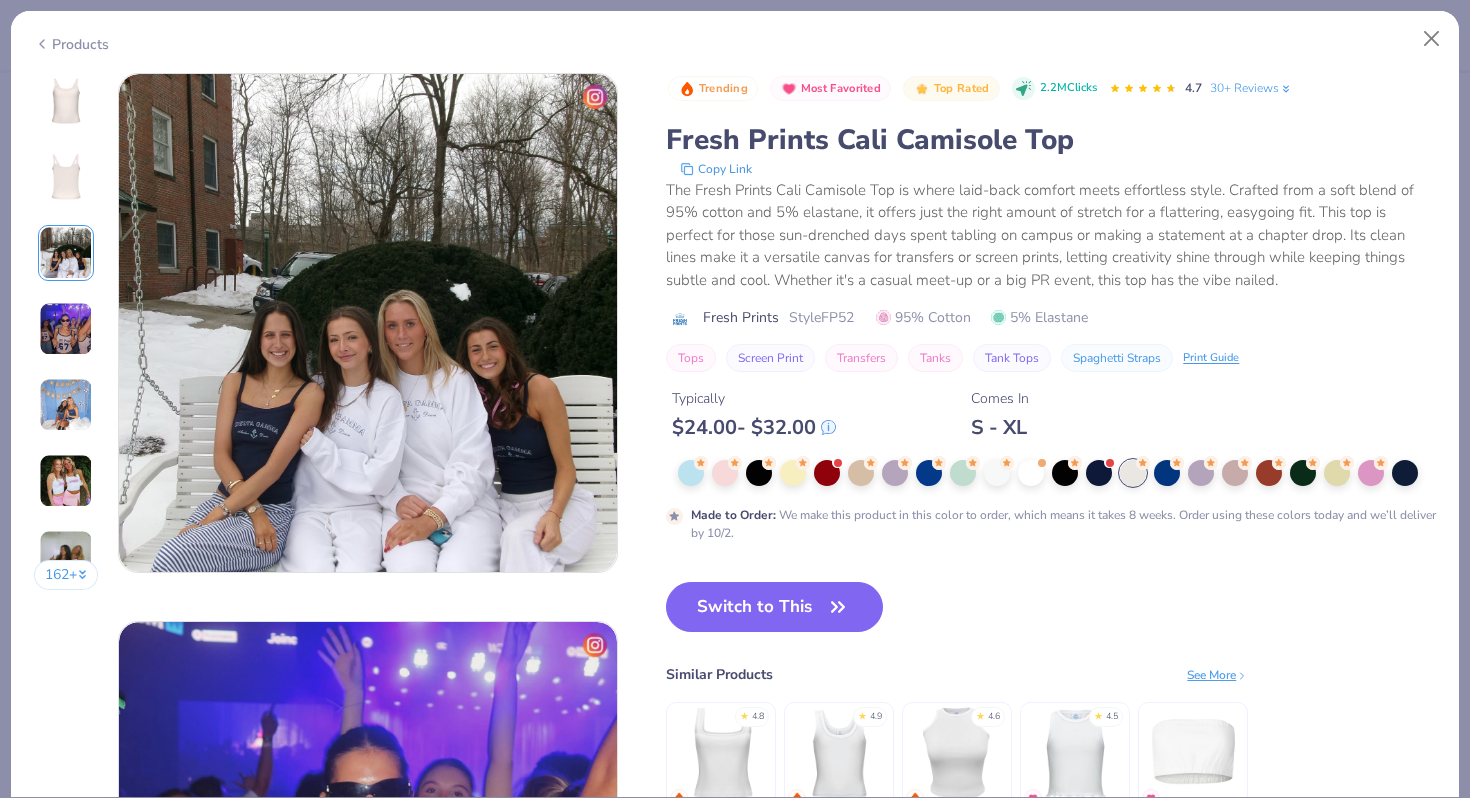 click on "162 +" at bounding box center (66, 339) 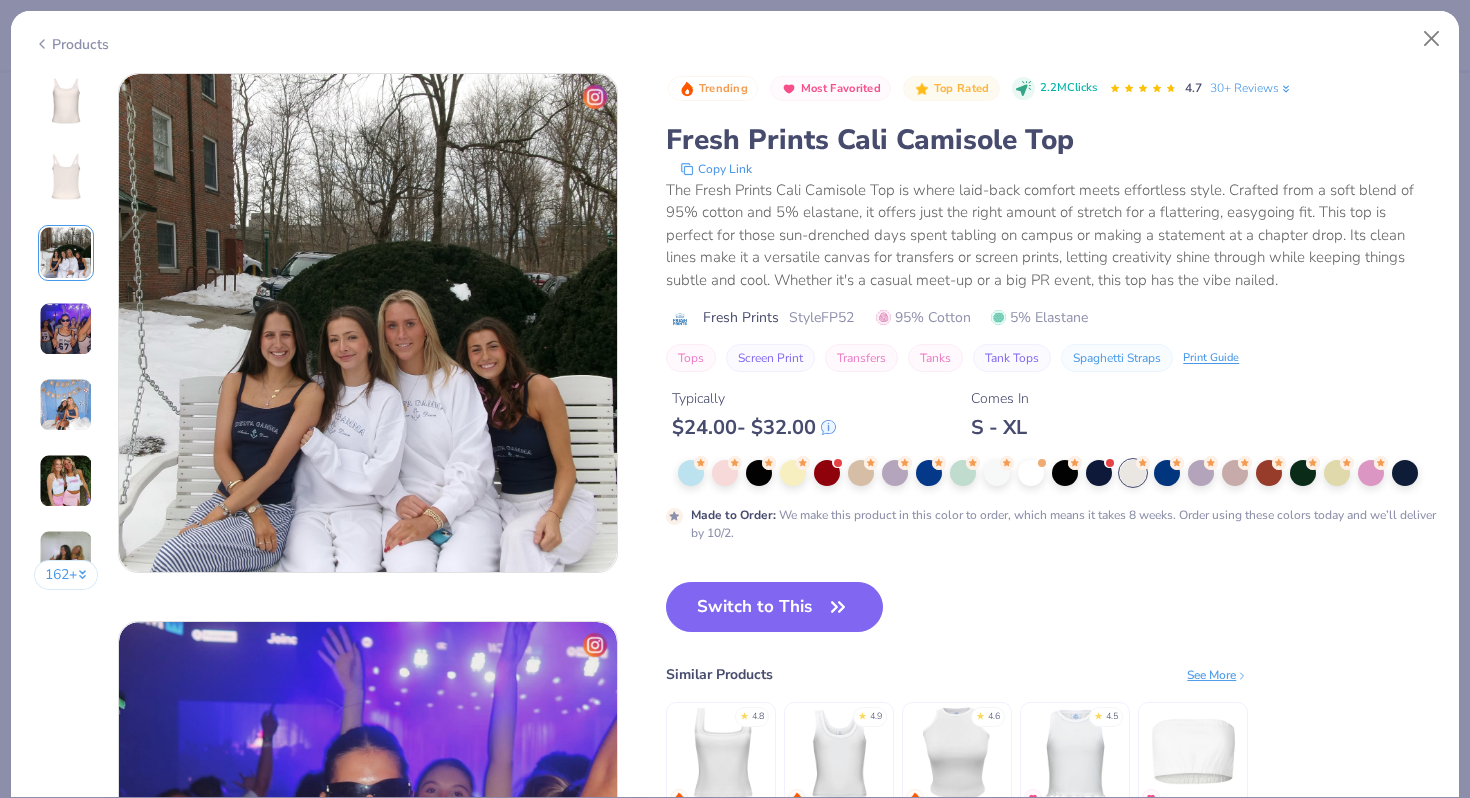 click at bounding box center [66, 405] 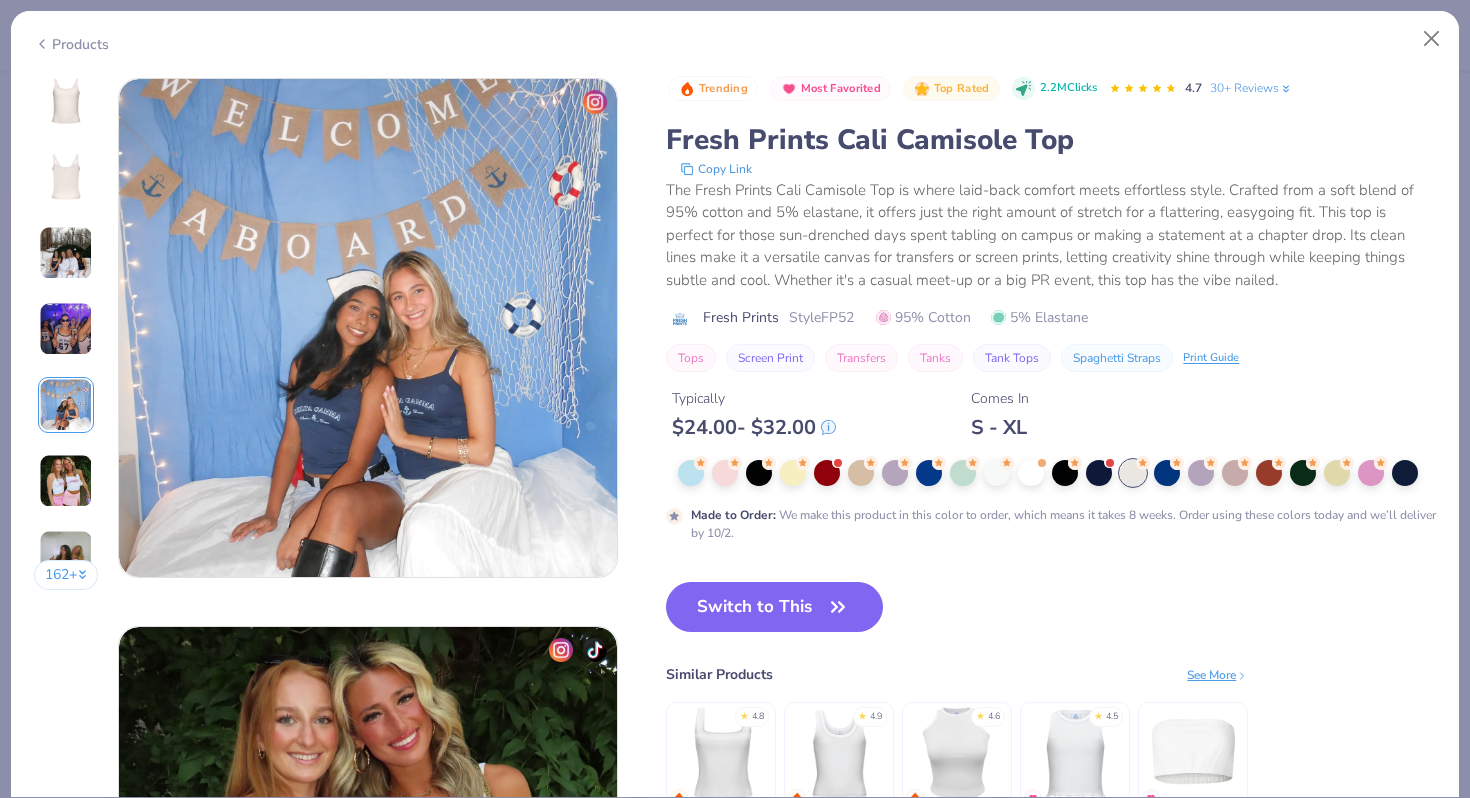 scroll, scrollTop: 2192, scrollLeft: 0, axis: vertical 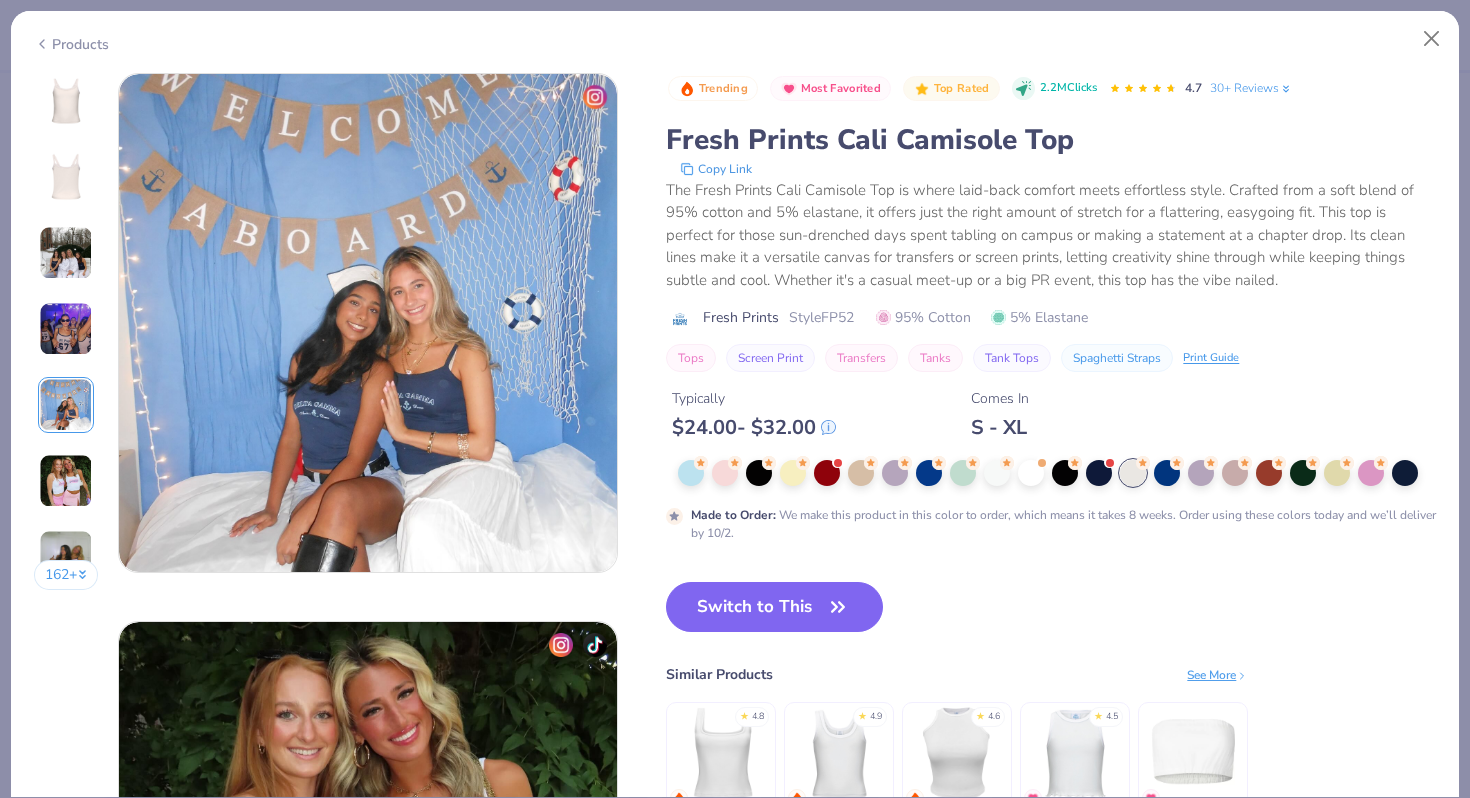 click on "162 +" at bounding box center [66, 339] 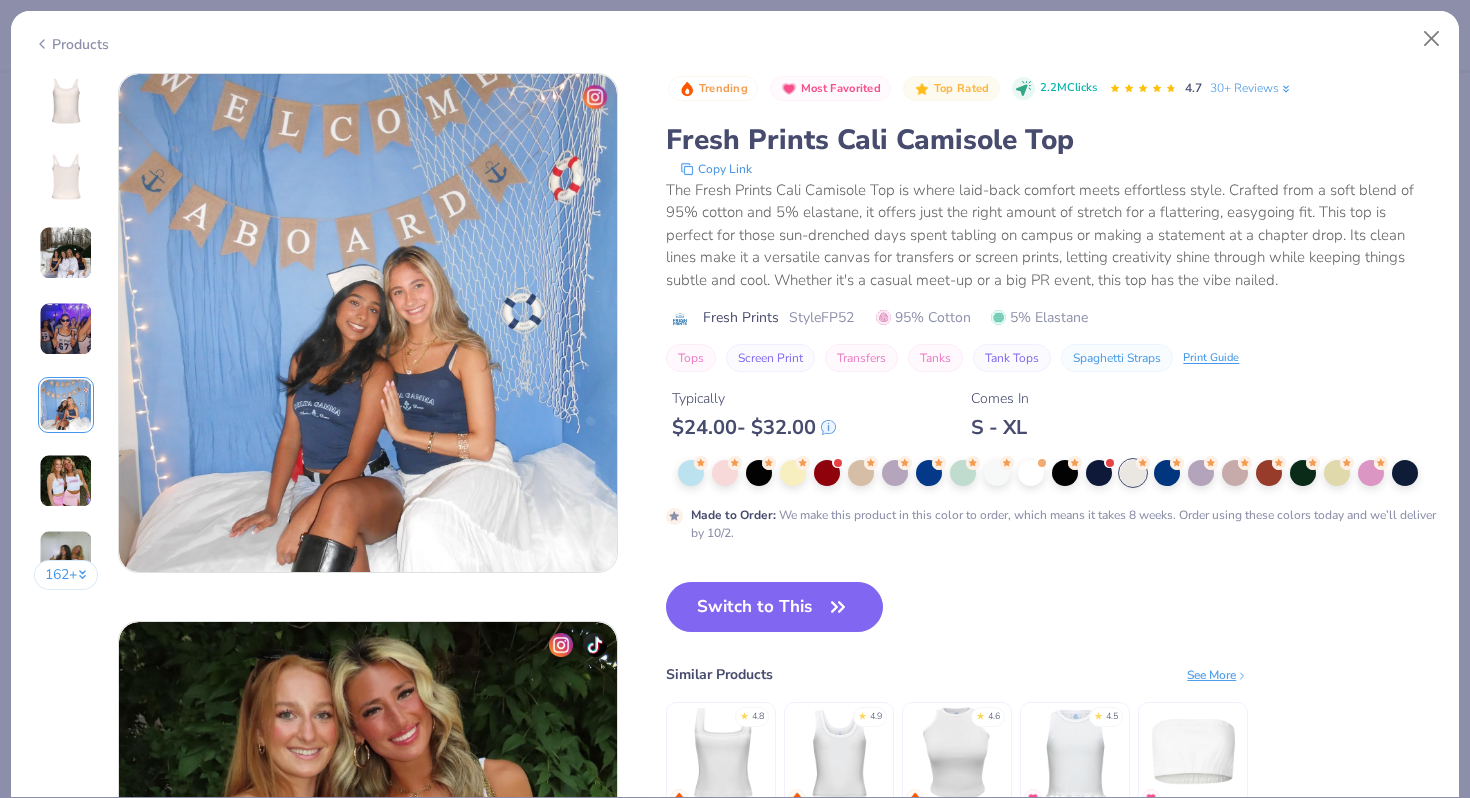 click at bounding box center [66, 481] 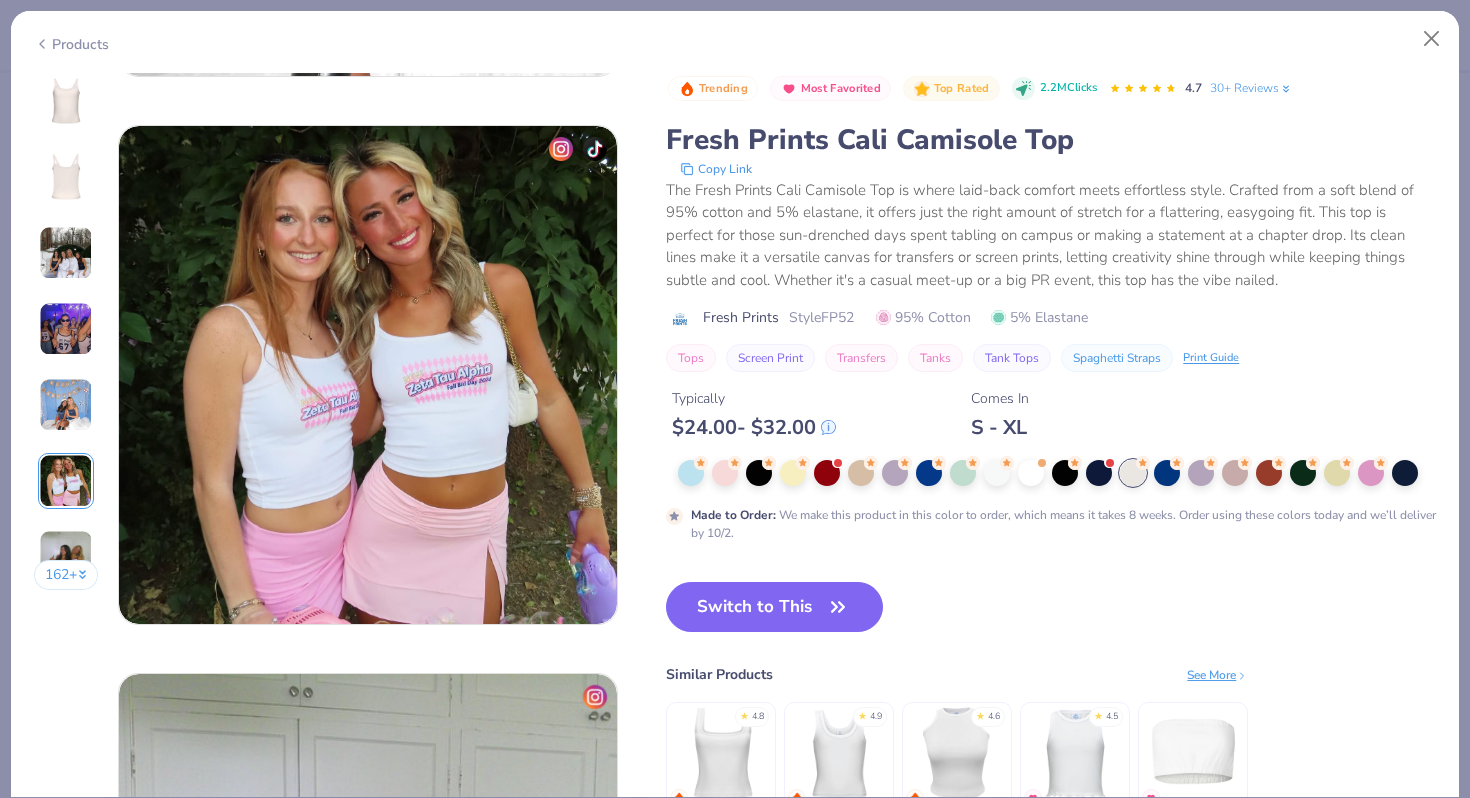 scroll, scrollTop: 2740, scrollLeft: 0, axis: vertical 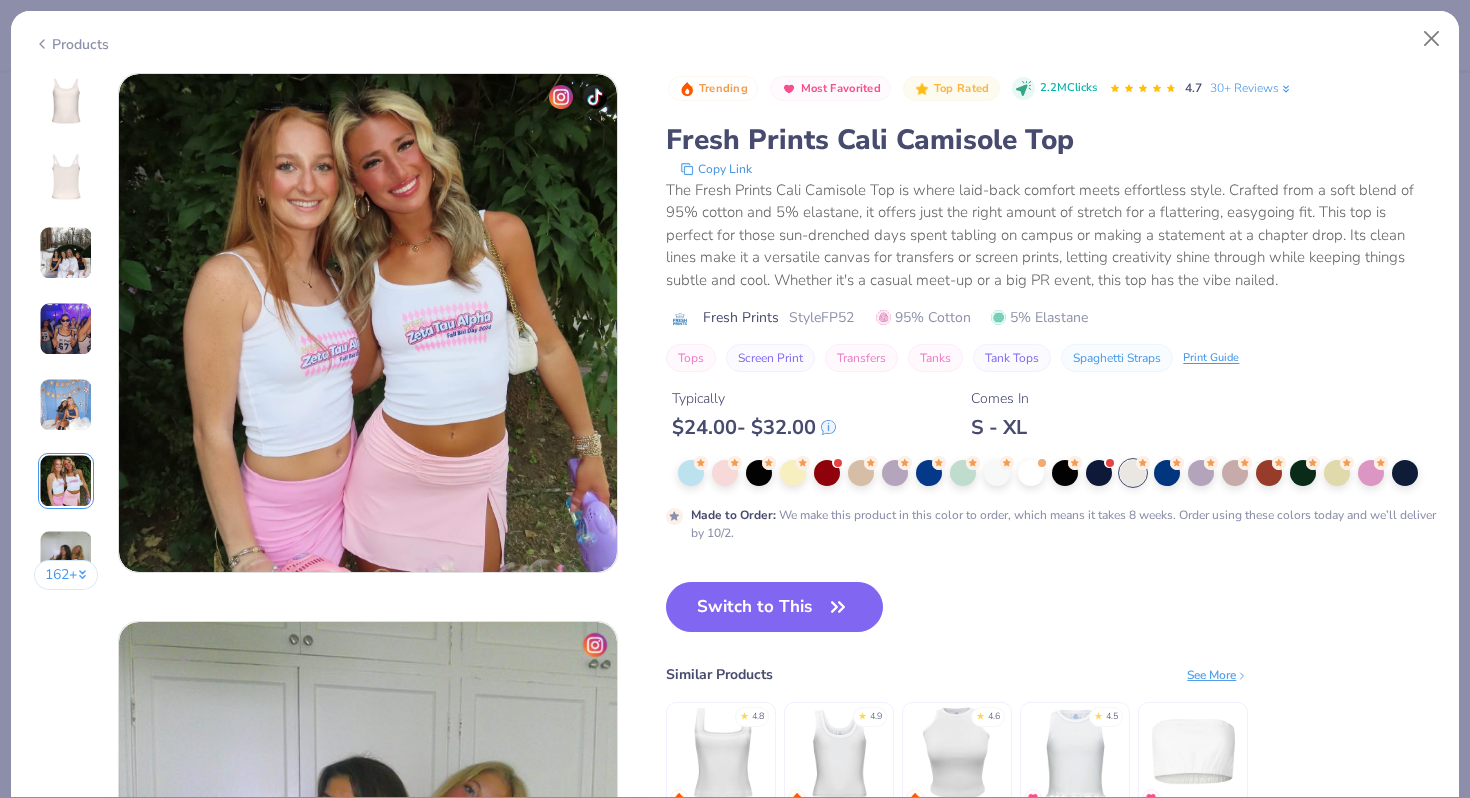 click at bounding box center (66, 405) 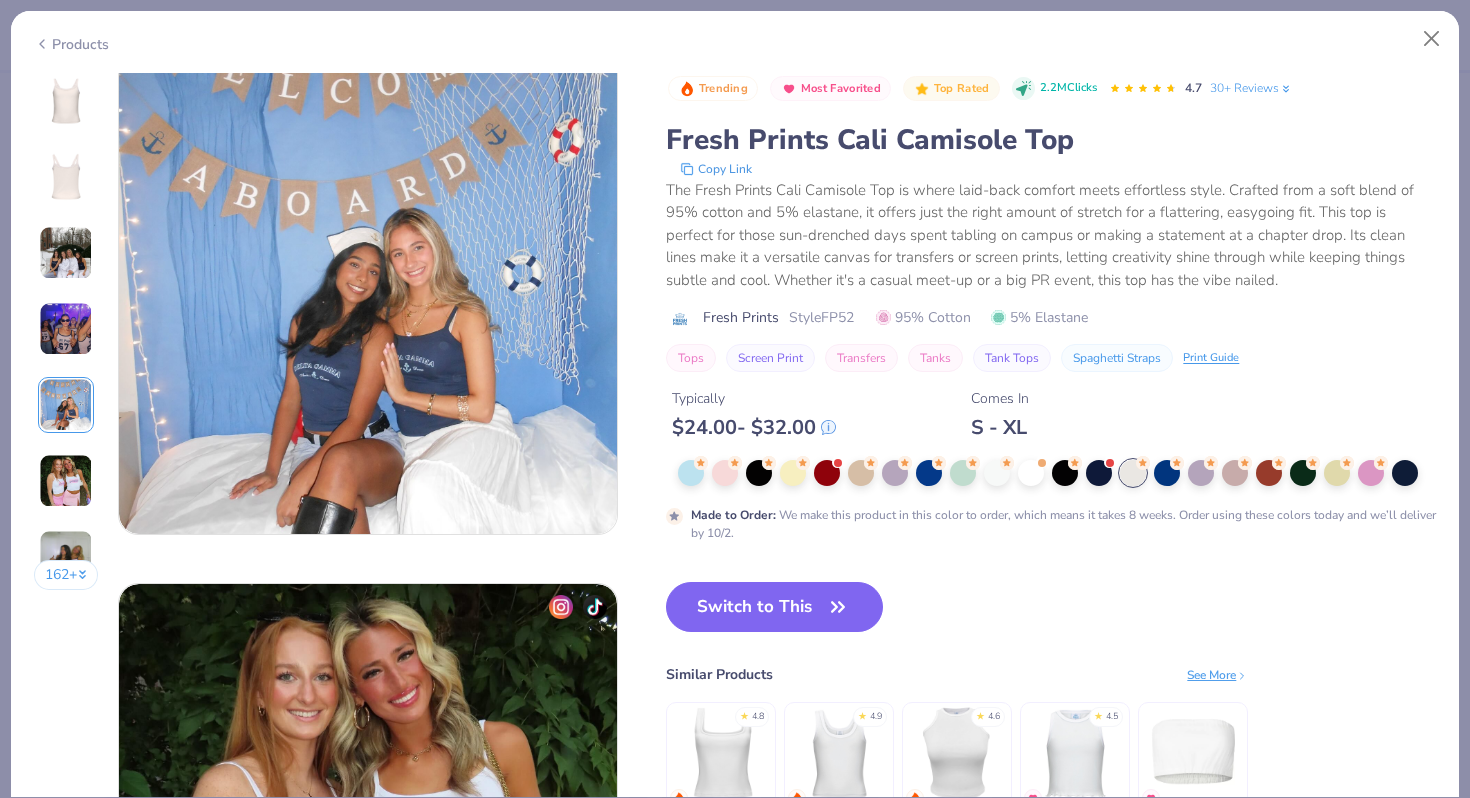 scroll, scrollTop: 2192, scrollLeft: 0, axis: vertical 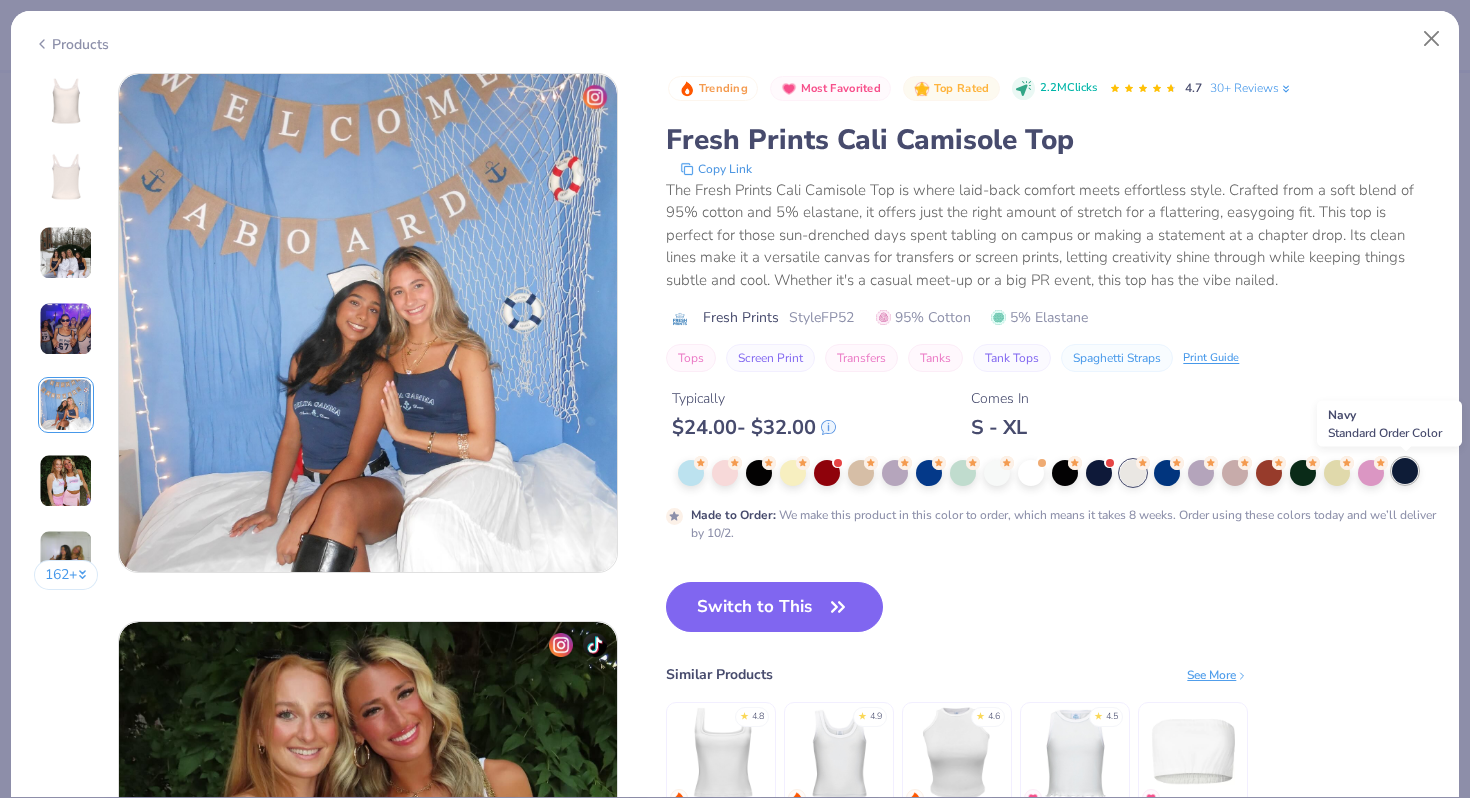 click at bounding box center [1405, 471] 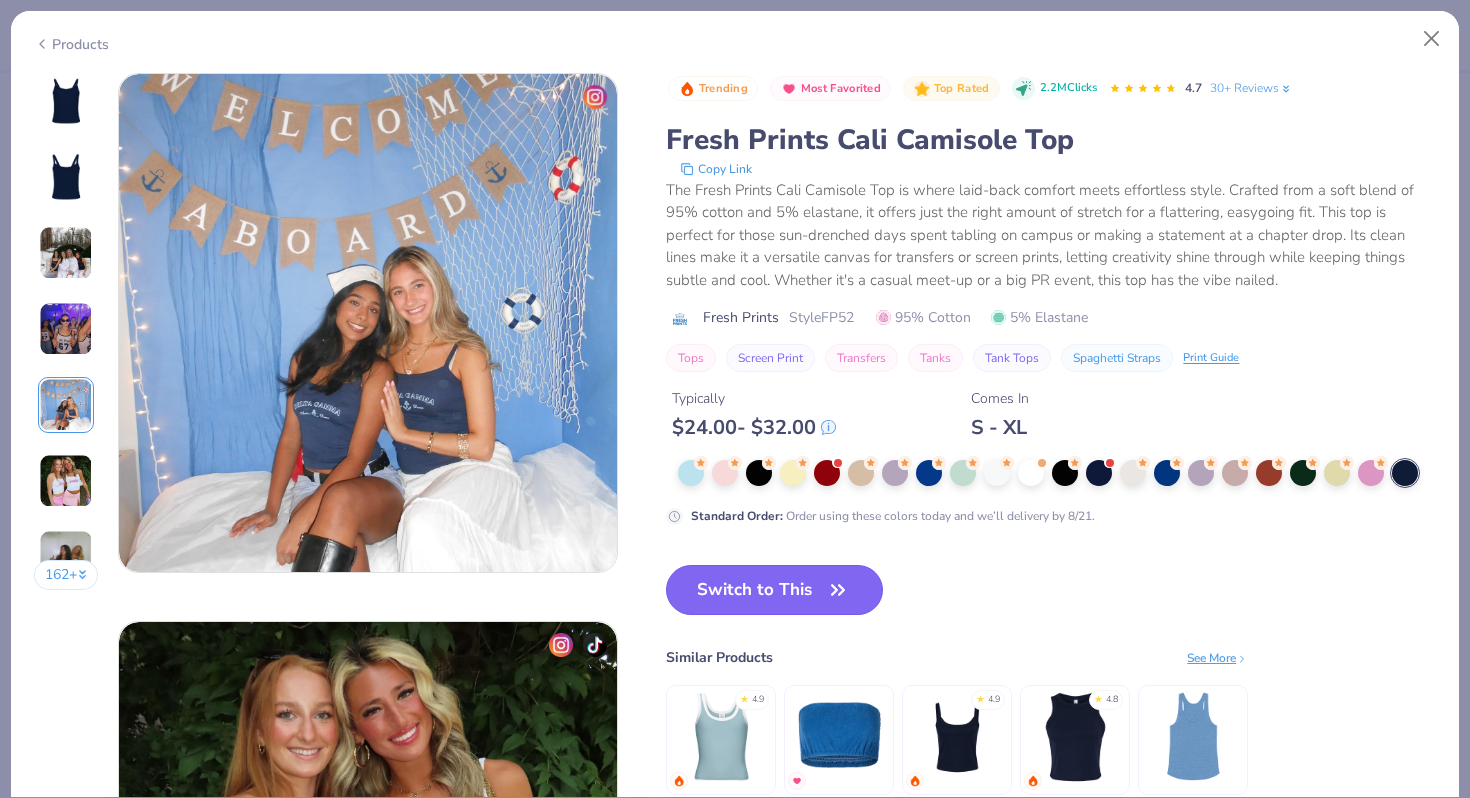 click on "Switch to This" at bounding box center (774, 590) 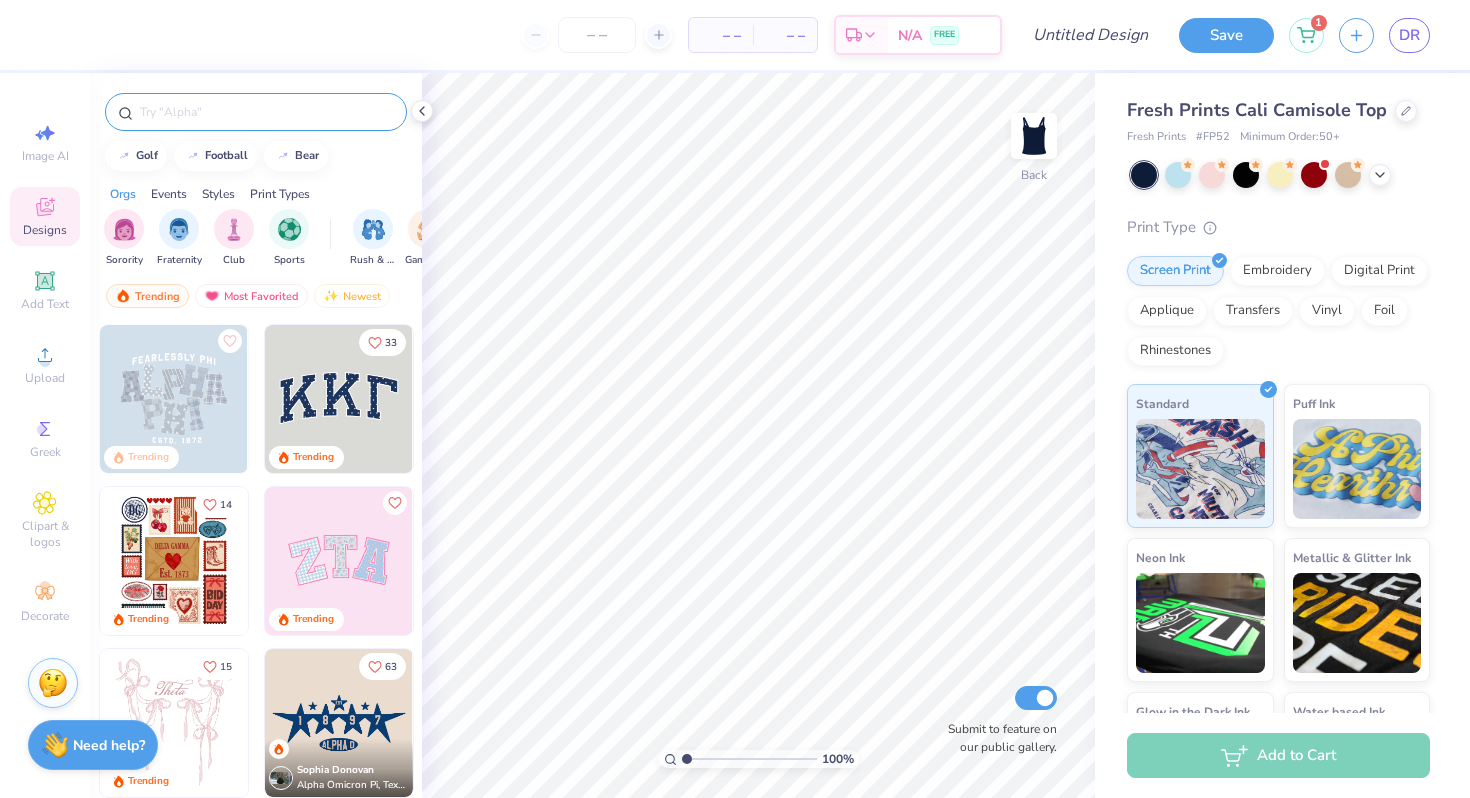 click at bounding box center [266, 112] 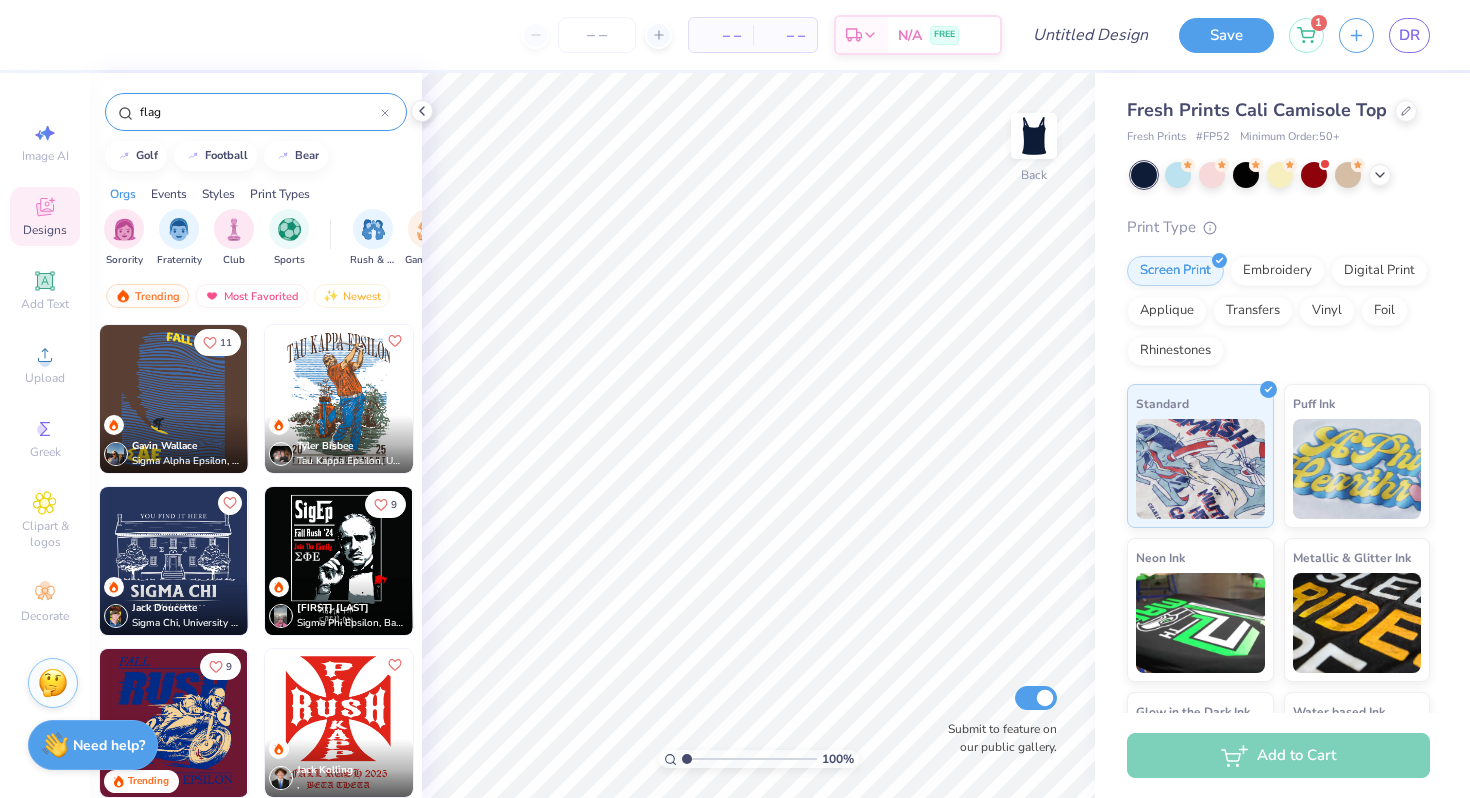 type on "flag" 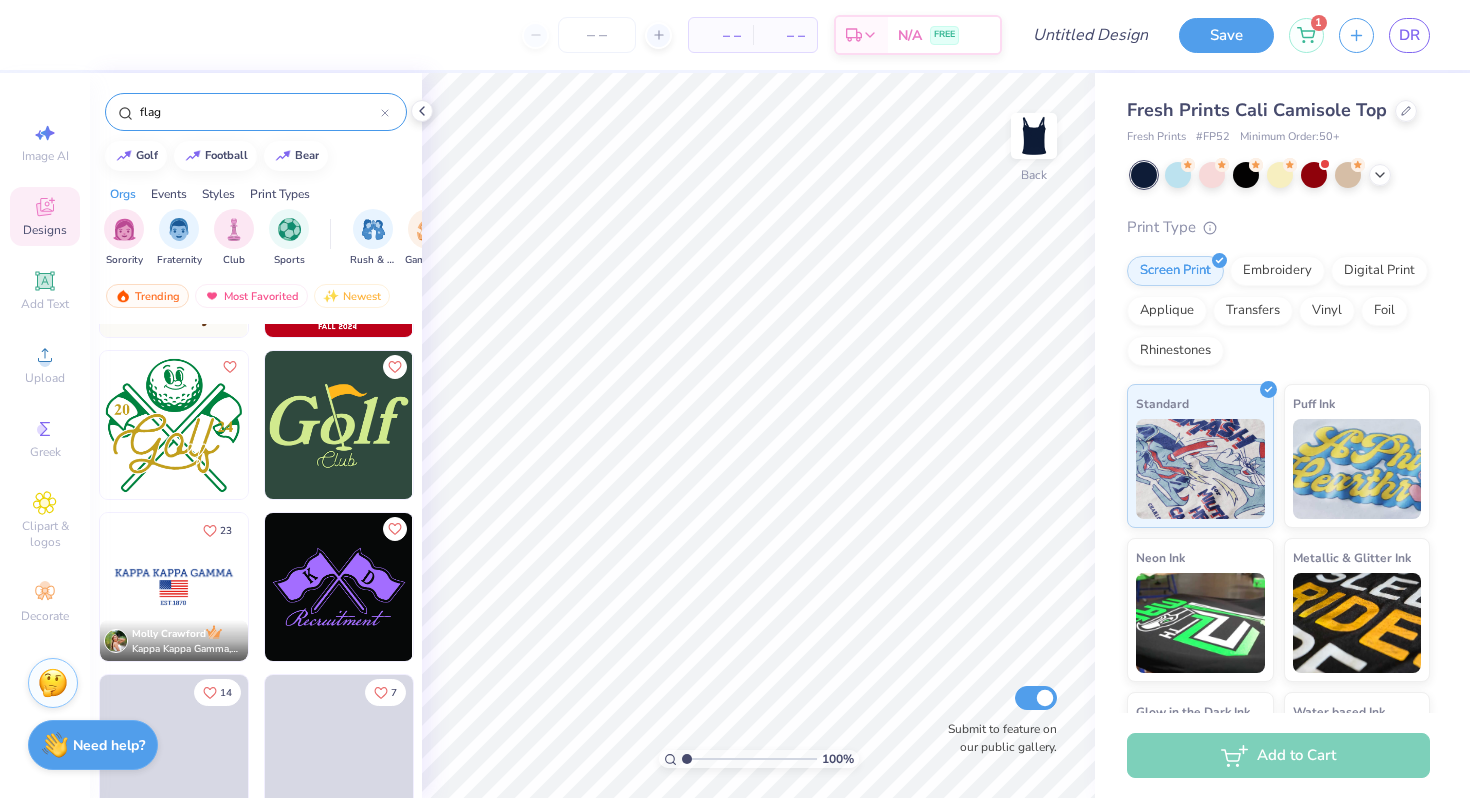 scroll, scrollTop: 4389, scrollLeft: 0, axis: vertical 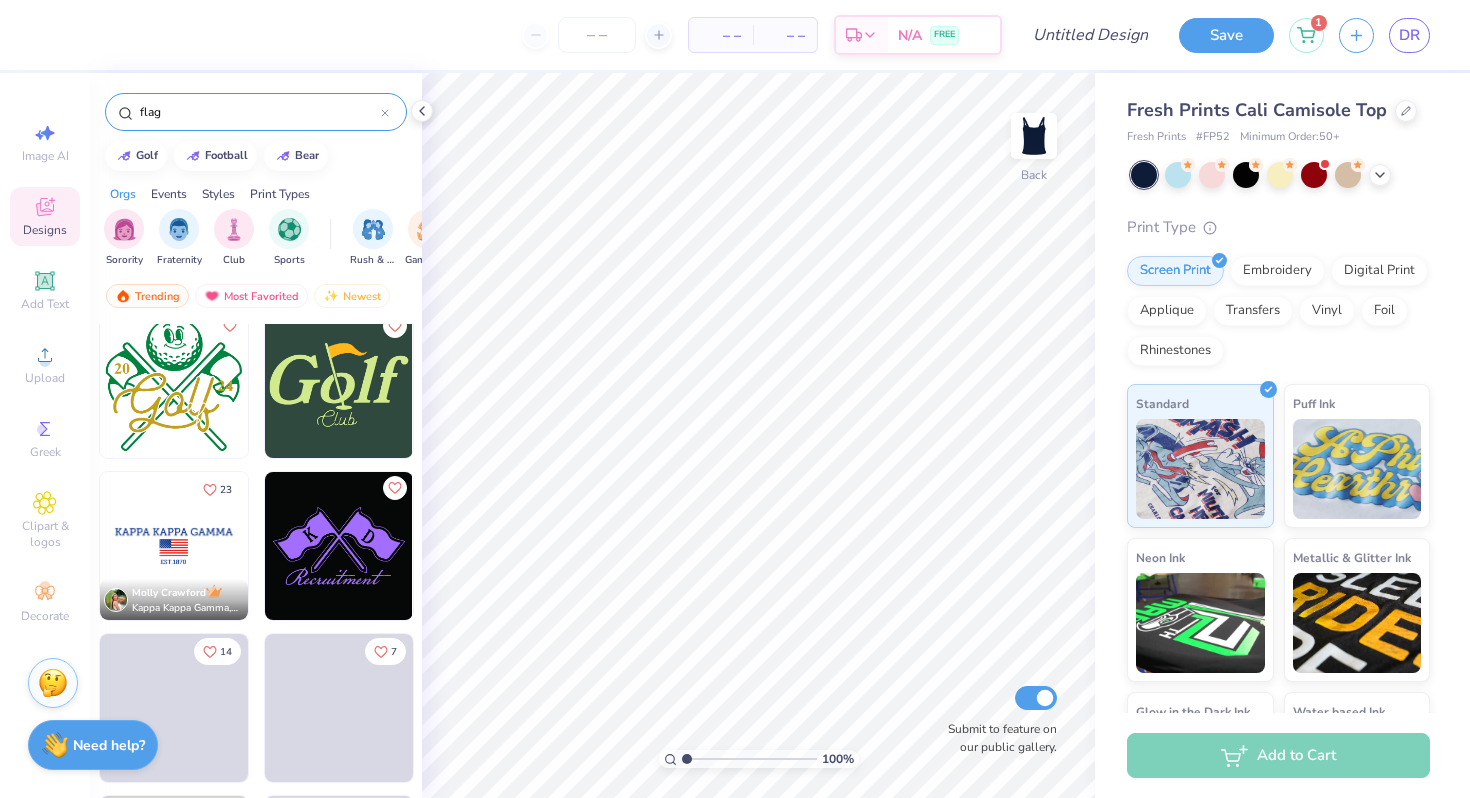 click at bounding box center [174, 546] 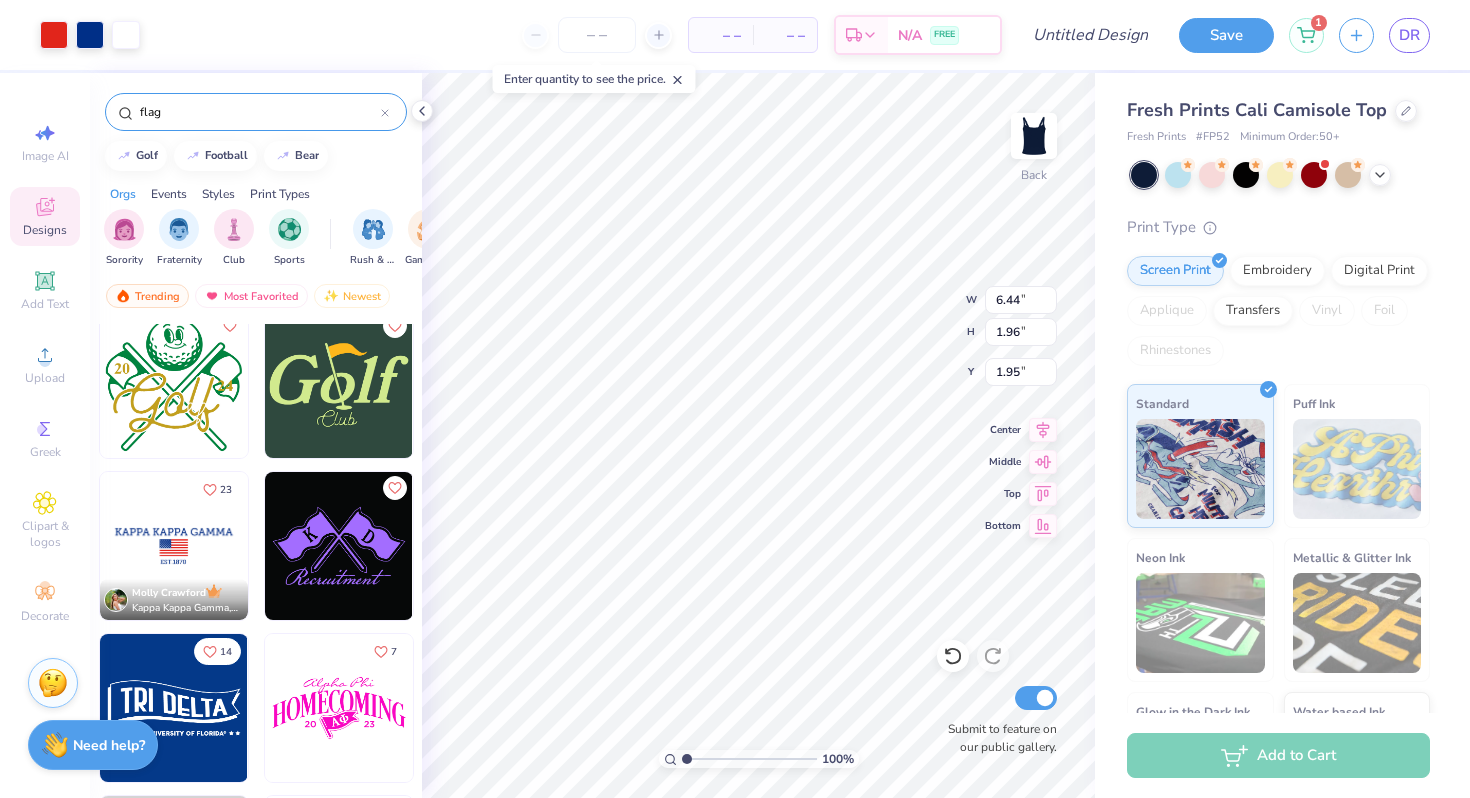 type on "1.95" 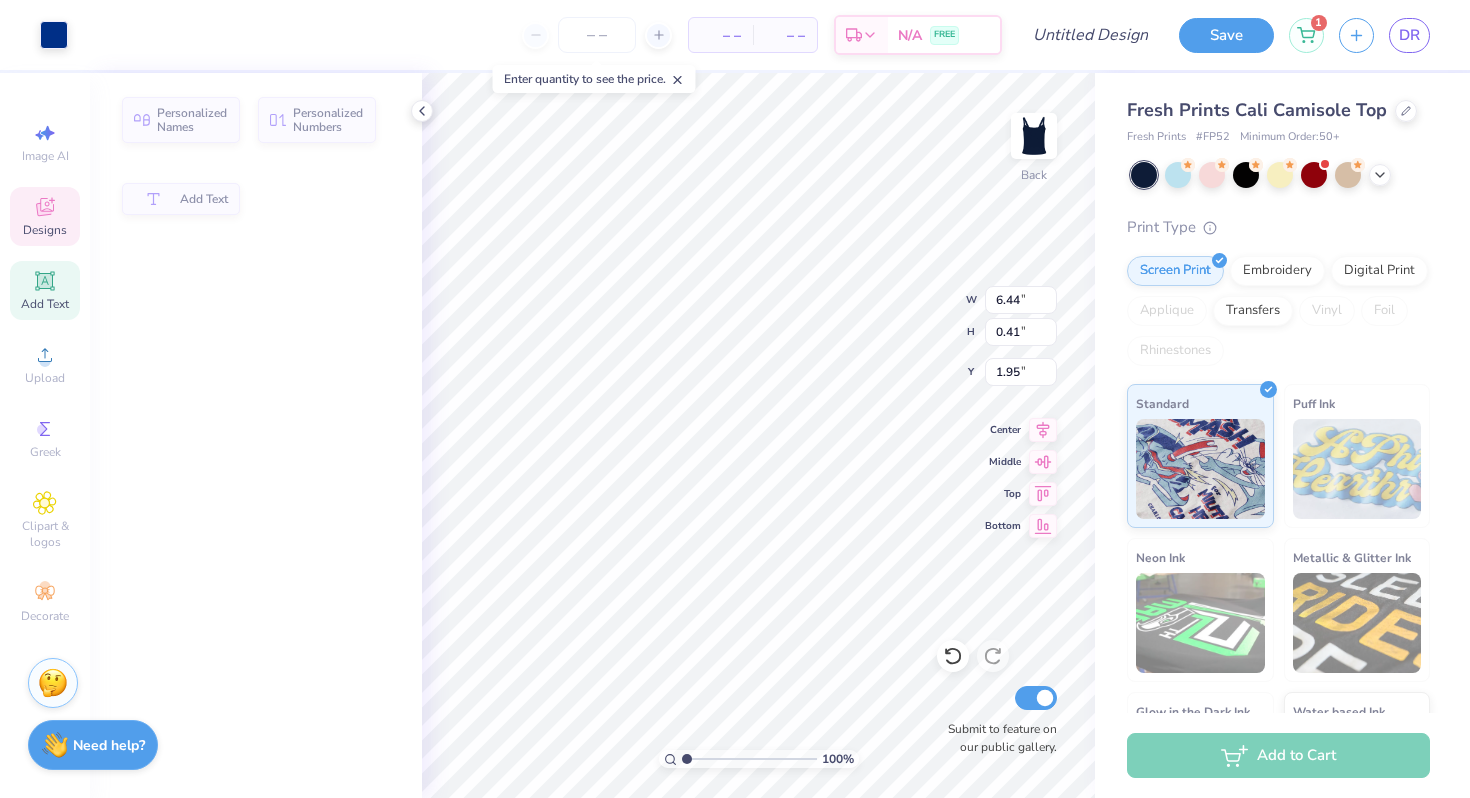 type on "1.96" 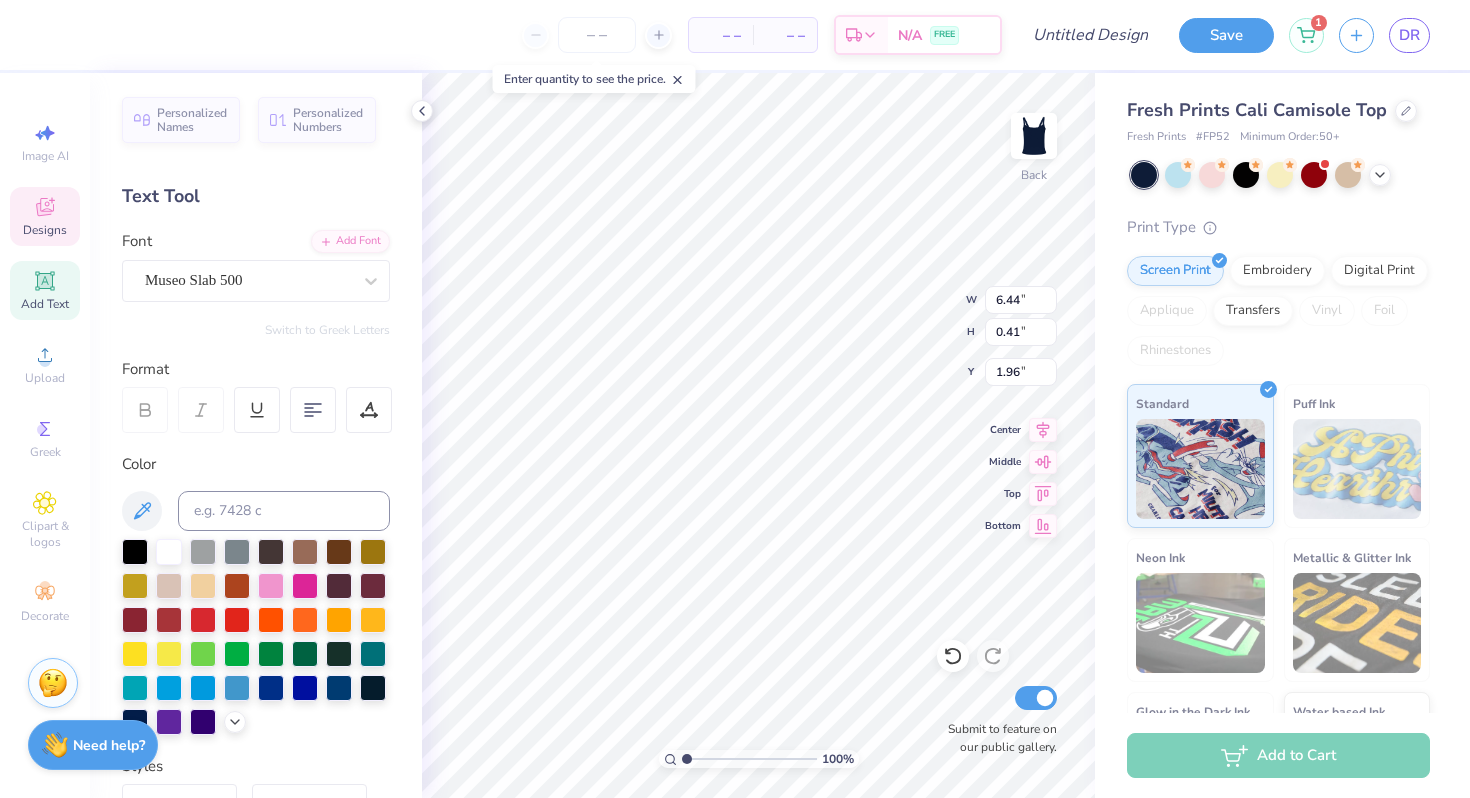 scroll, scrollTop: 0, scrollLeft: 0, axis: both 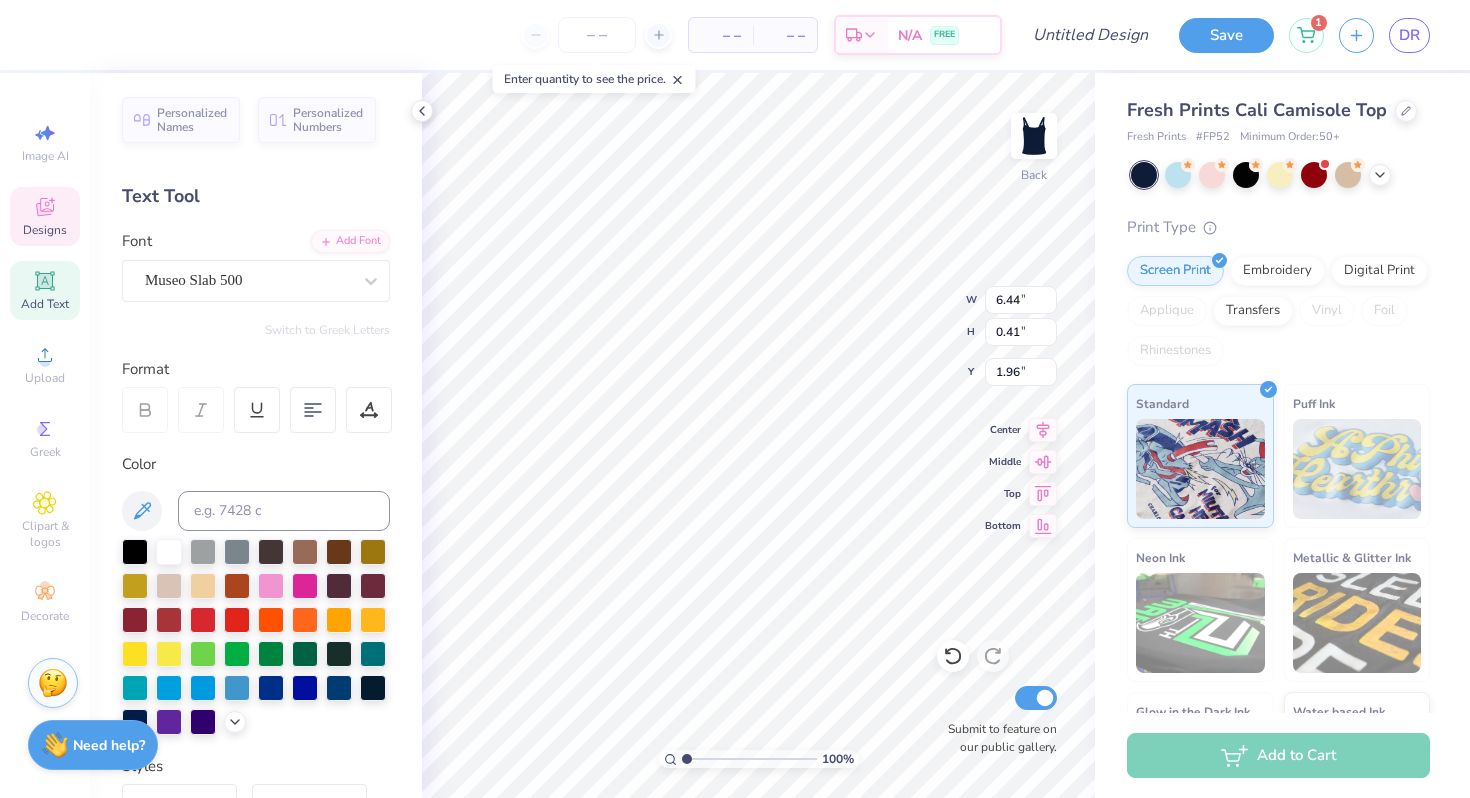 type on "ALPHA DELTA KAPPA" 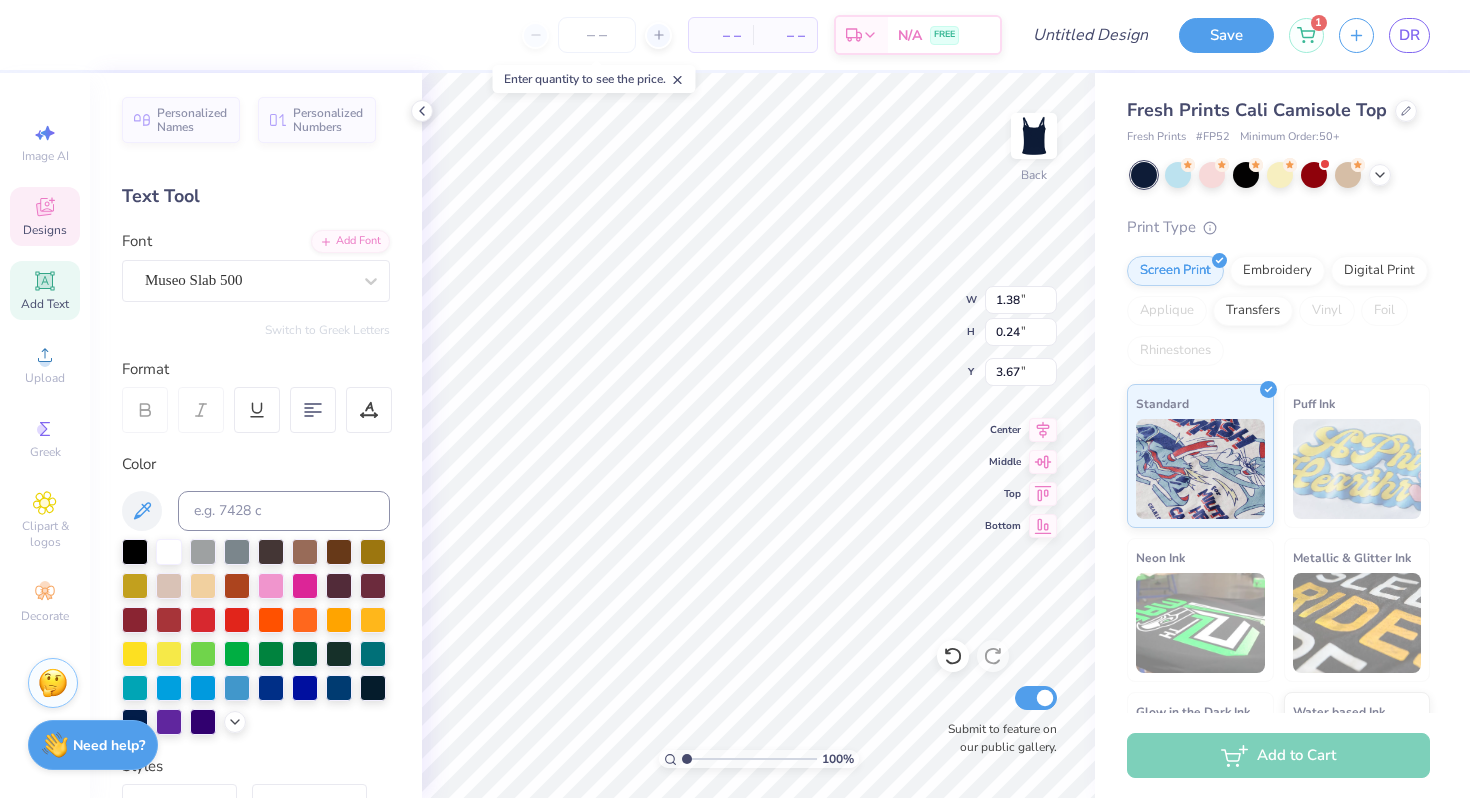 scroll, scrollTop: 0, scrollLeft: 2, axis: horizontal 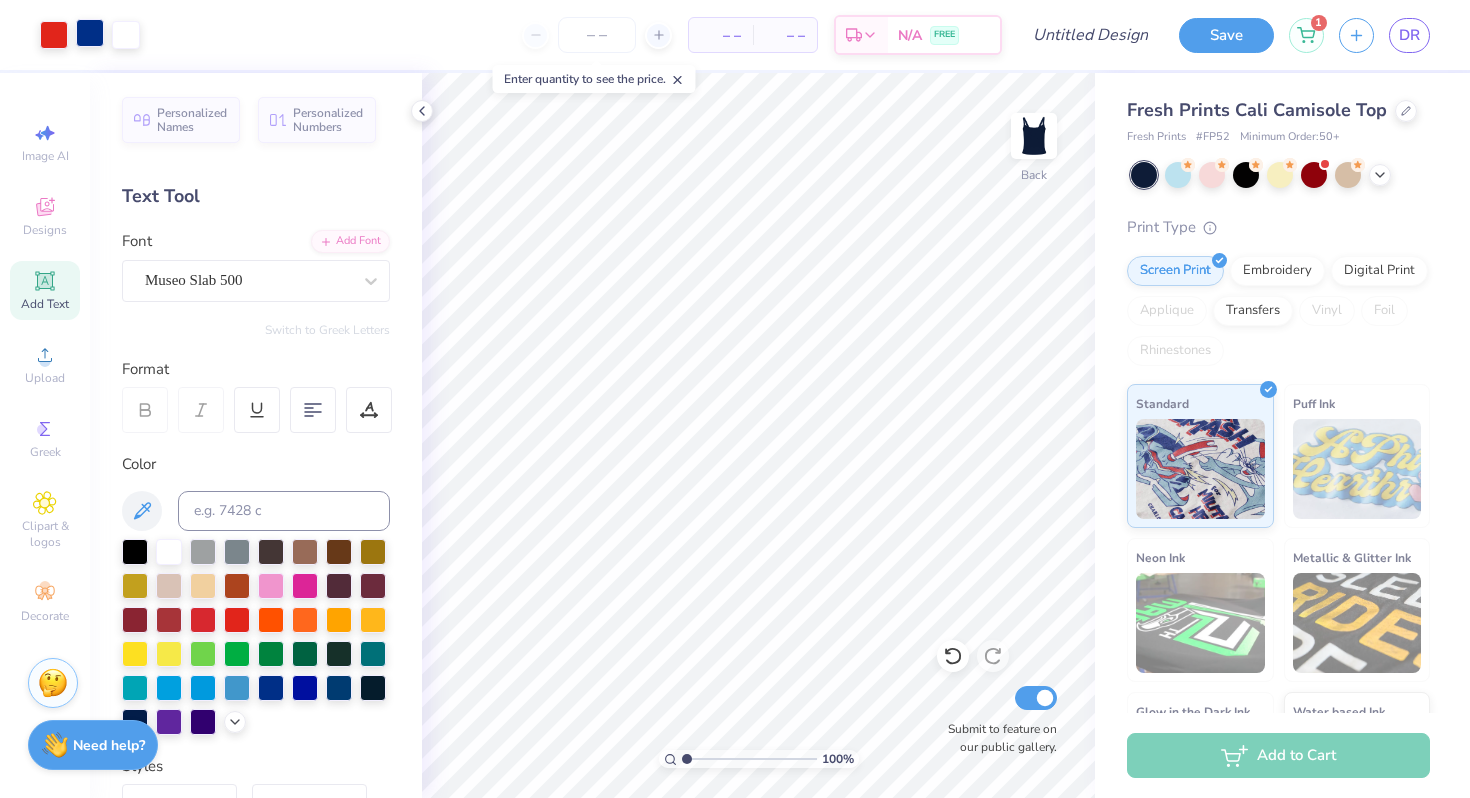 click at bounding box center (90, 33) 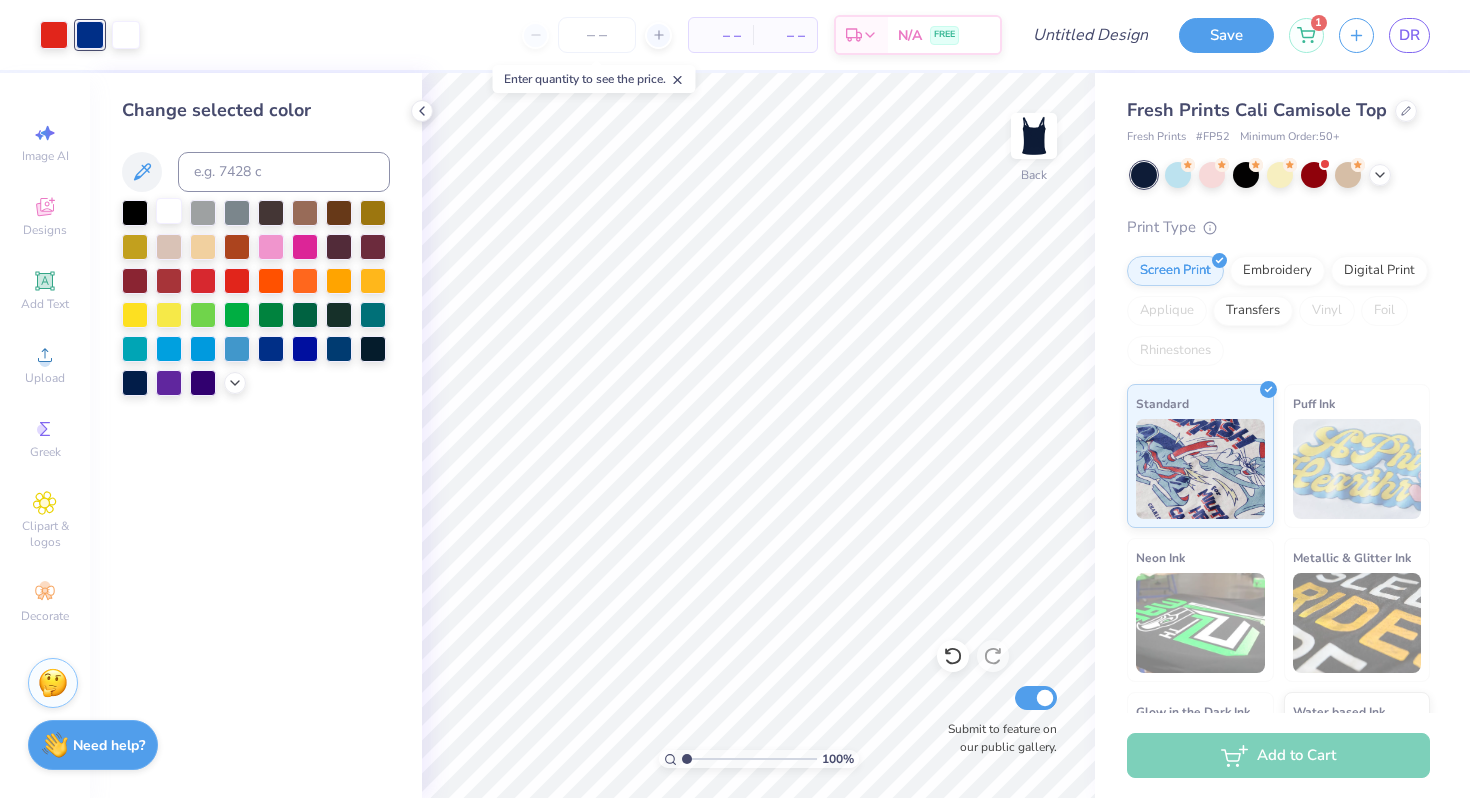 click at bounding box center [169, 211] 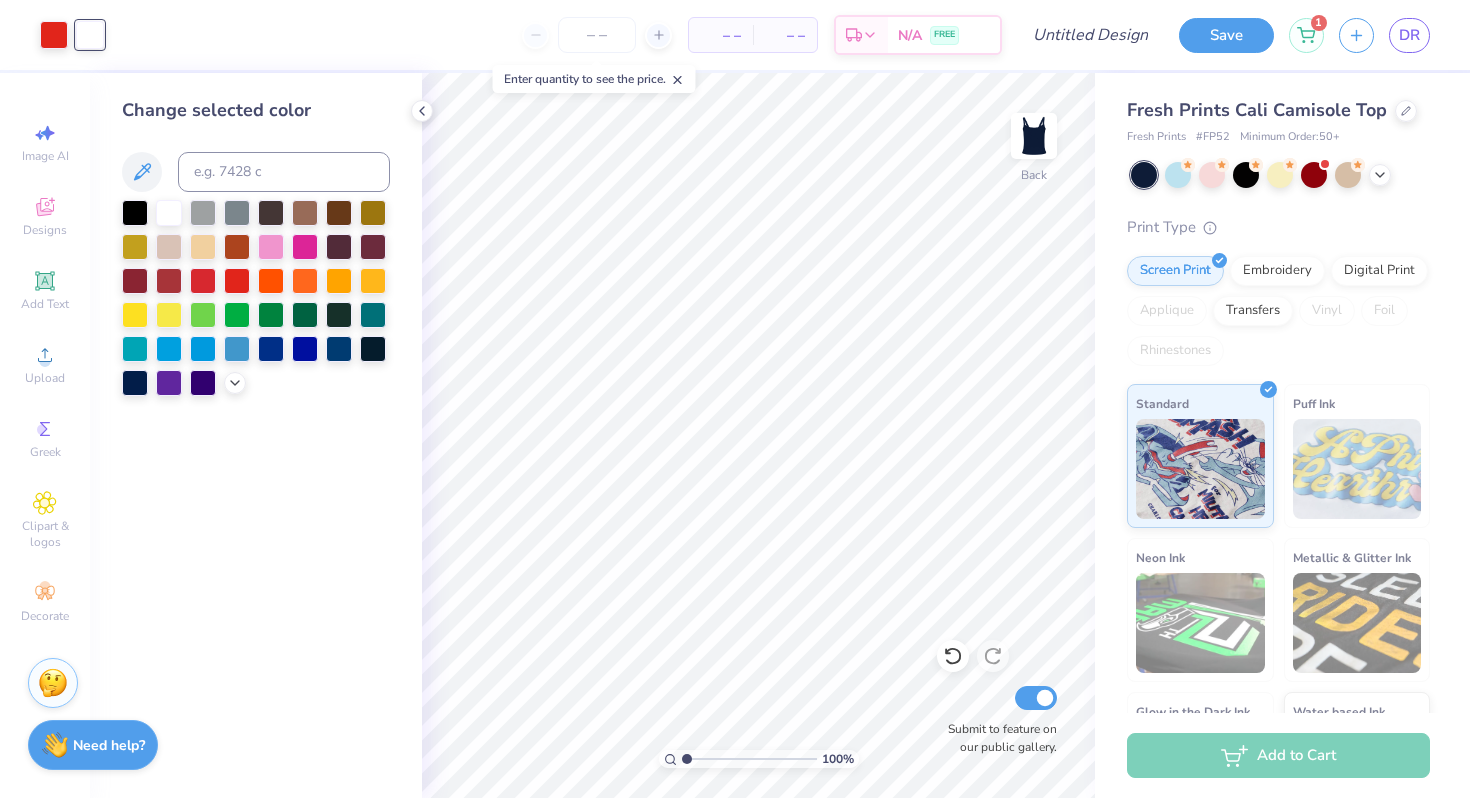 click on "– – Per Item – – Total Est.  Delivery N/A FREE" at bounding box center [560, 35] 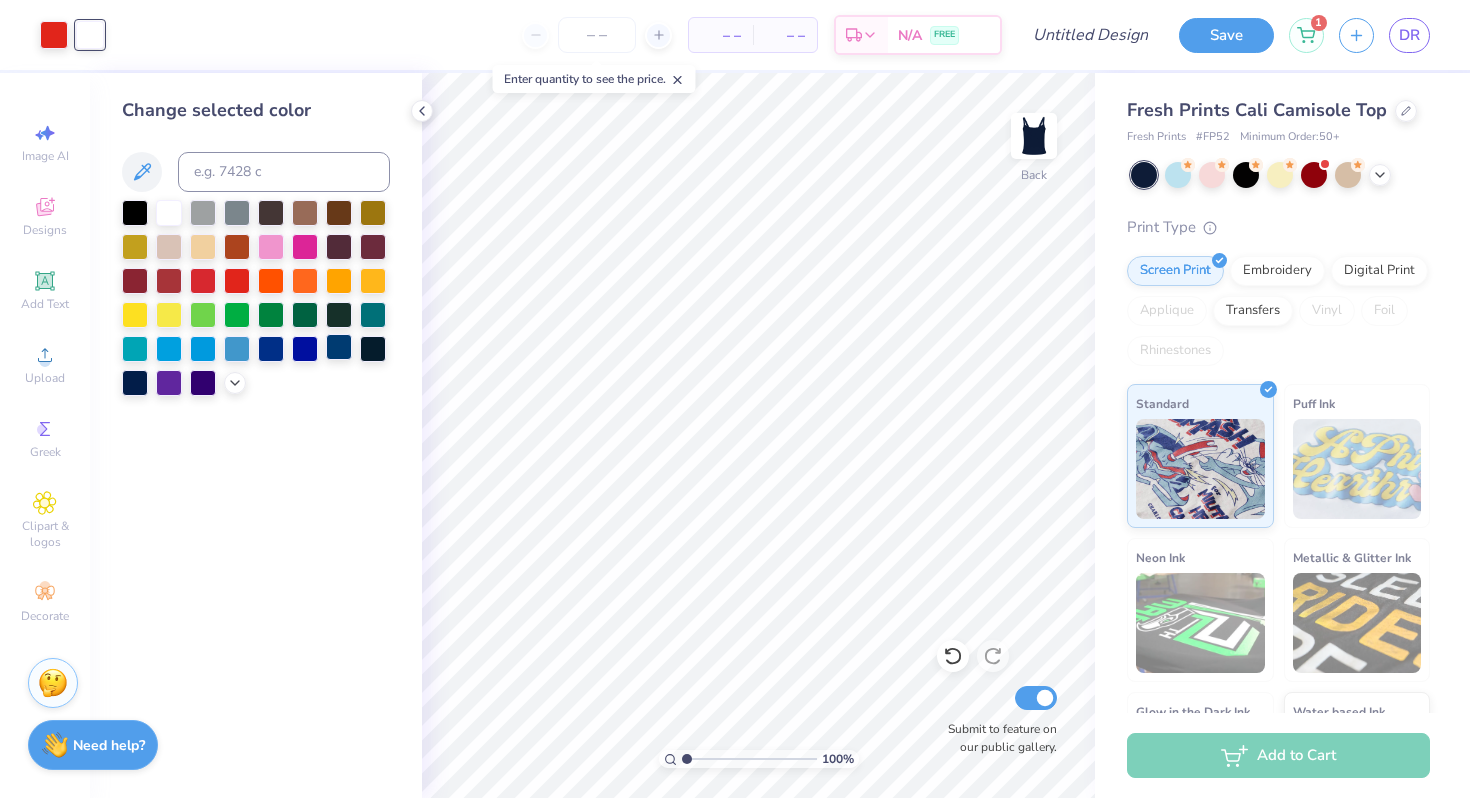 click at bounding box center [339, 347] 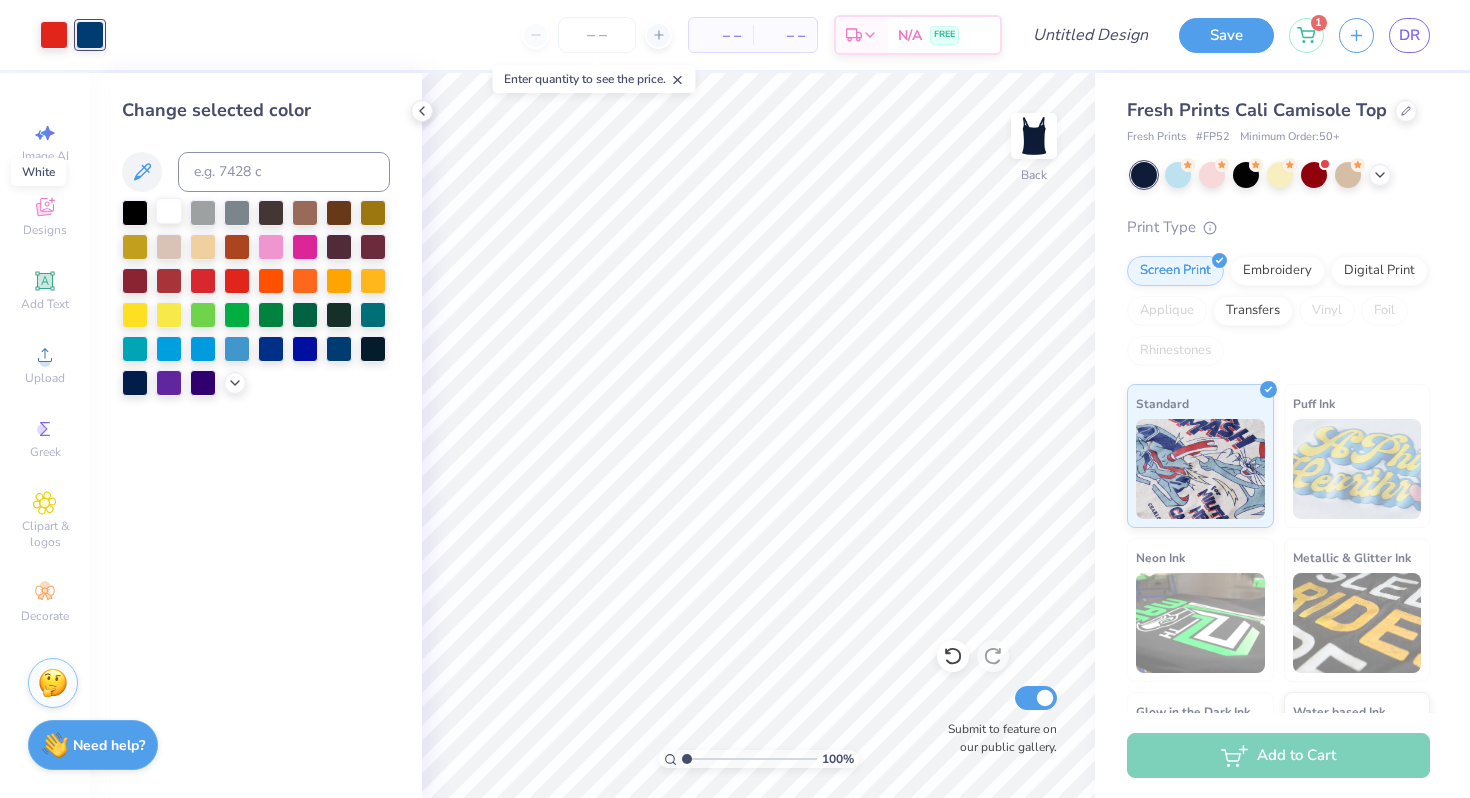 click at bounding box center [169, 211] 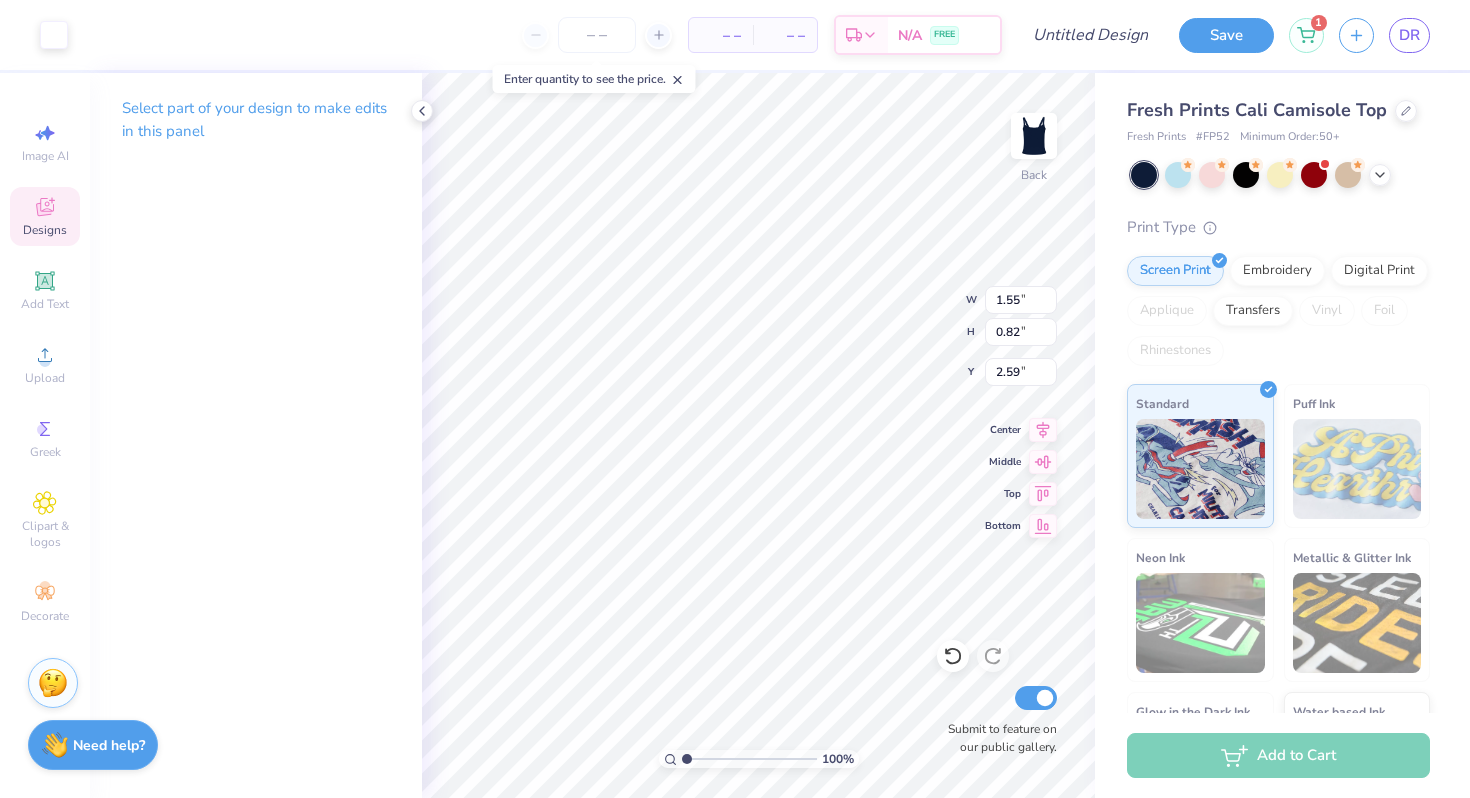 click on "Select part of your design to make edits in this panel" at bounding box center [256, 435] 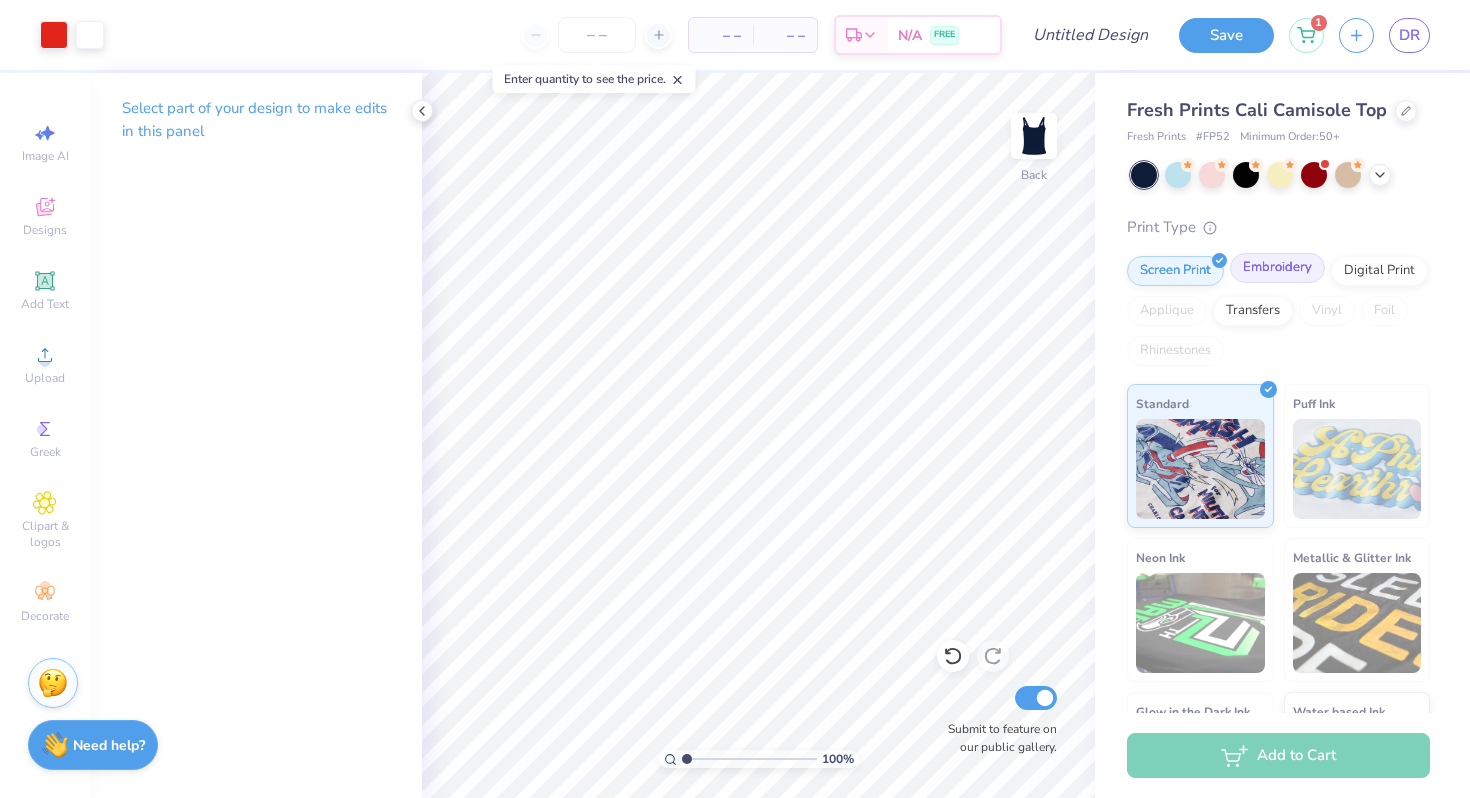 click on "Embroidery" at bounding box center [1277, 268] 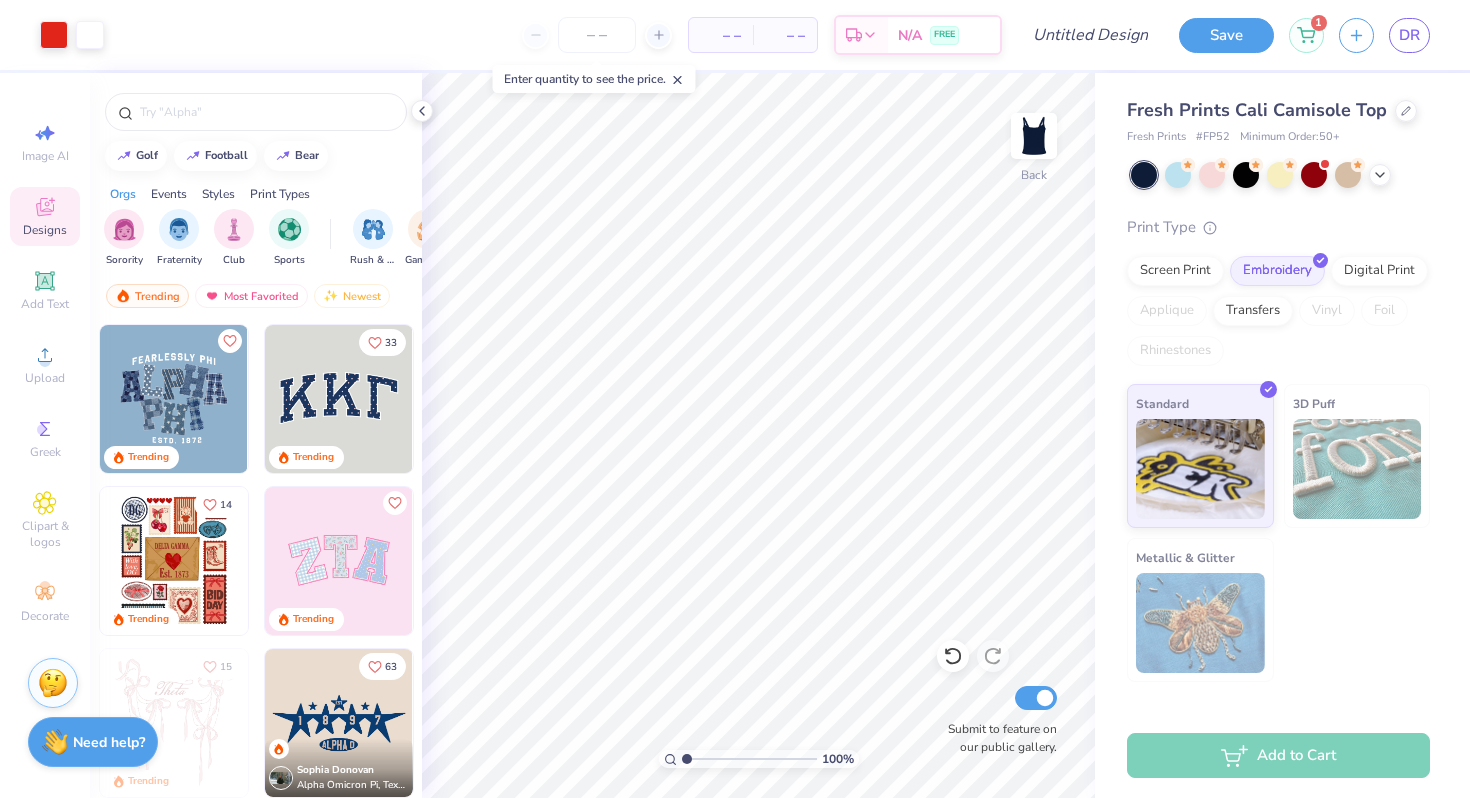 click on "Need help?" at bounding box center (109, 742) 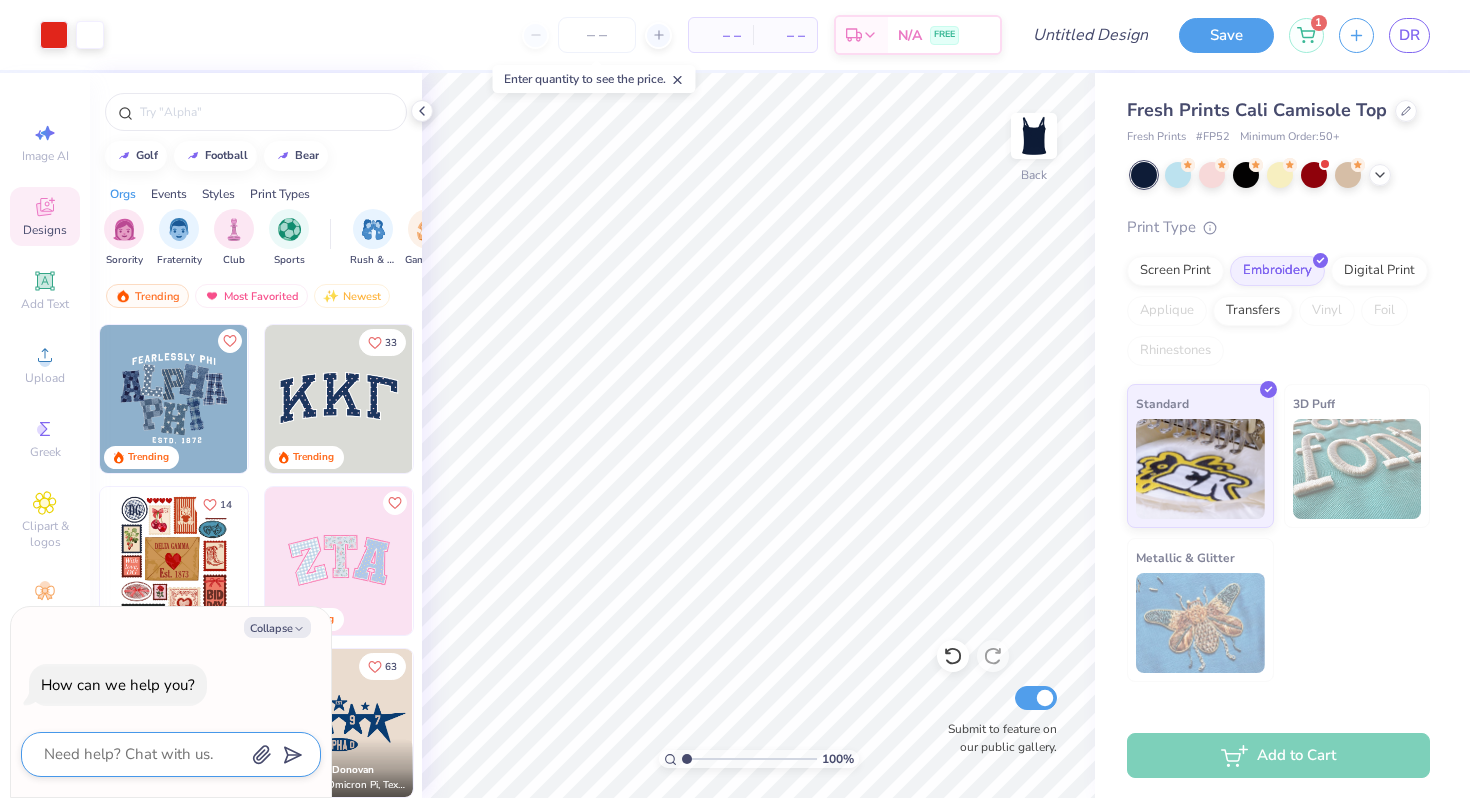click at bounding box center [143, 754] 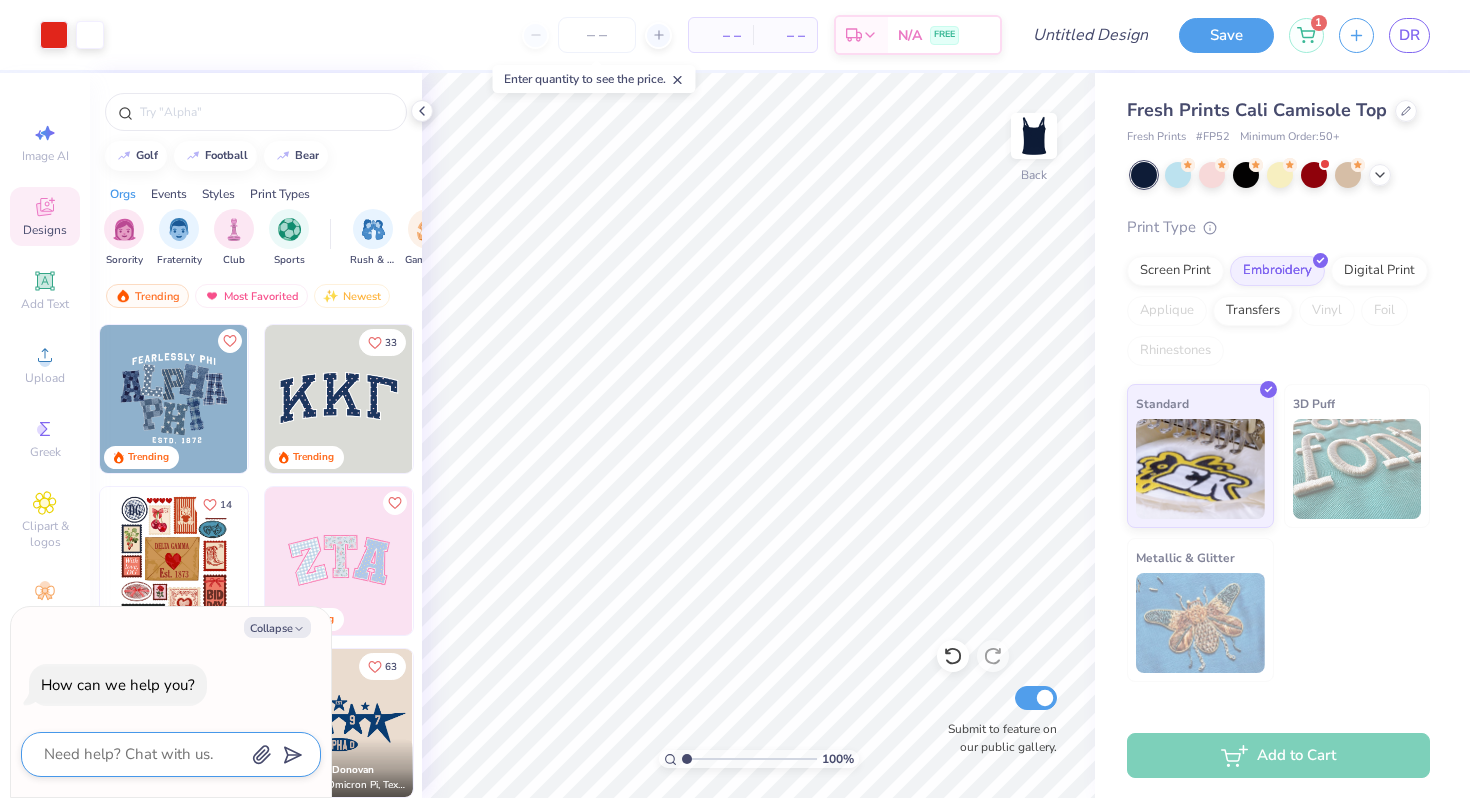 type on "C" 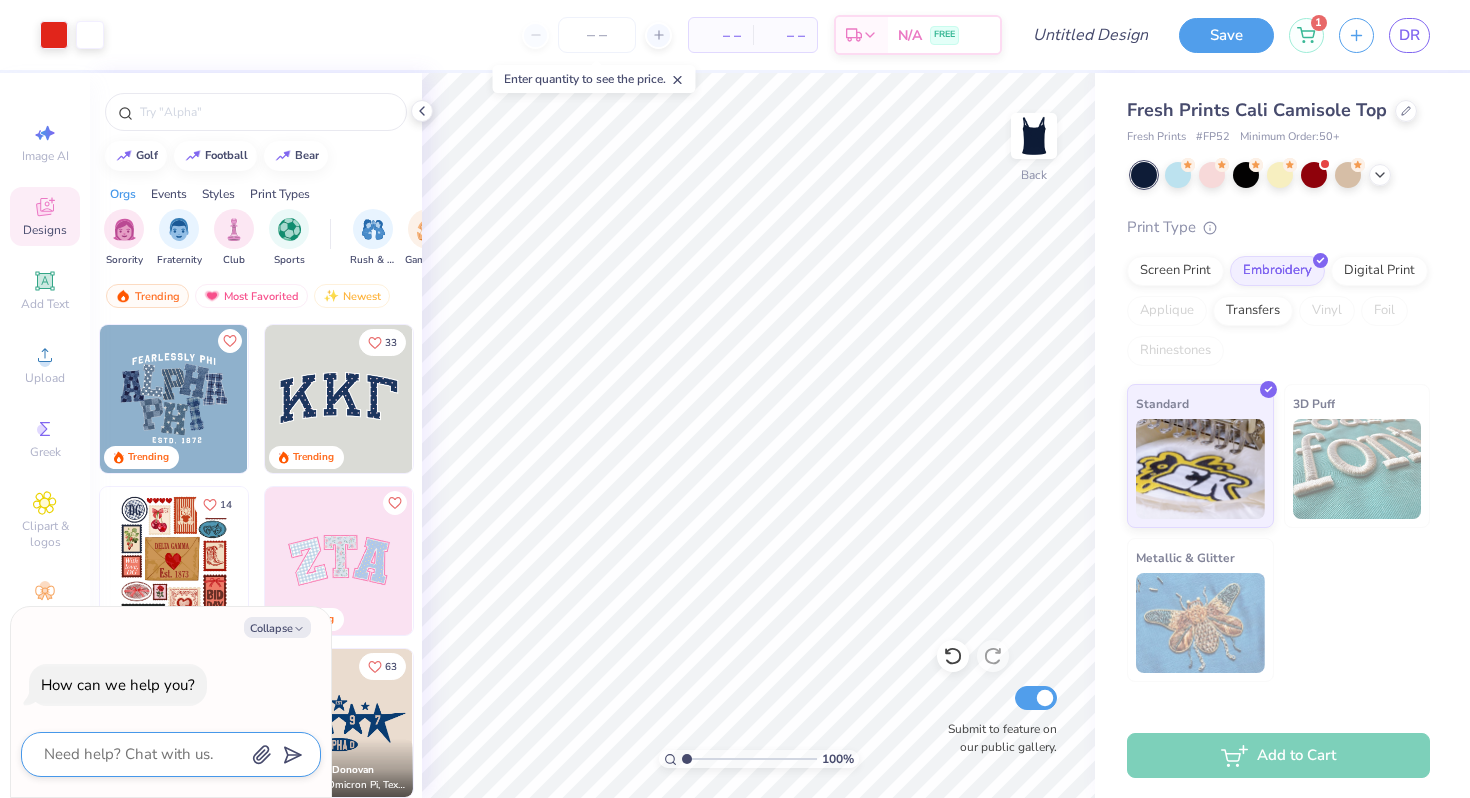 type on "x" 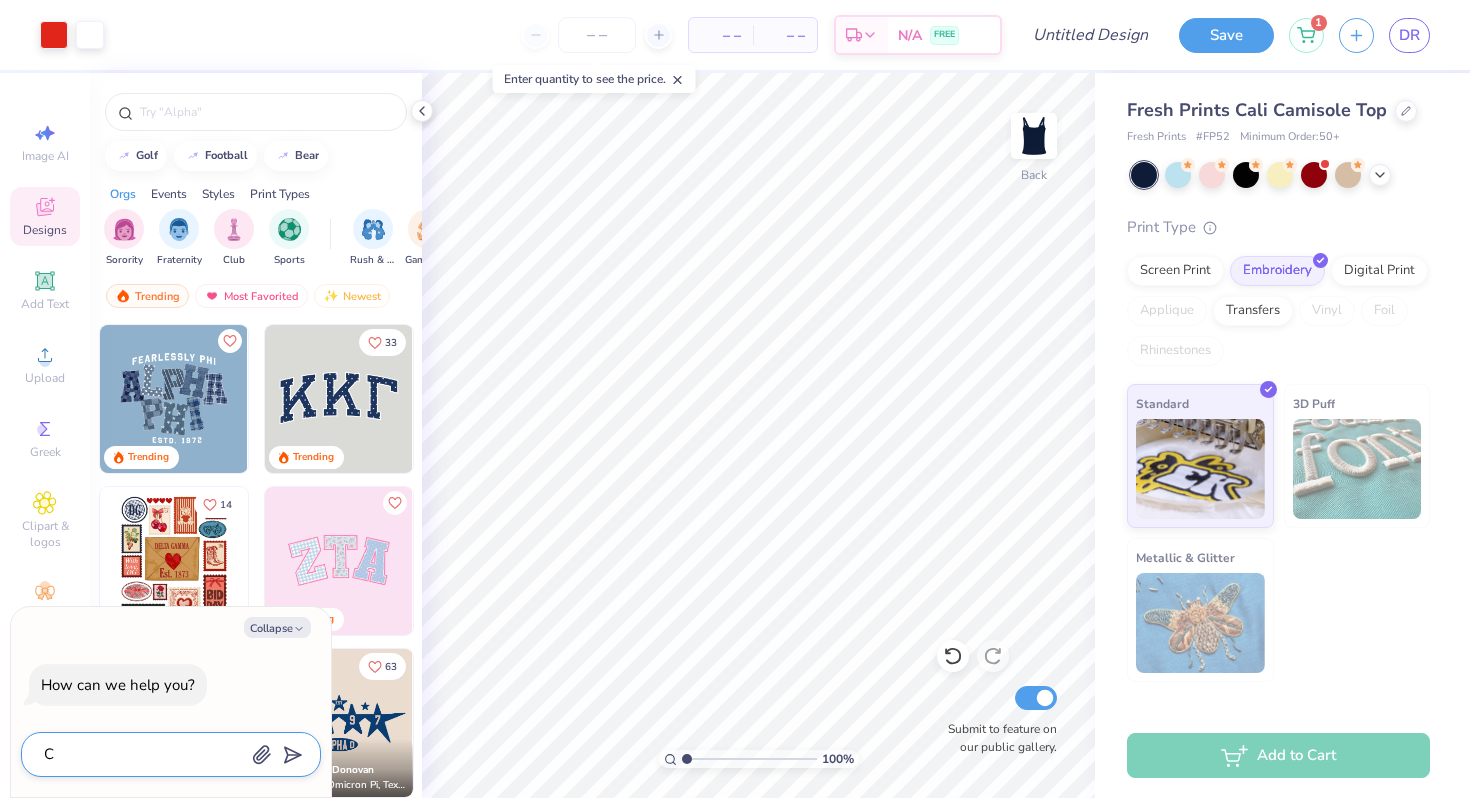 type on "CO" 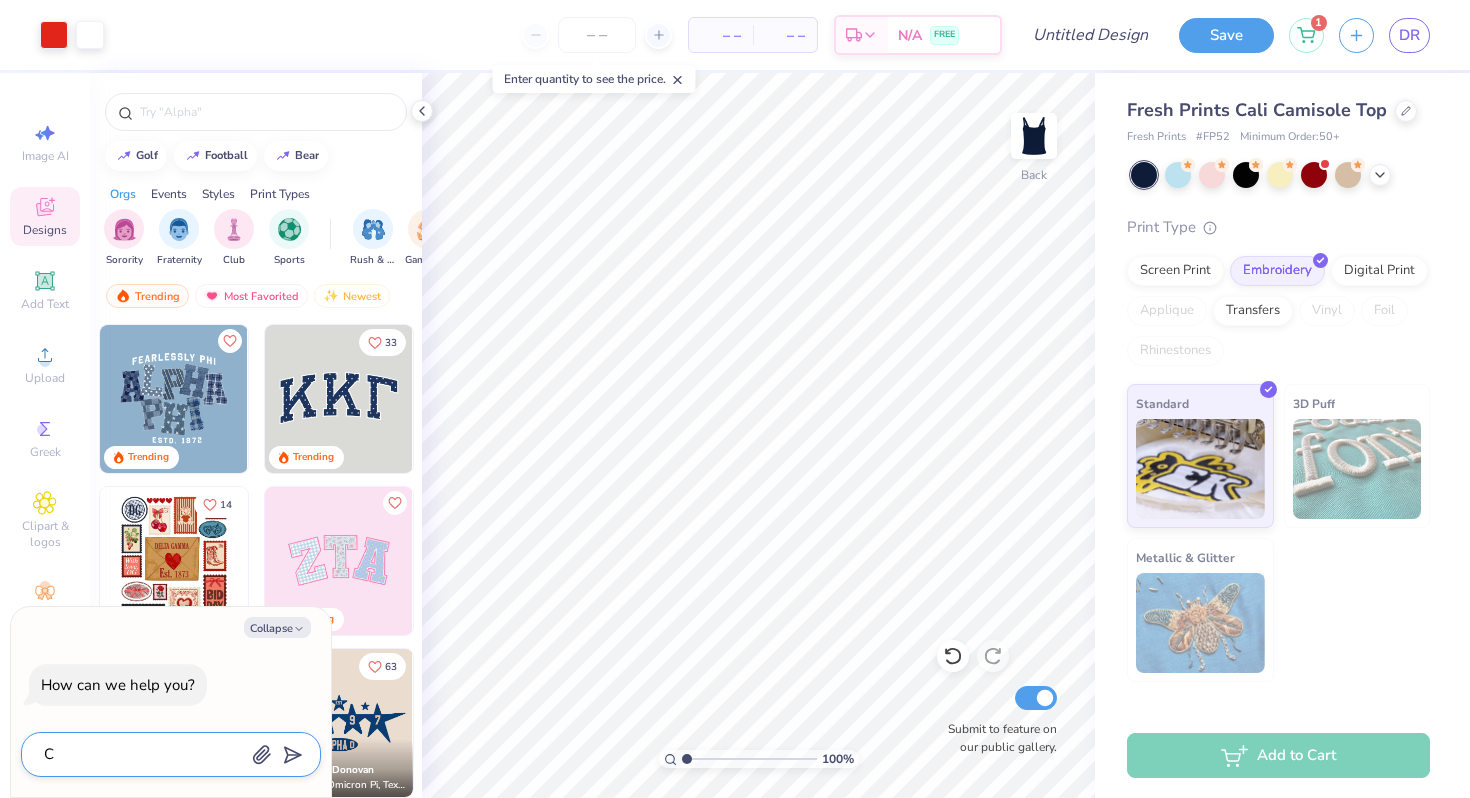 type on "x" 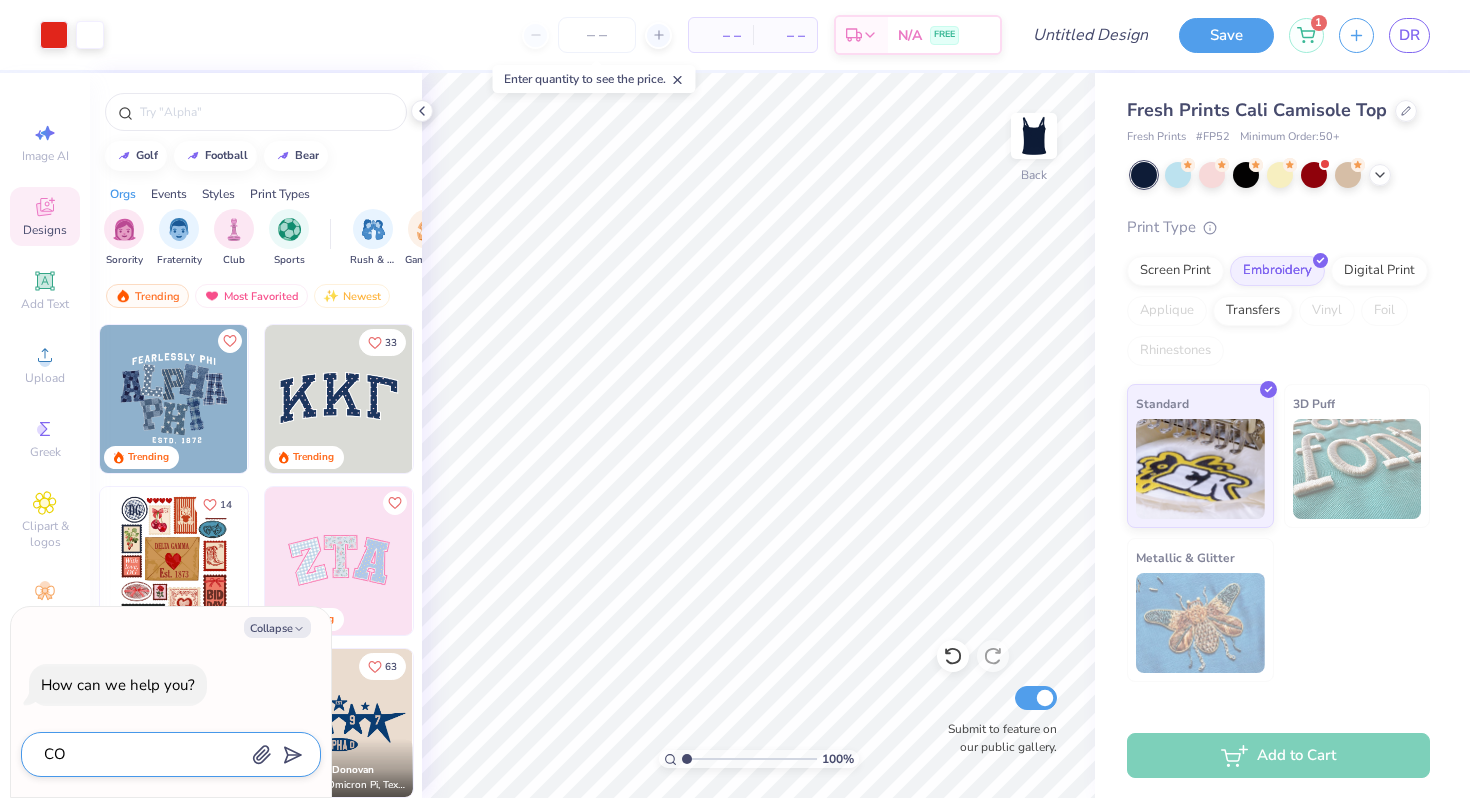 type on "COU" 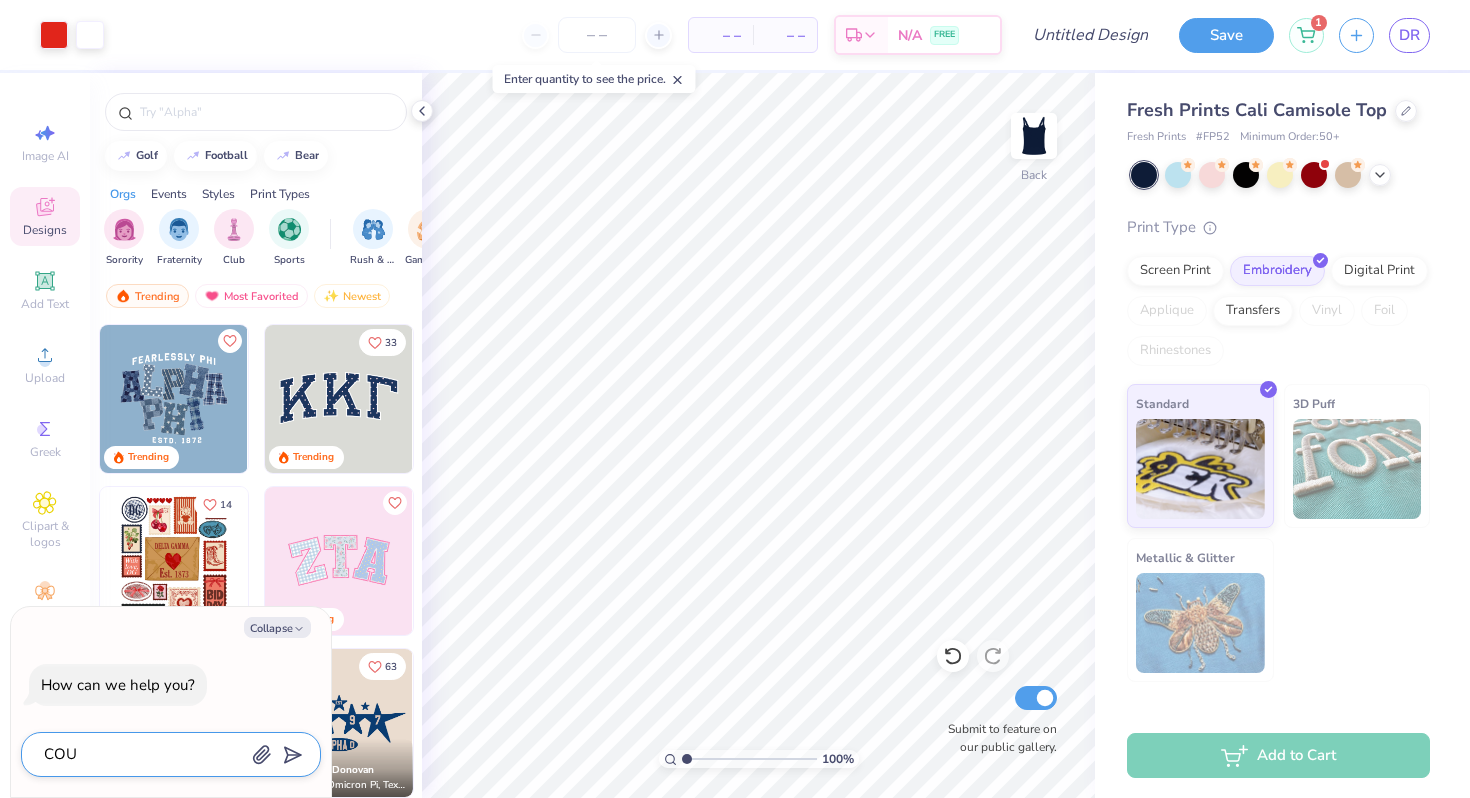 type on "x" 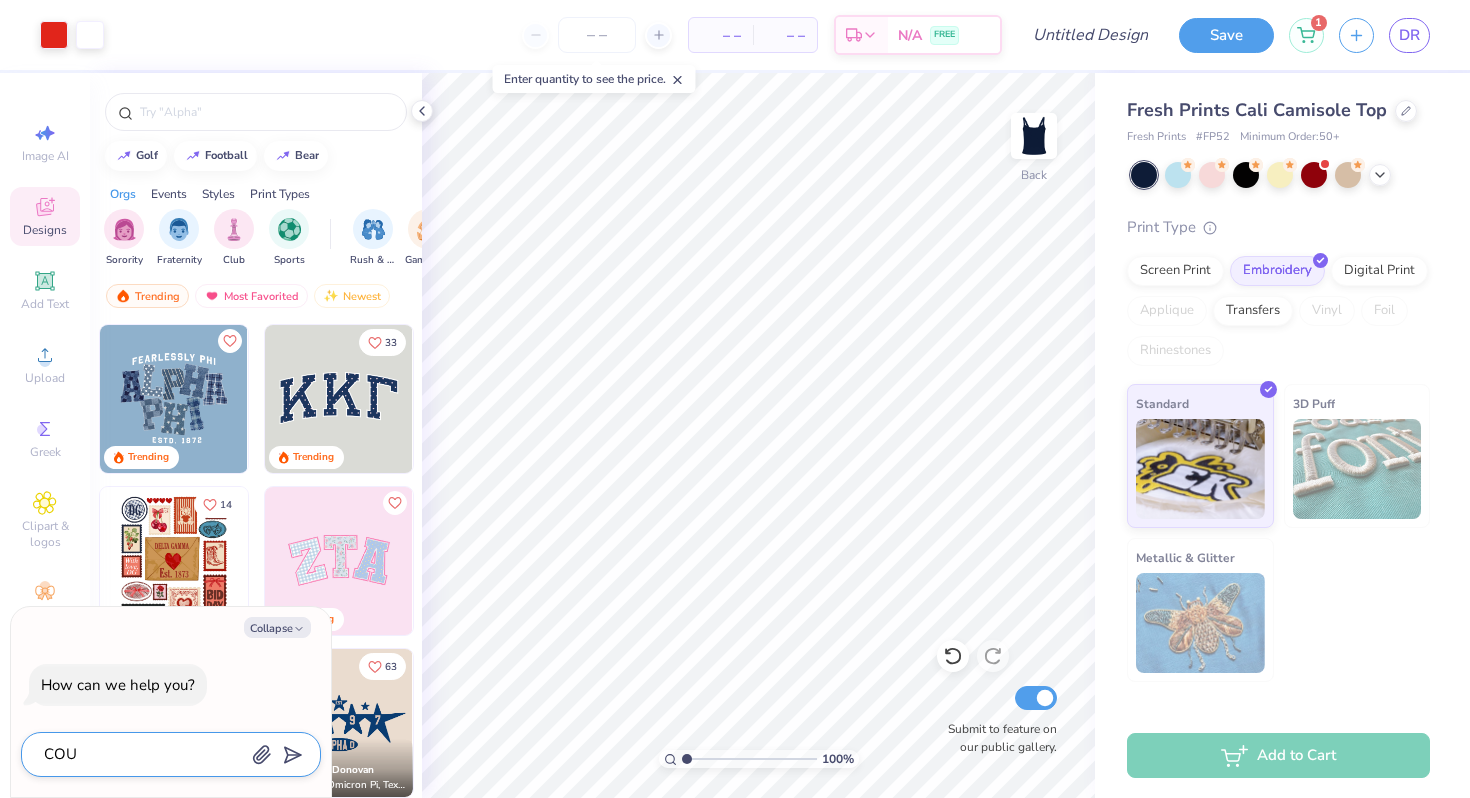 type on "COUL" 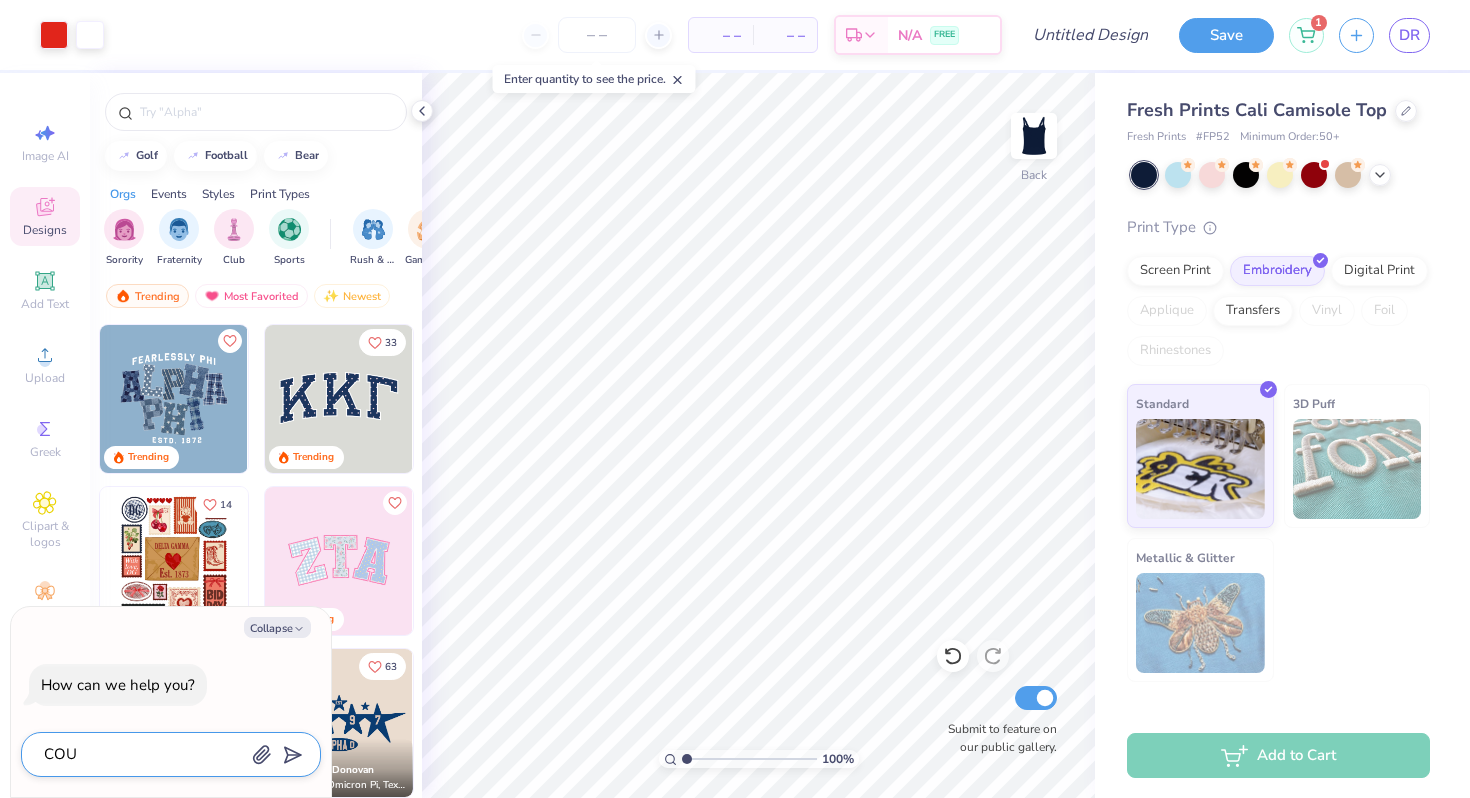 type on "x" 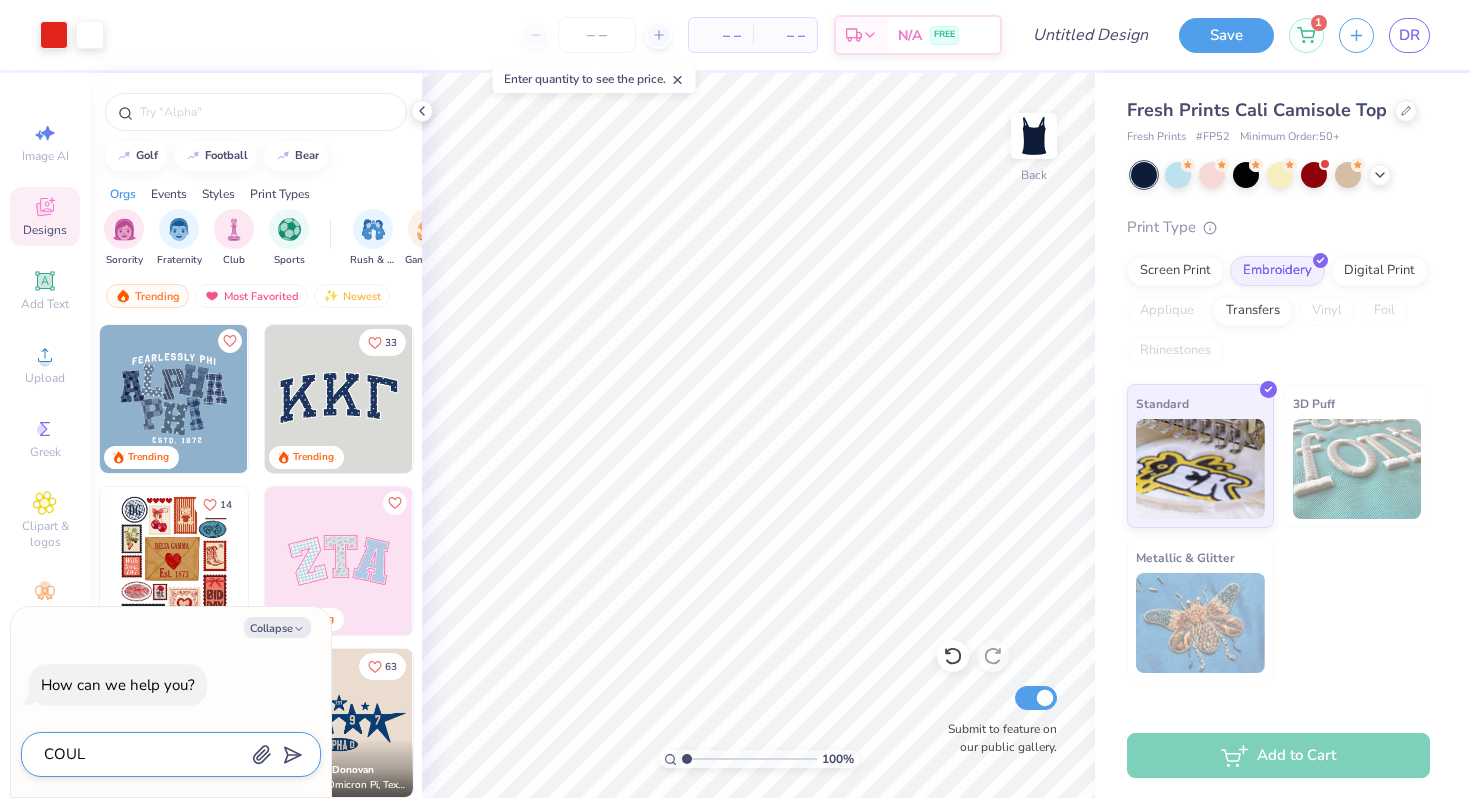 type on "COULD" 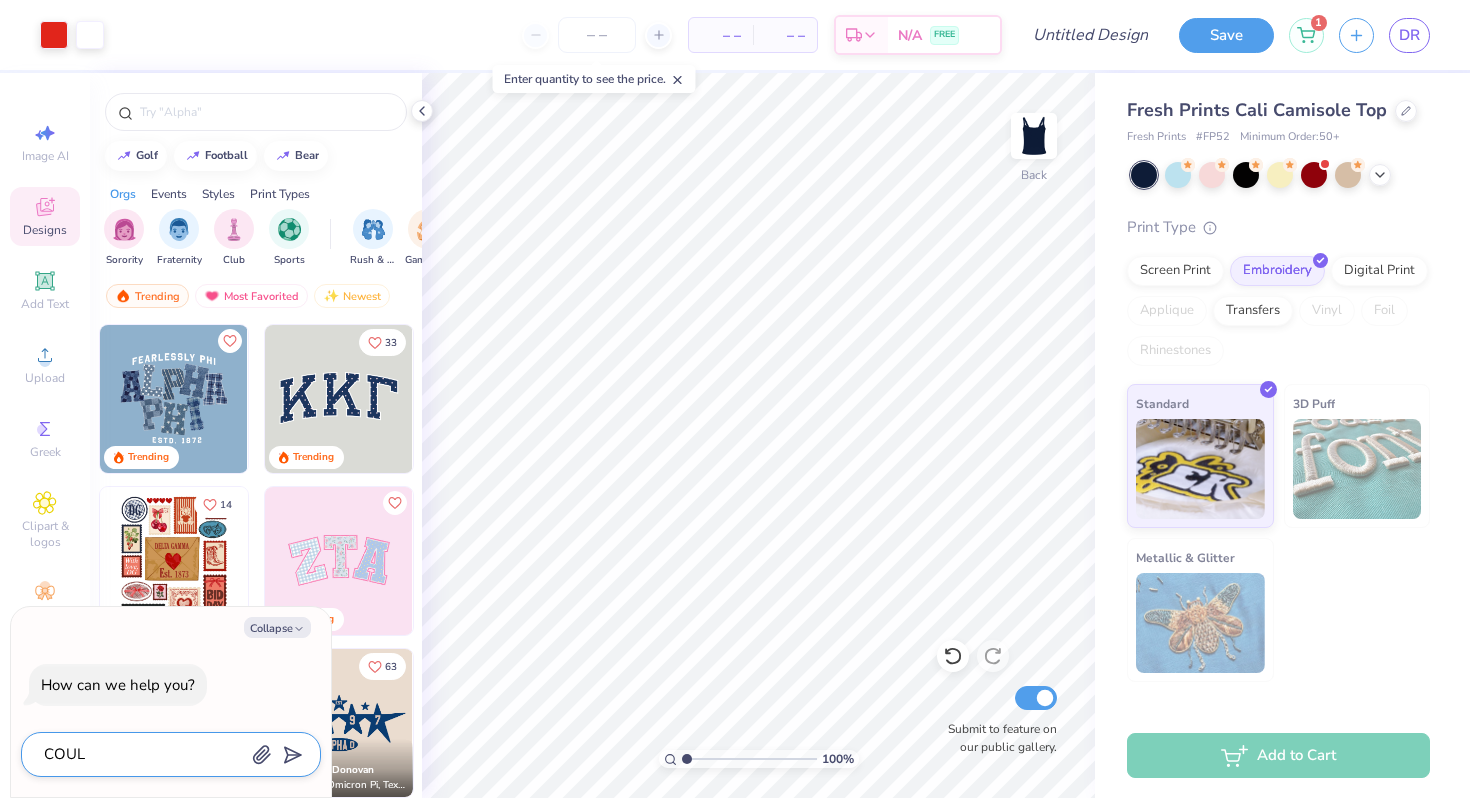 type on "x" 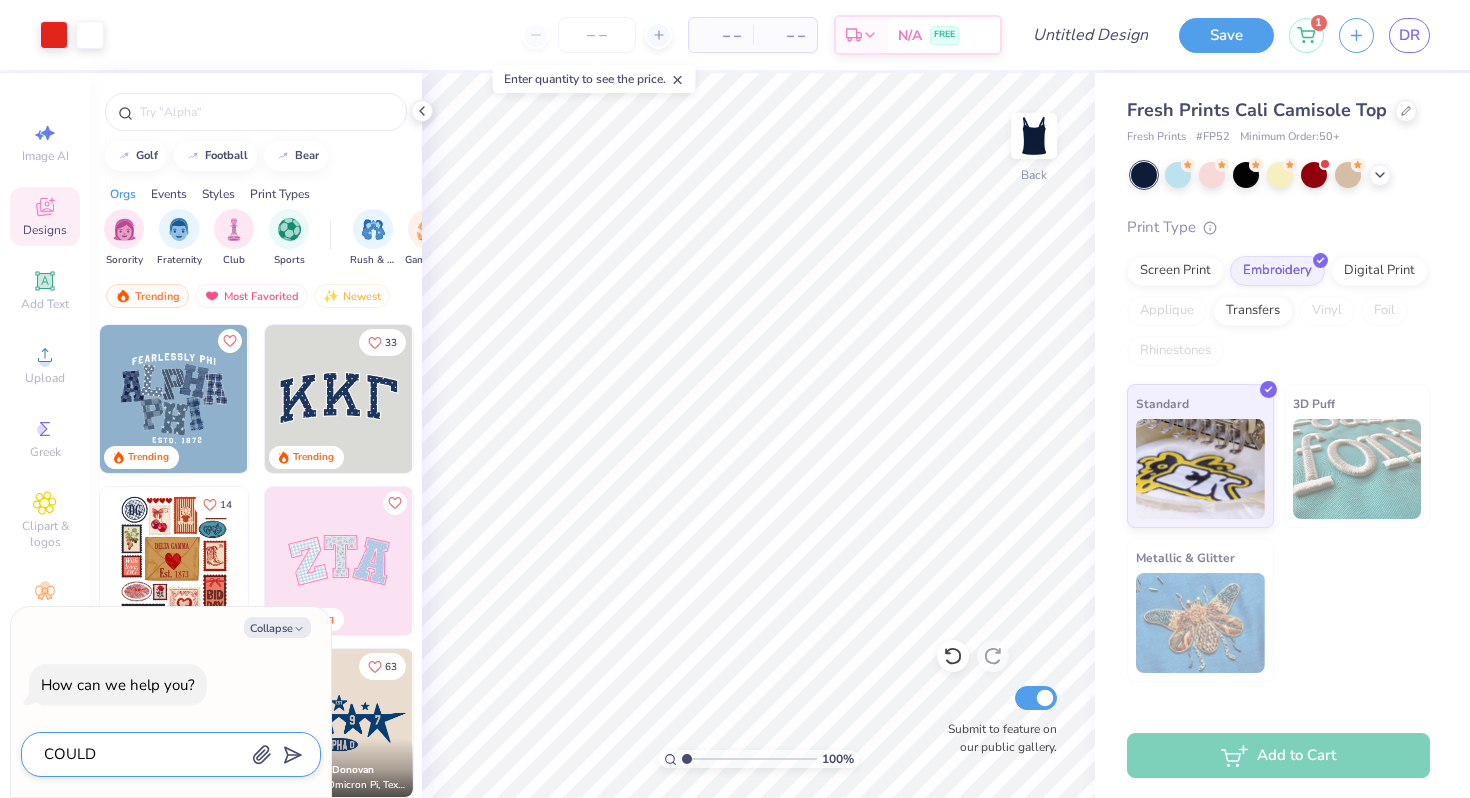 type on "COULD" 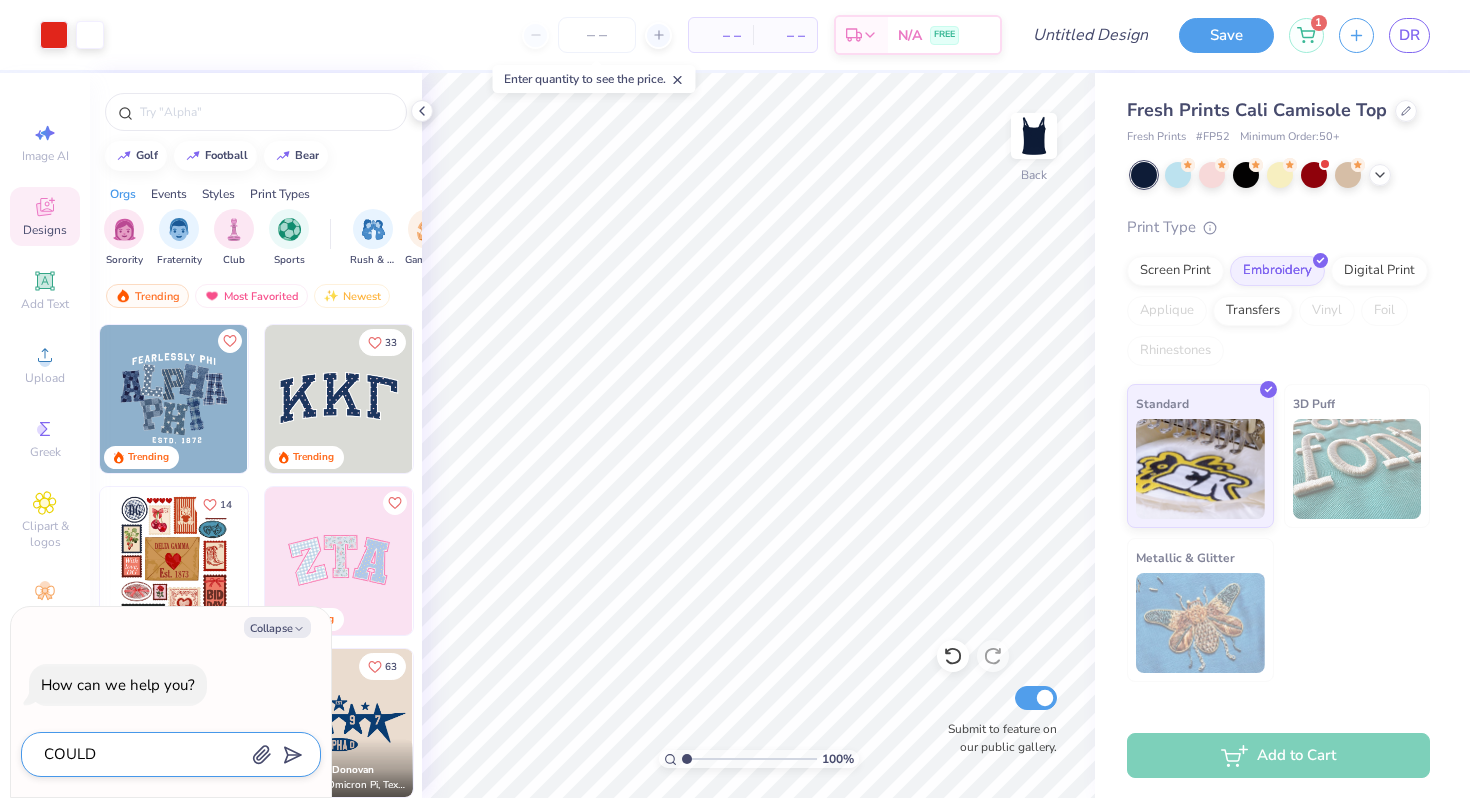 type on "x" 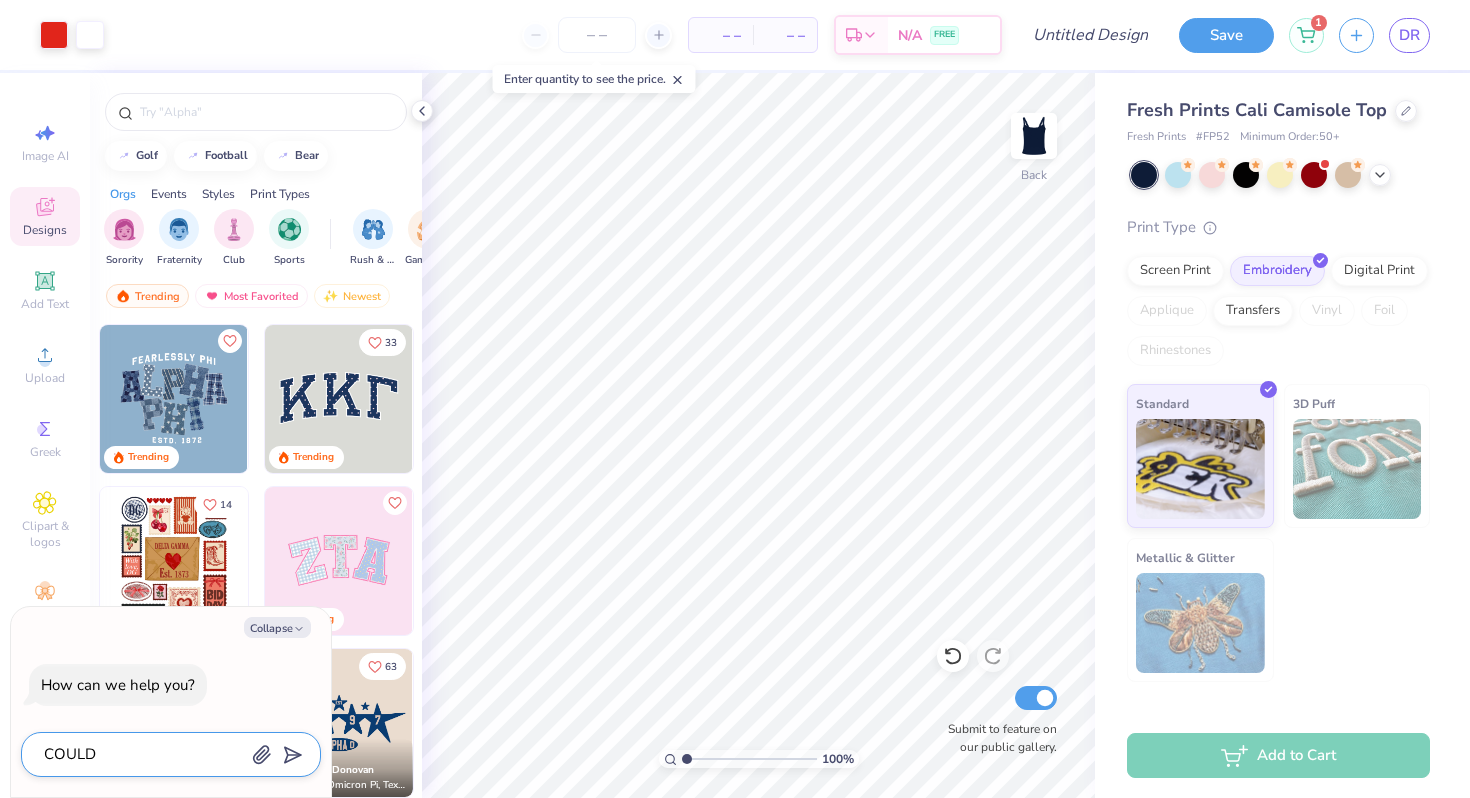 type on "COULD U" 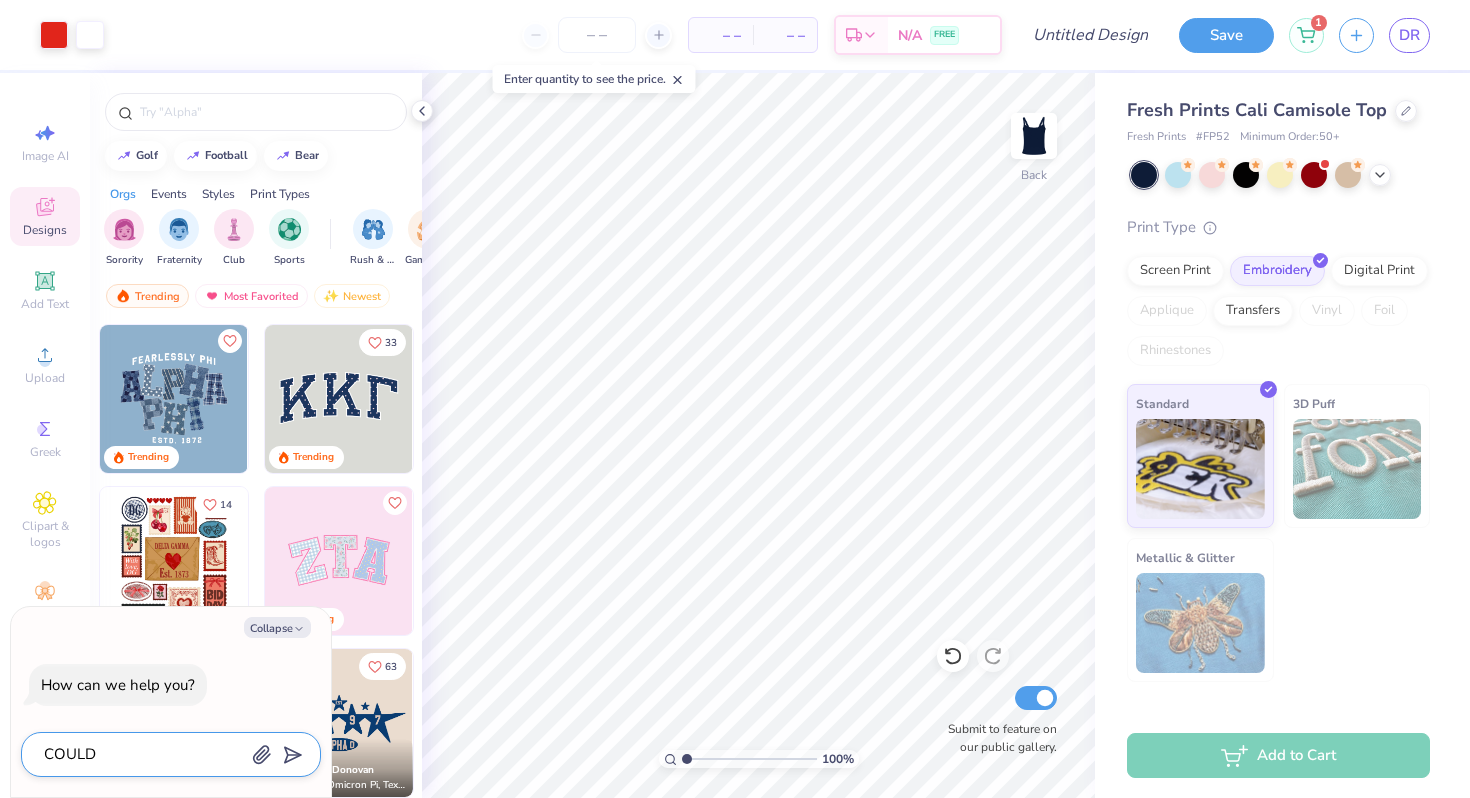 type on "x" 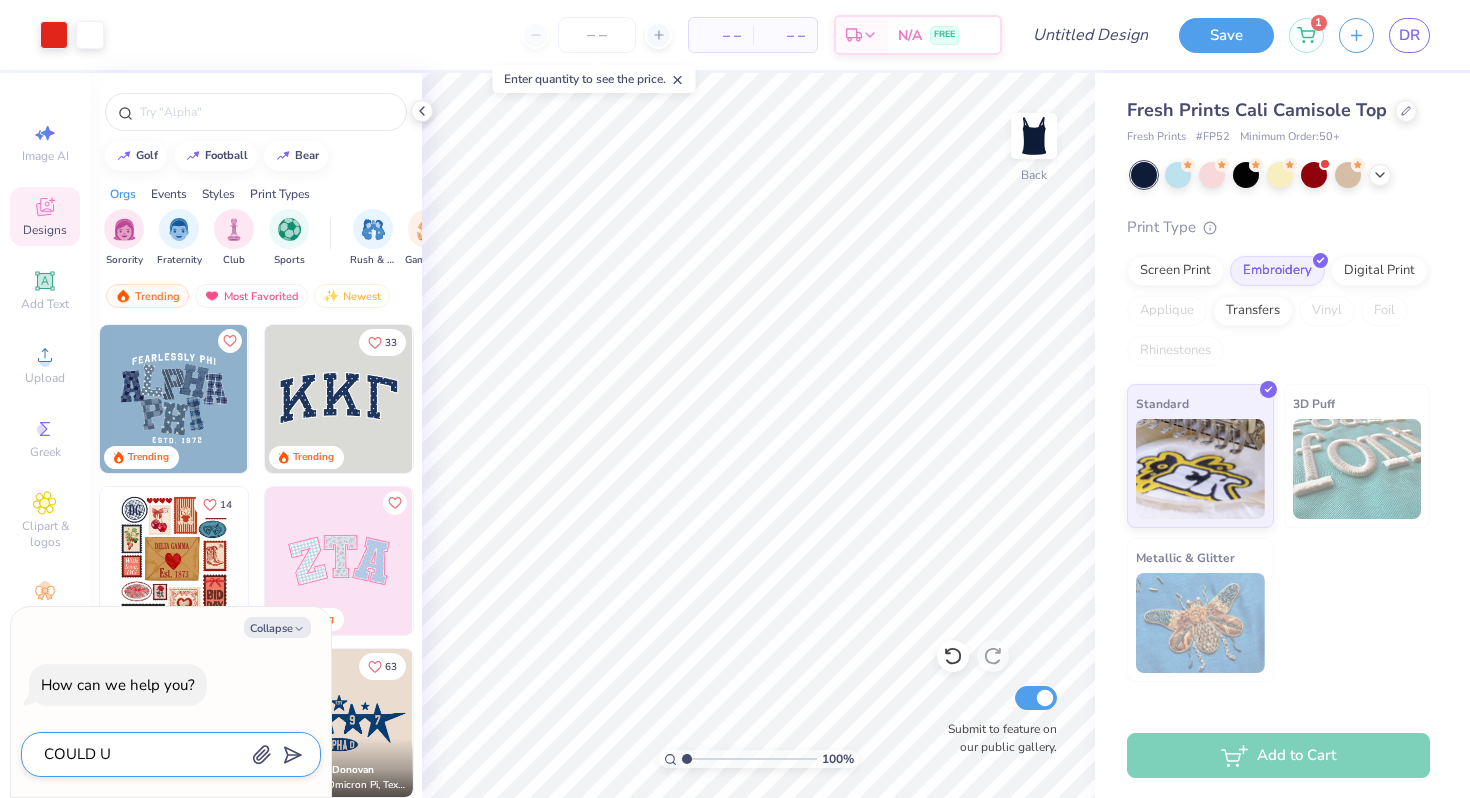 type on "COULD U" 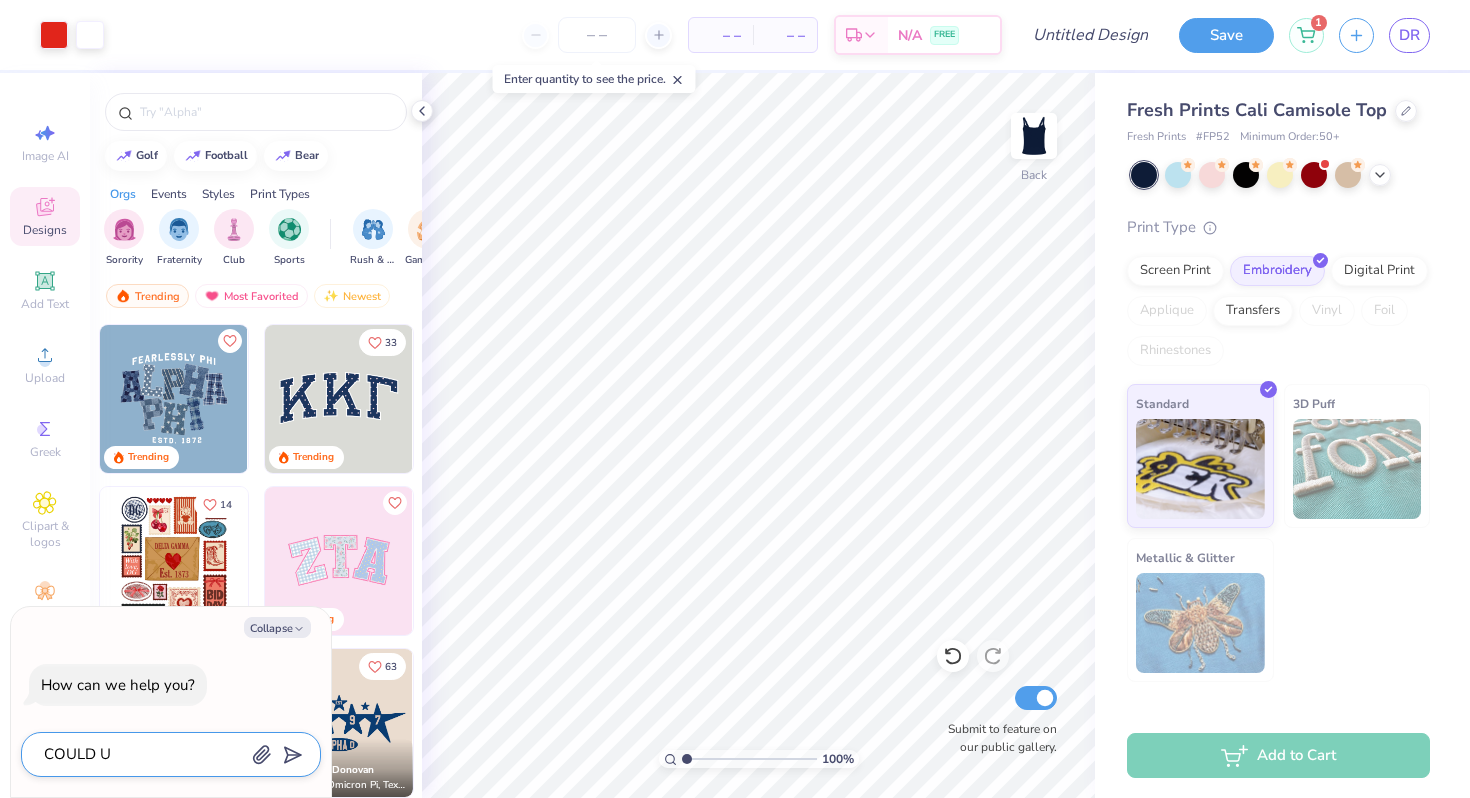 type on "x" 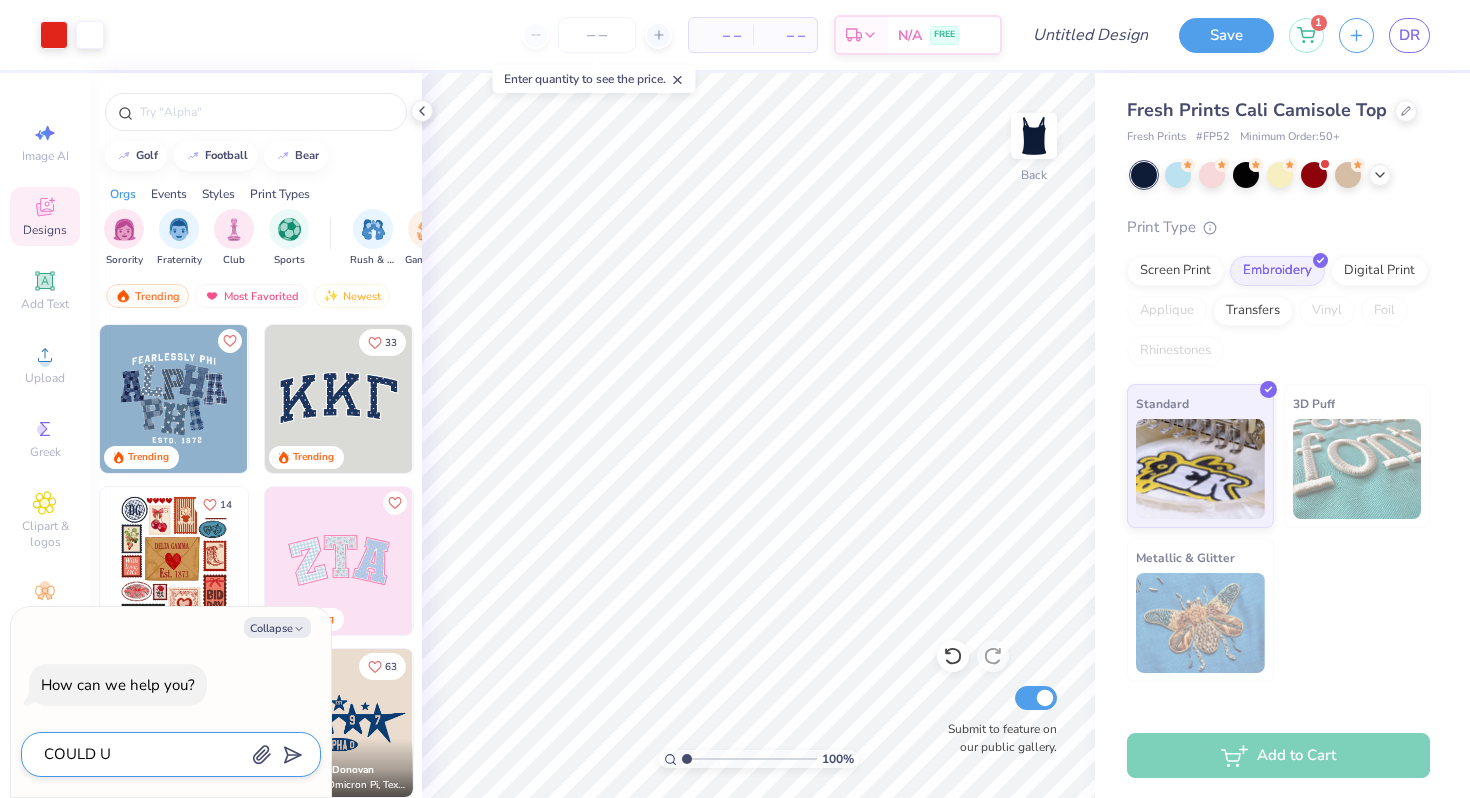 type on "COULD U A" 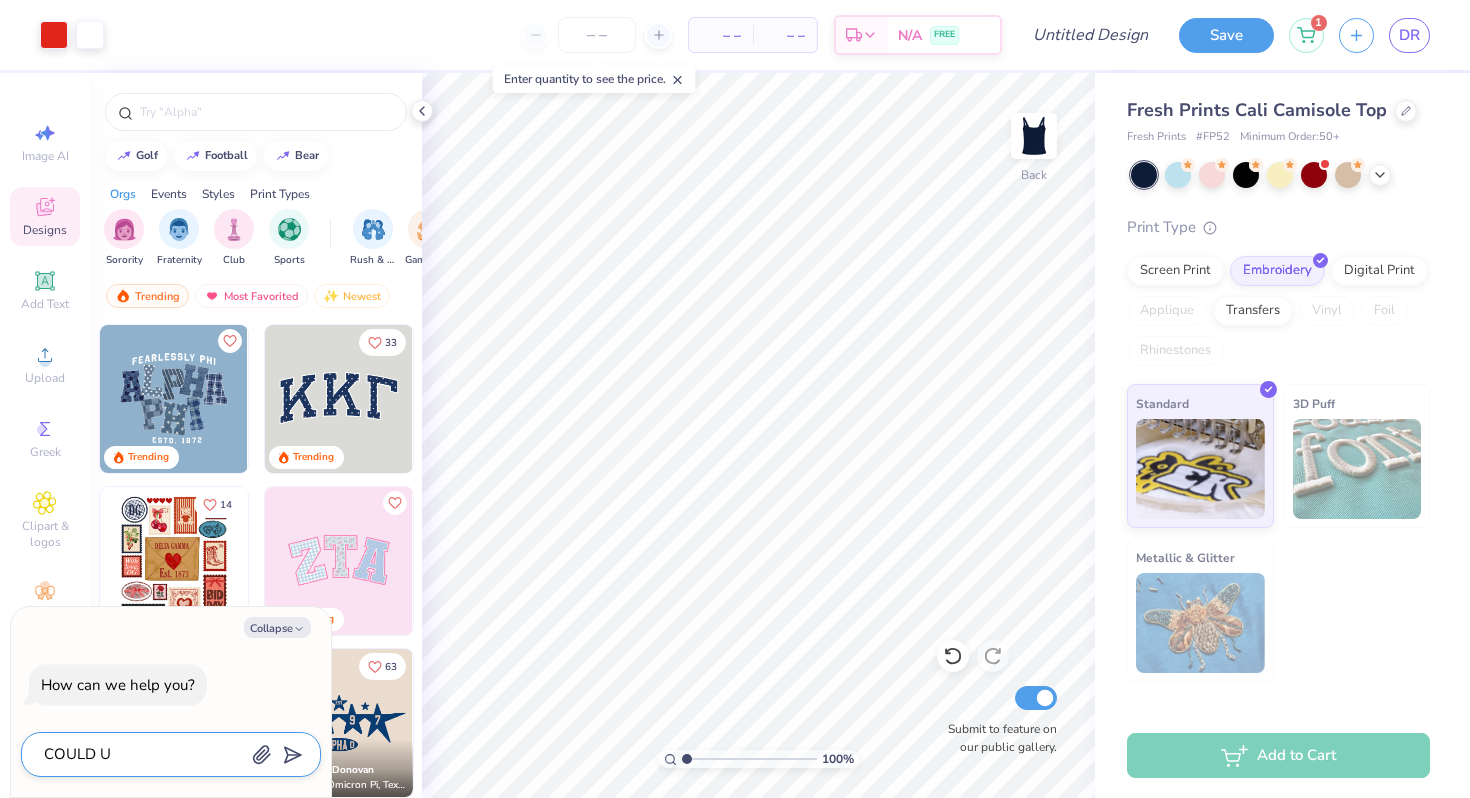 type on "x" 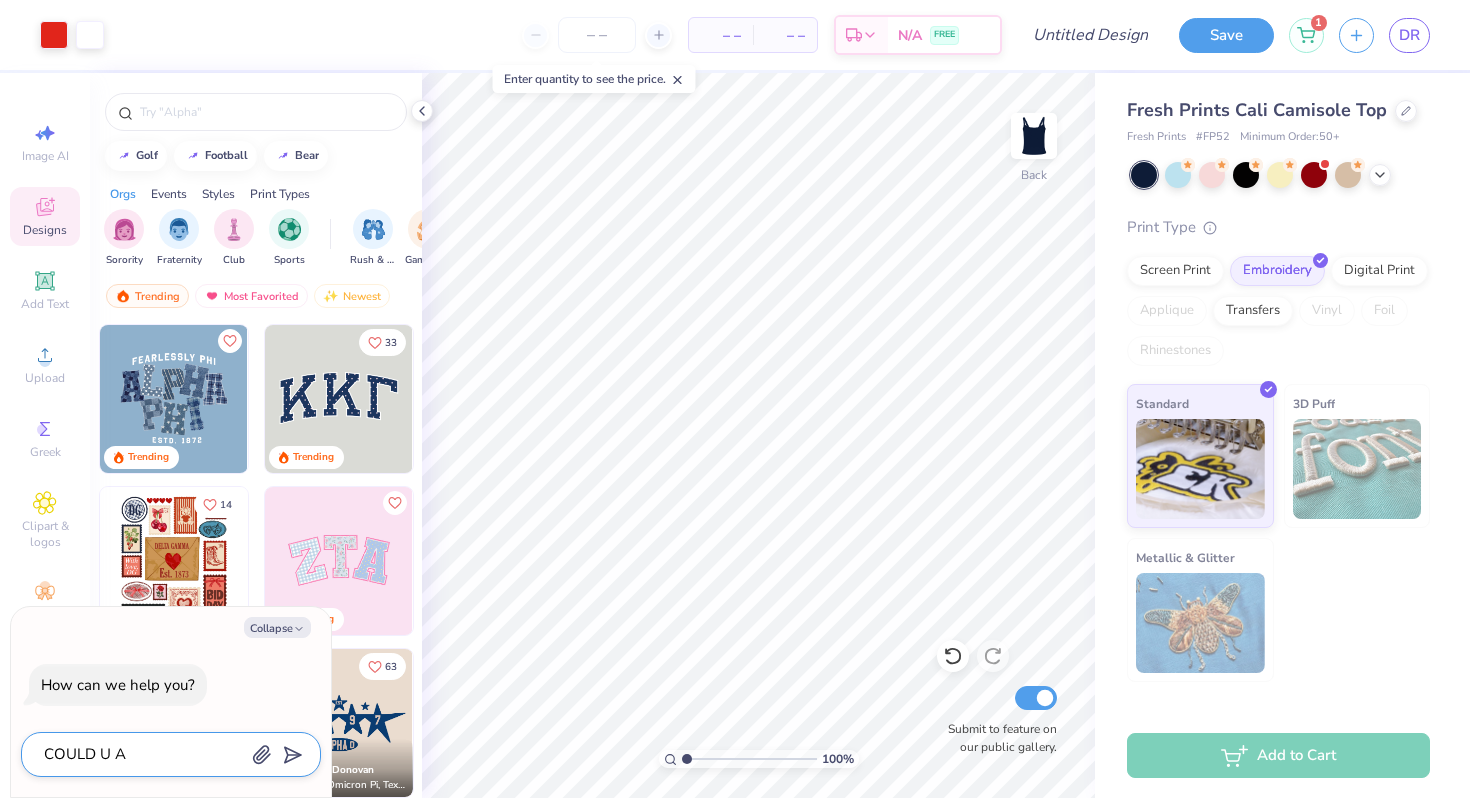 type on "COULD U AD" 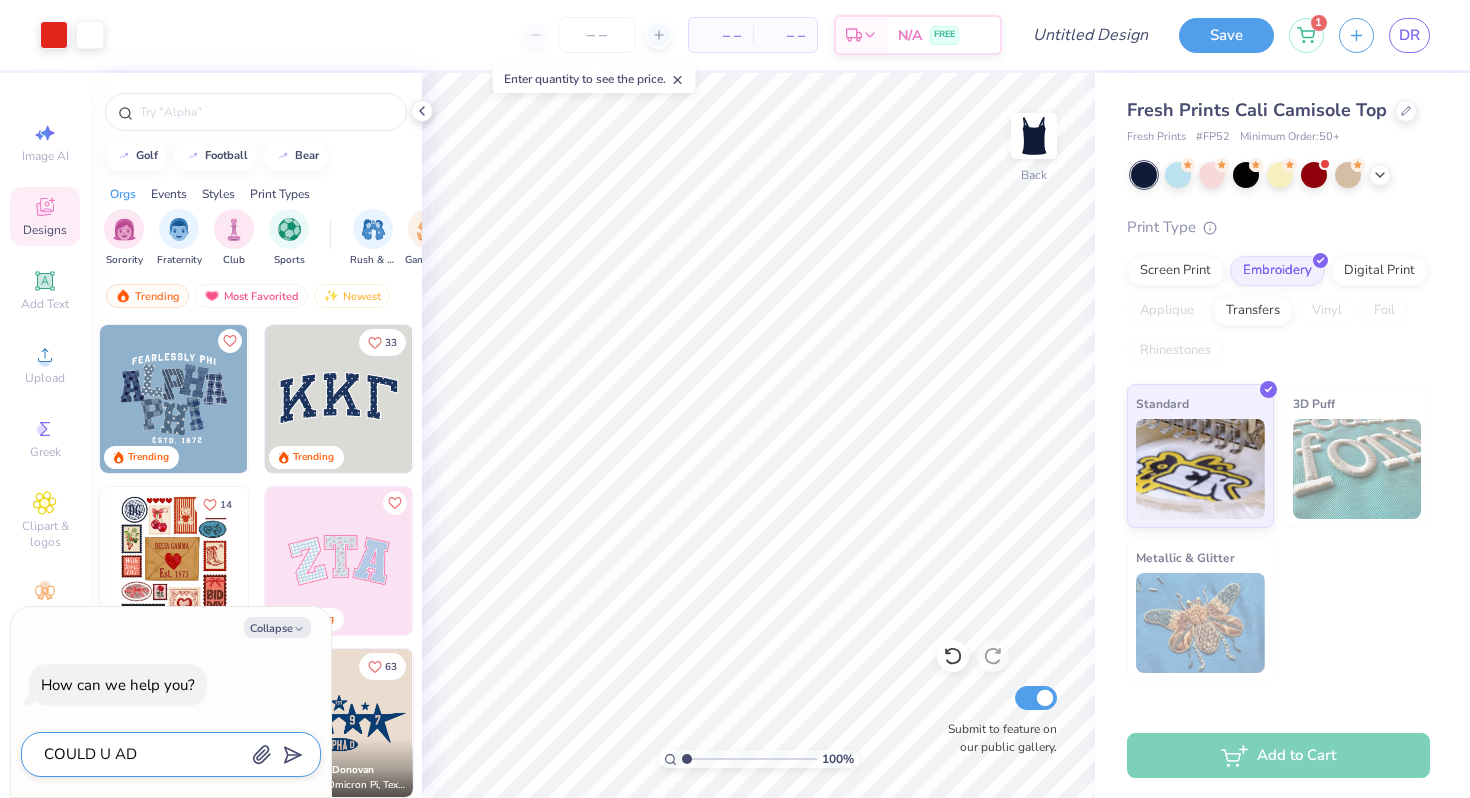 type on "x" 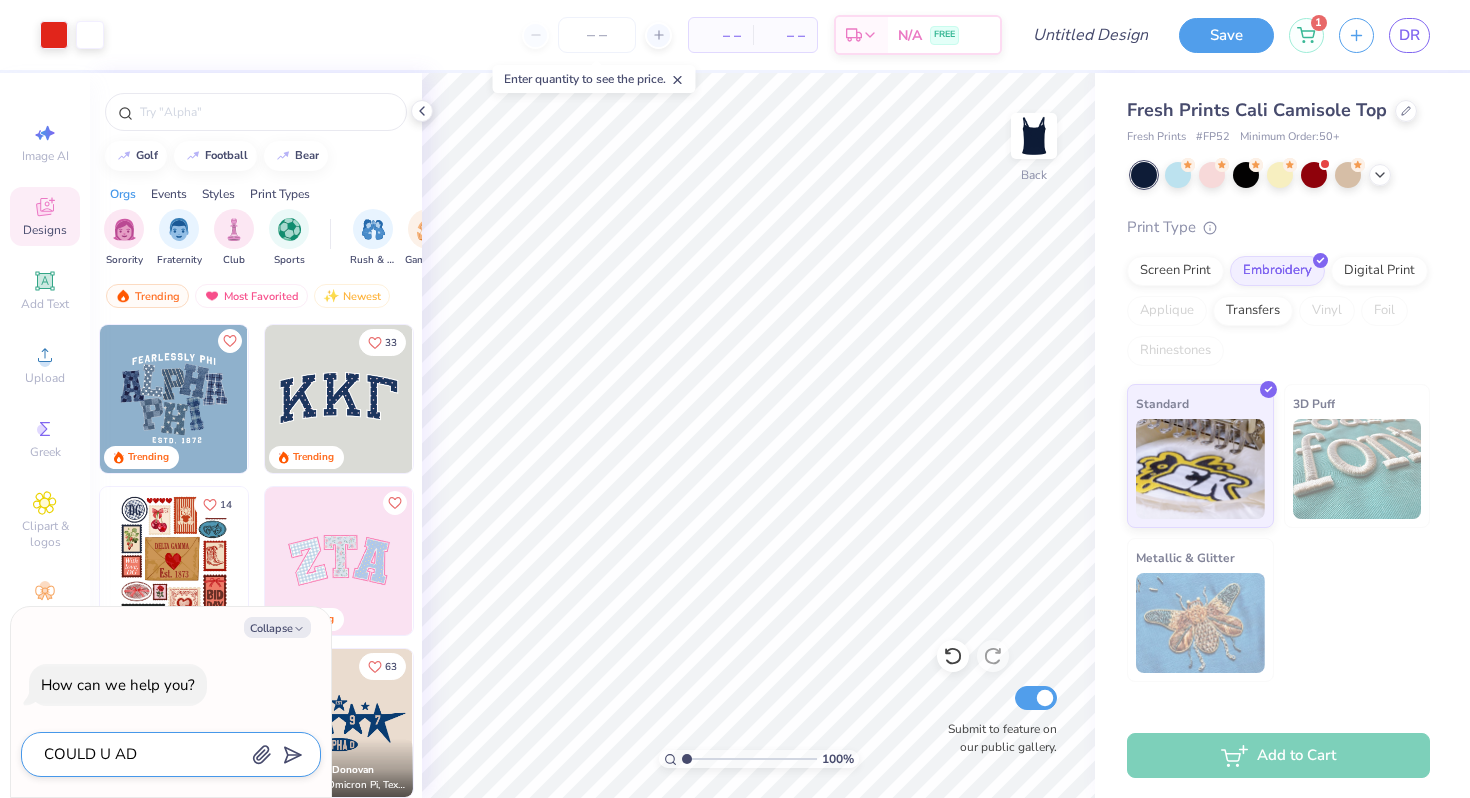 type on "COULD U ADD" 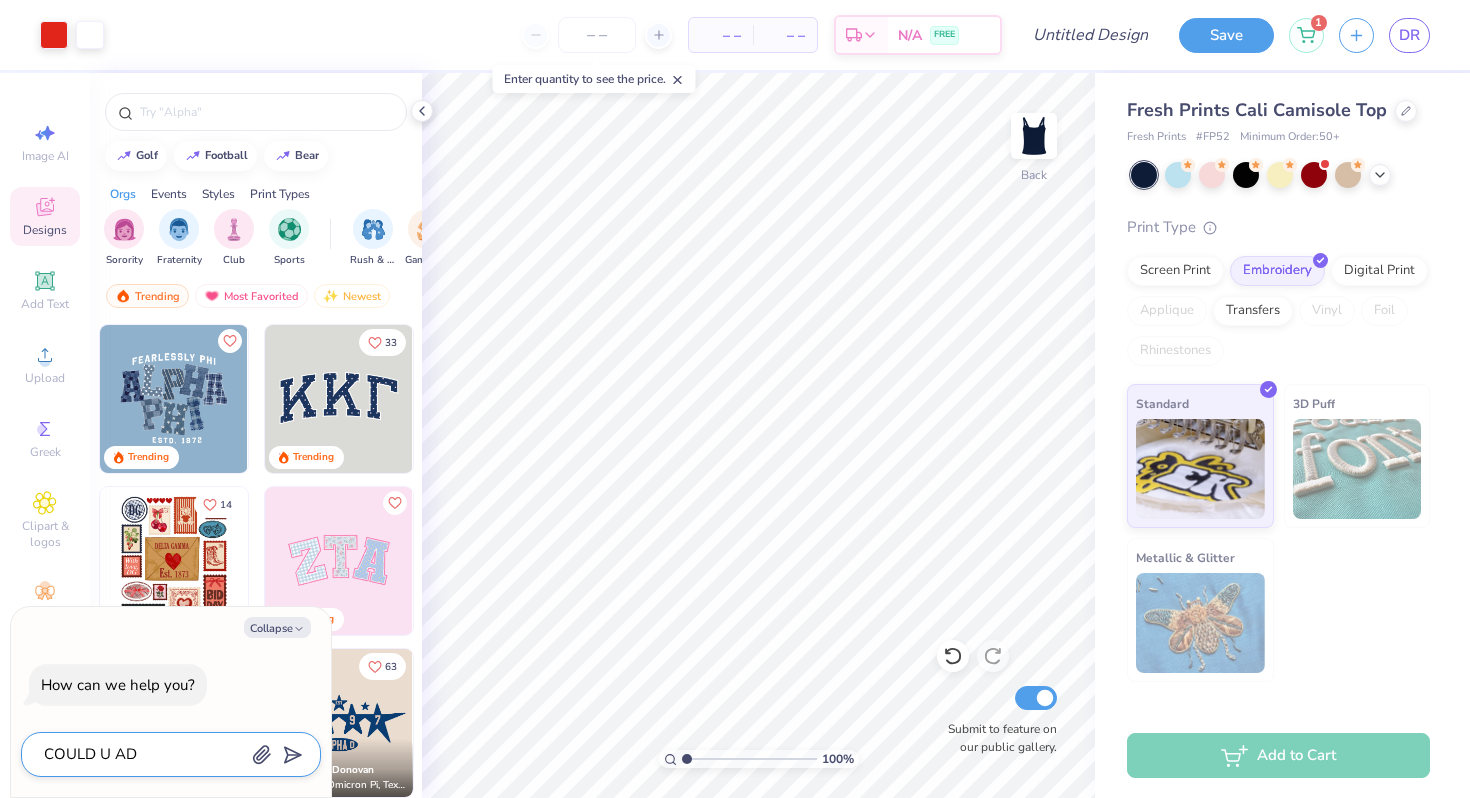 type on "x" 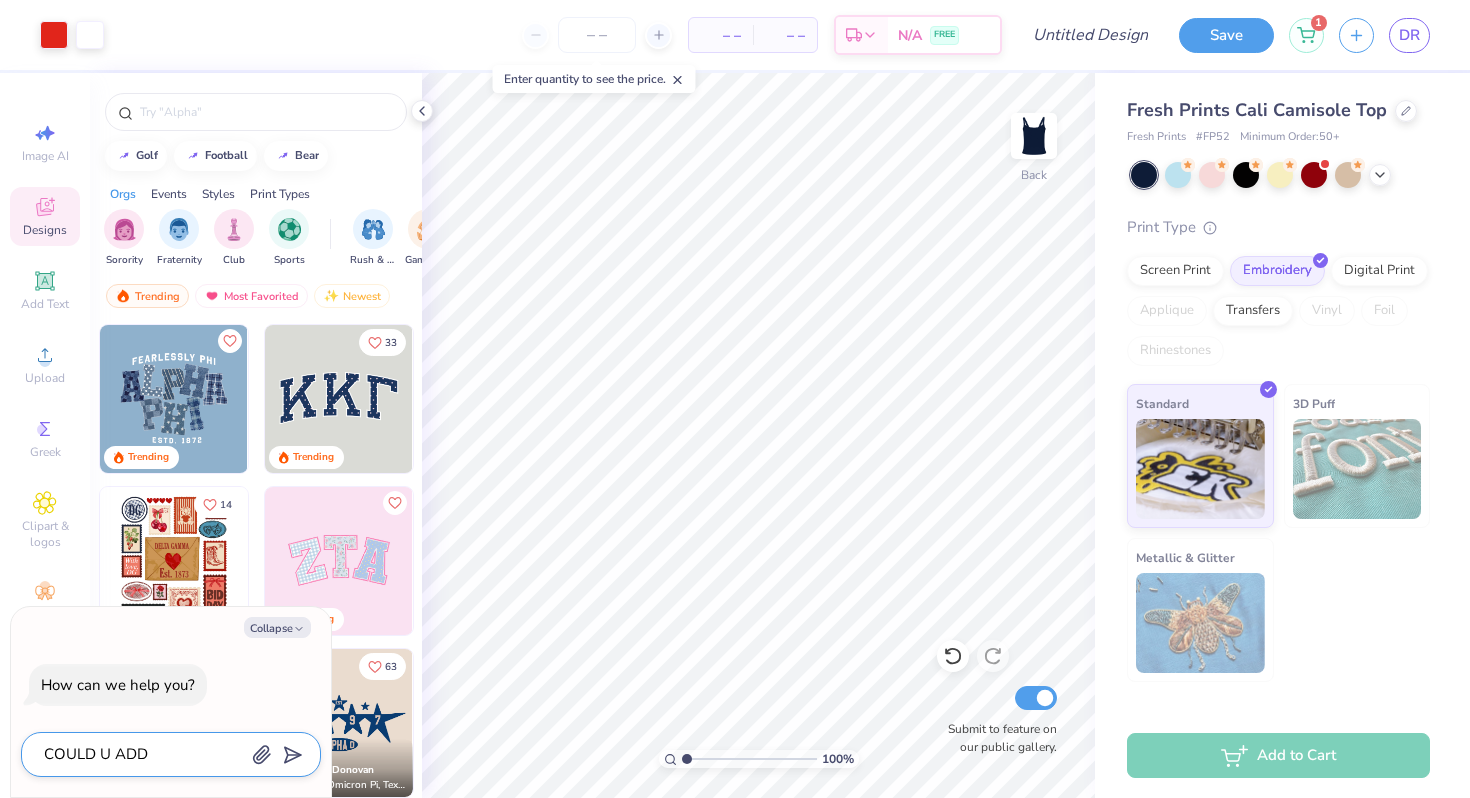 type on "COULD U AD" 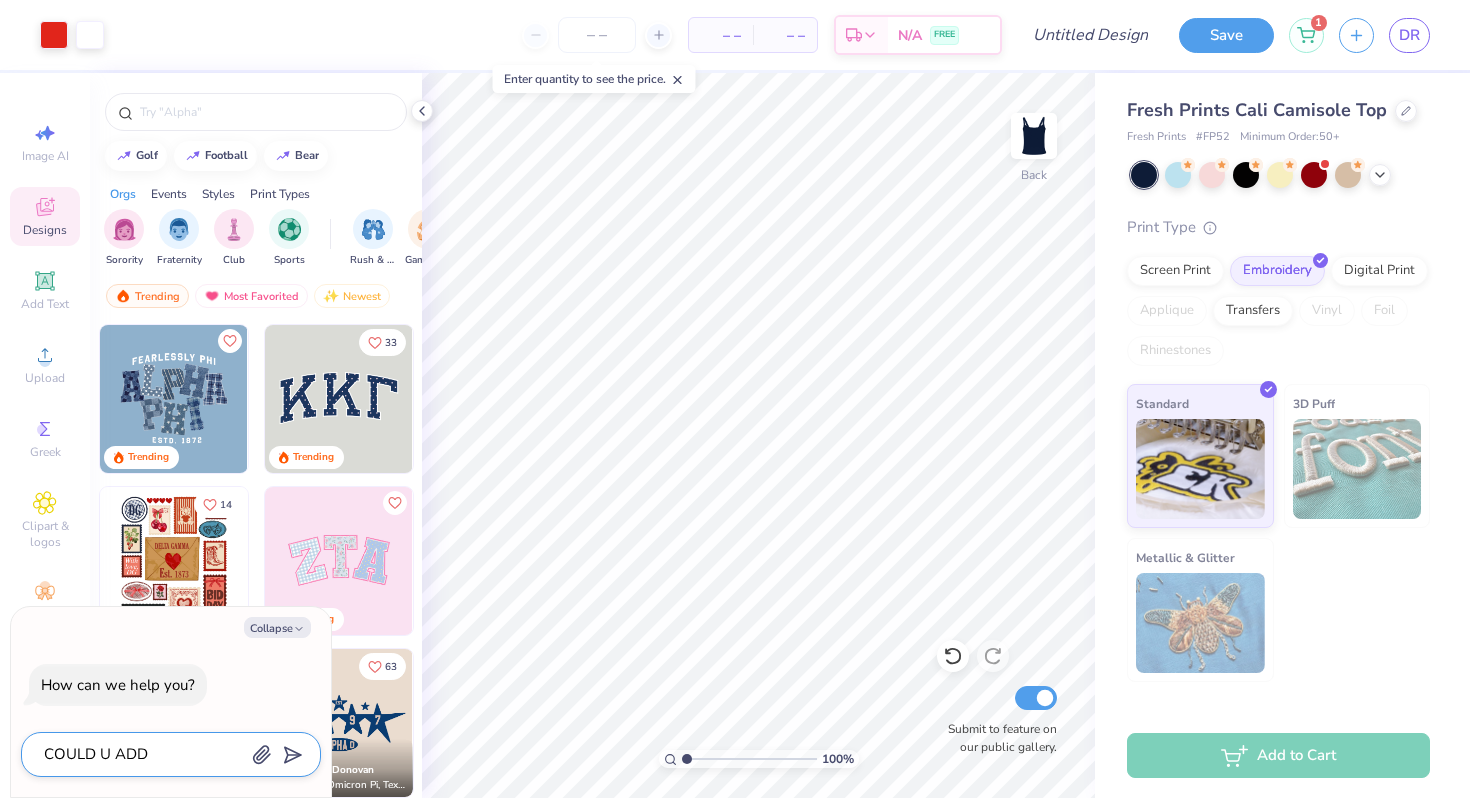 type on "x" 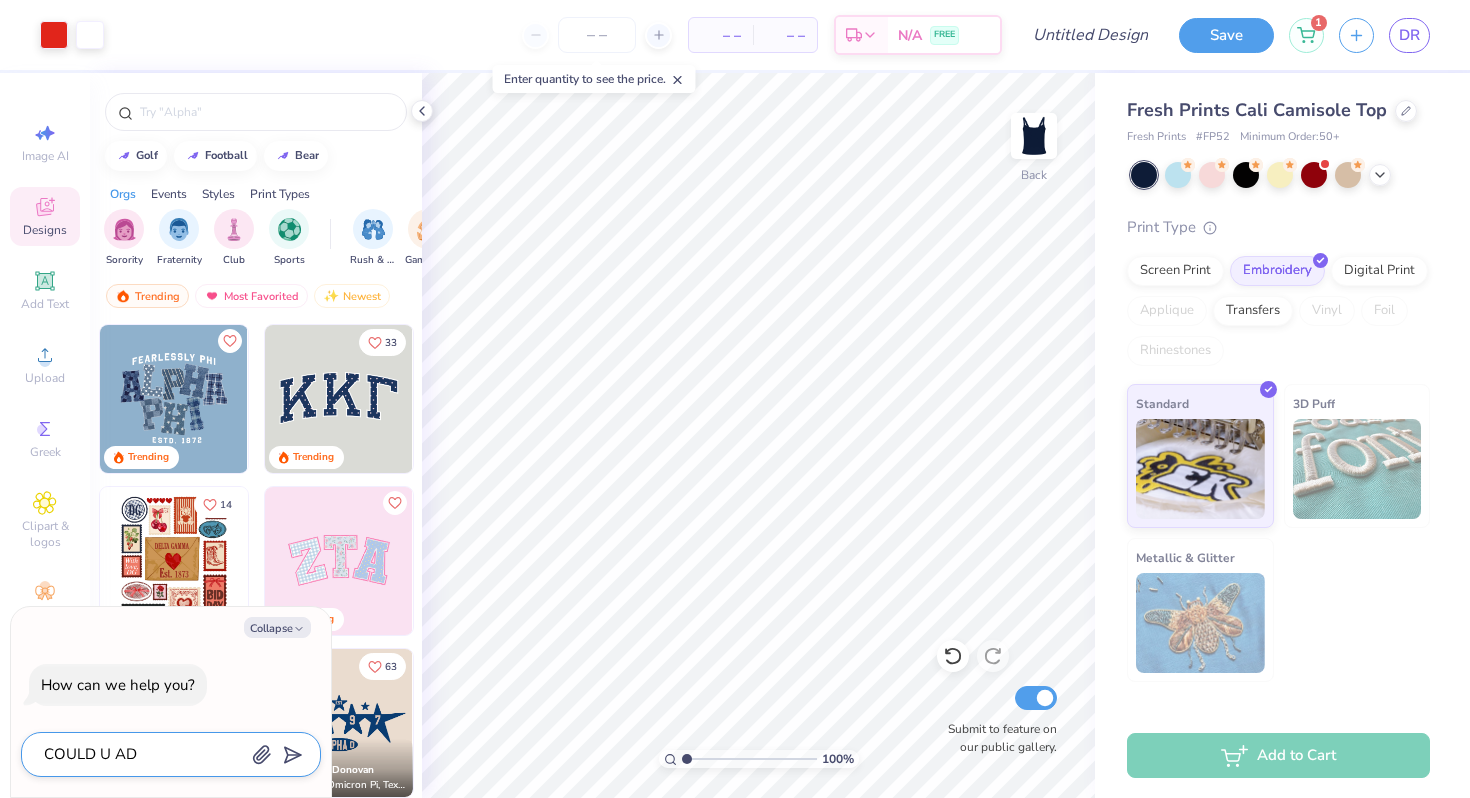 type on "COULD U A" 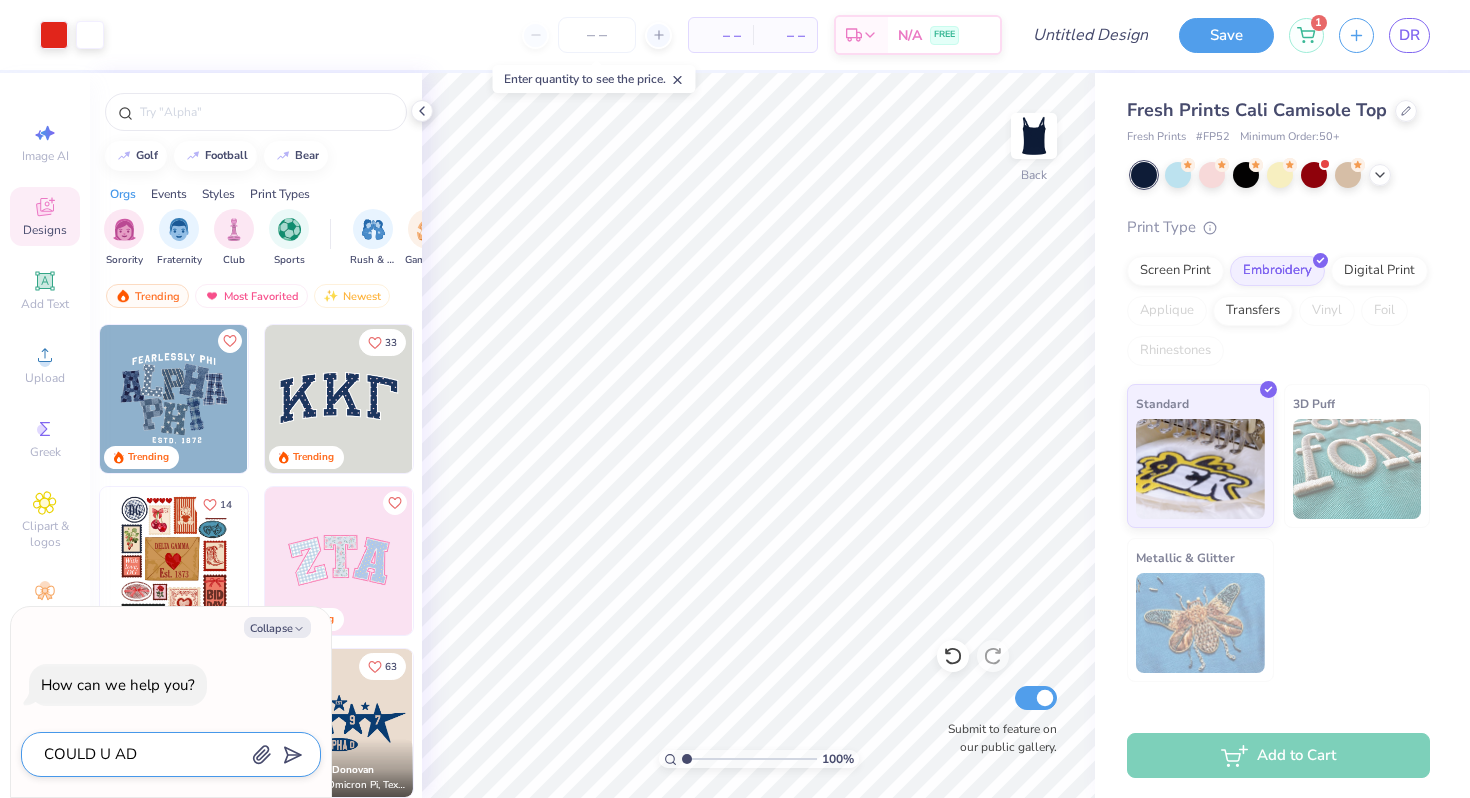 type on "x" 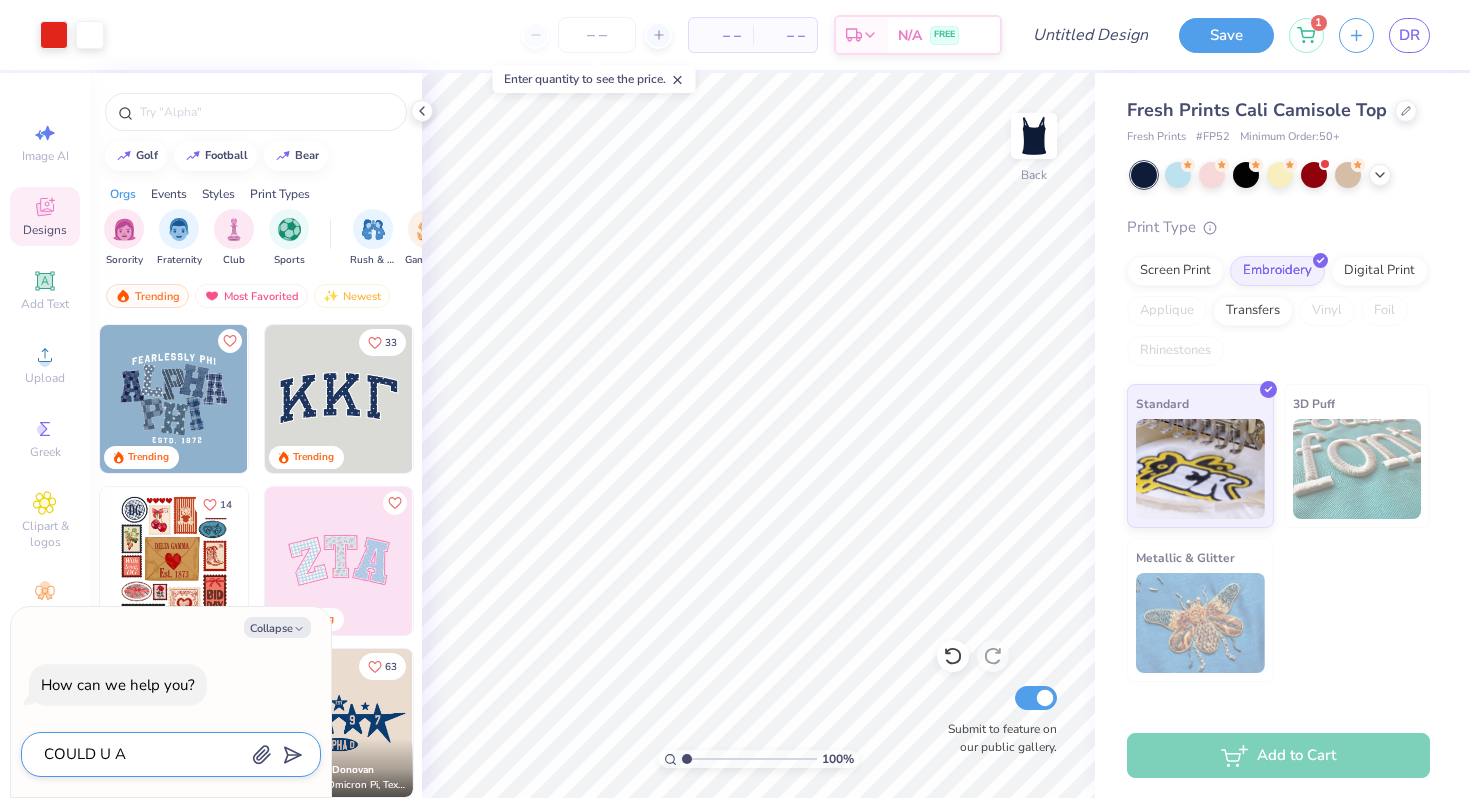 type on "COULD U" 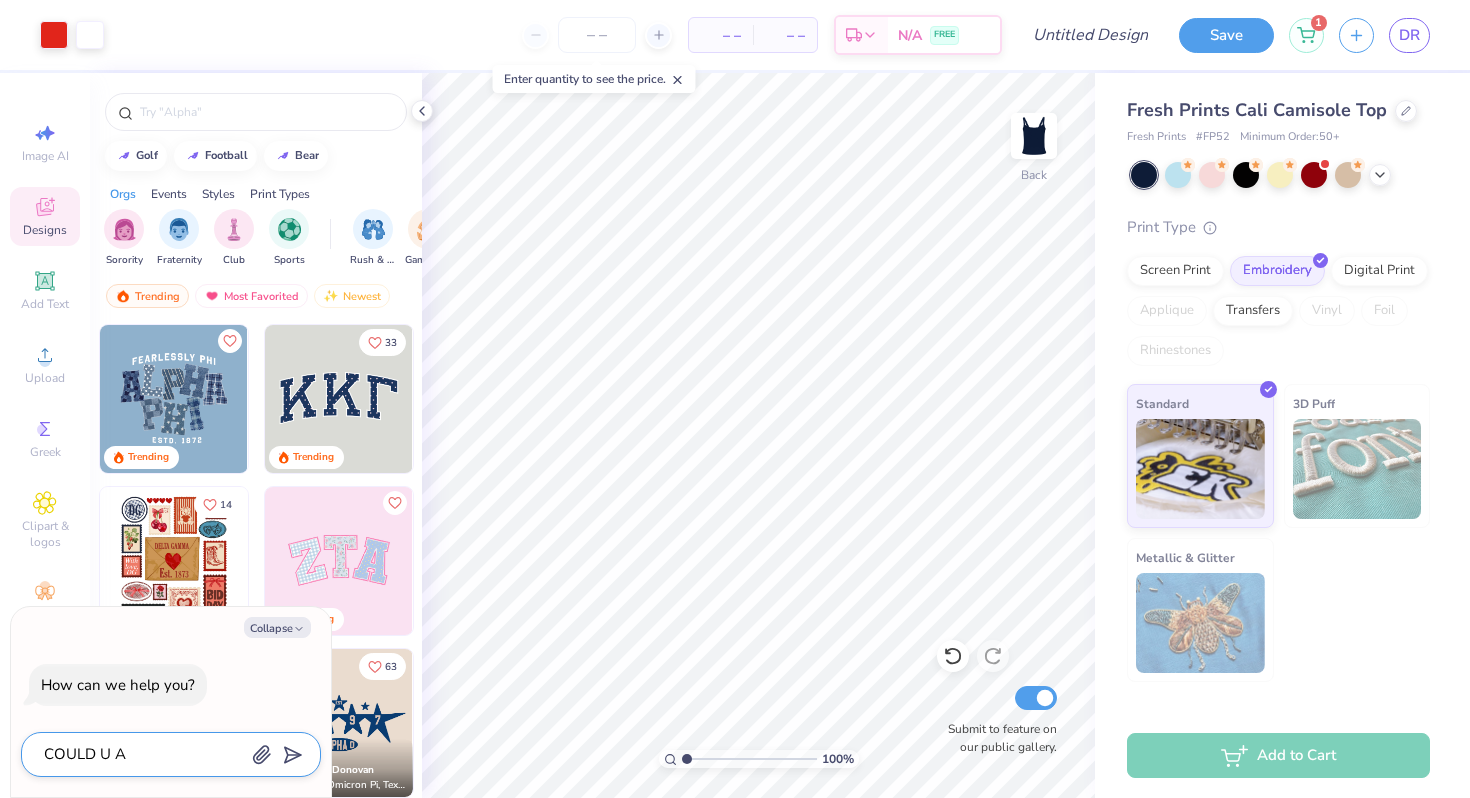 type on "x" 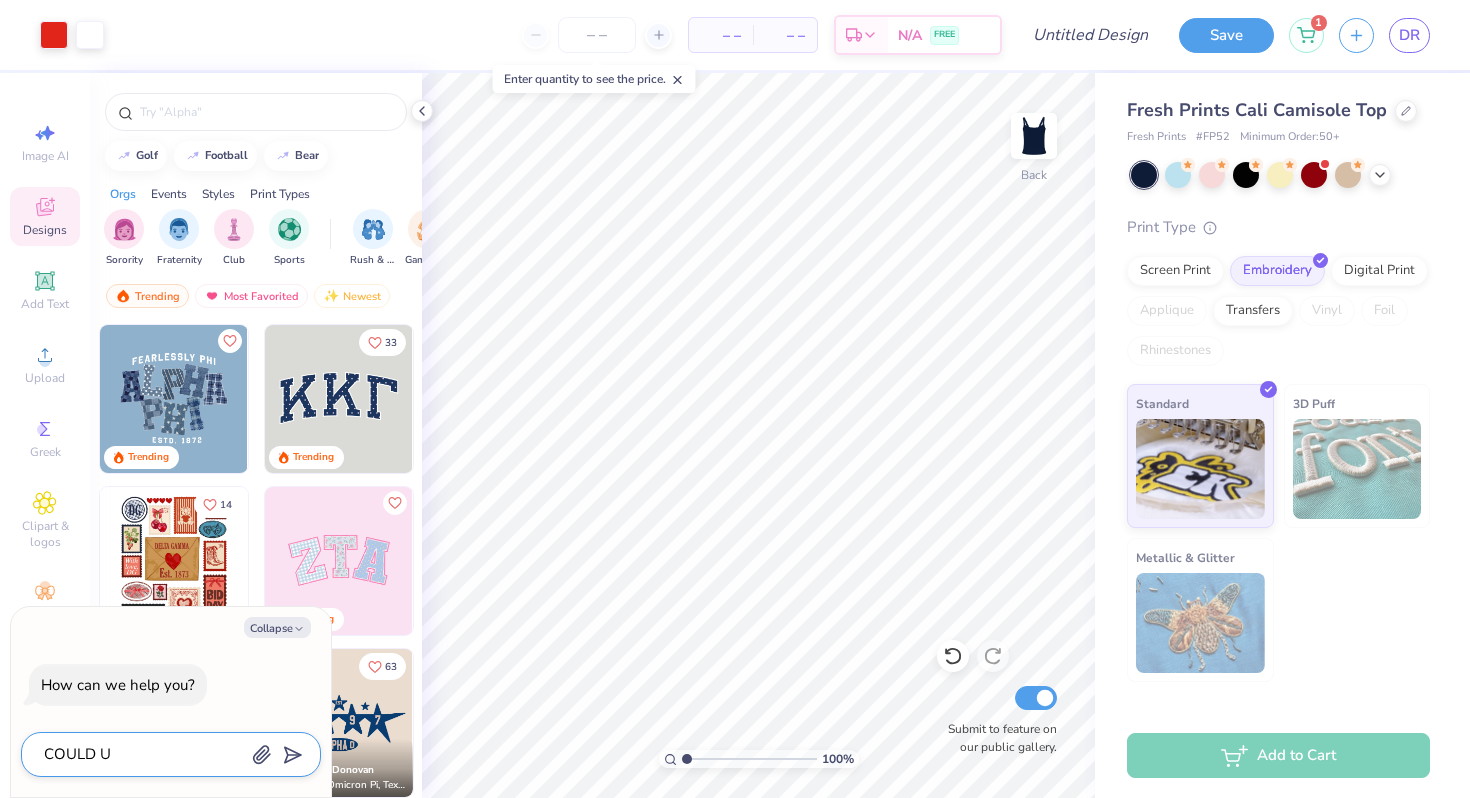 type on "COULD U" 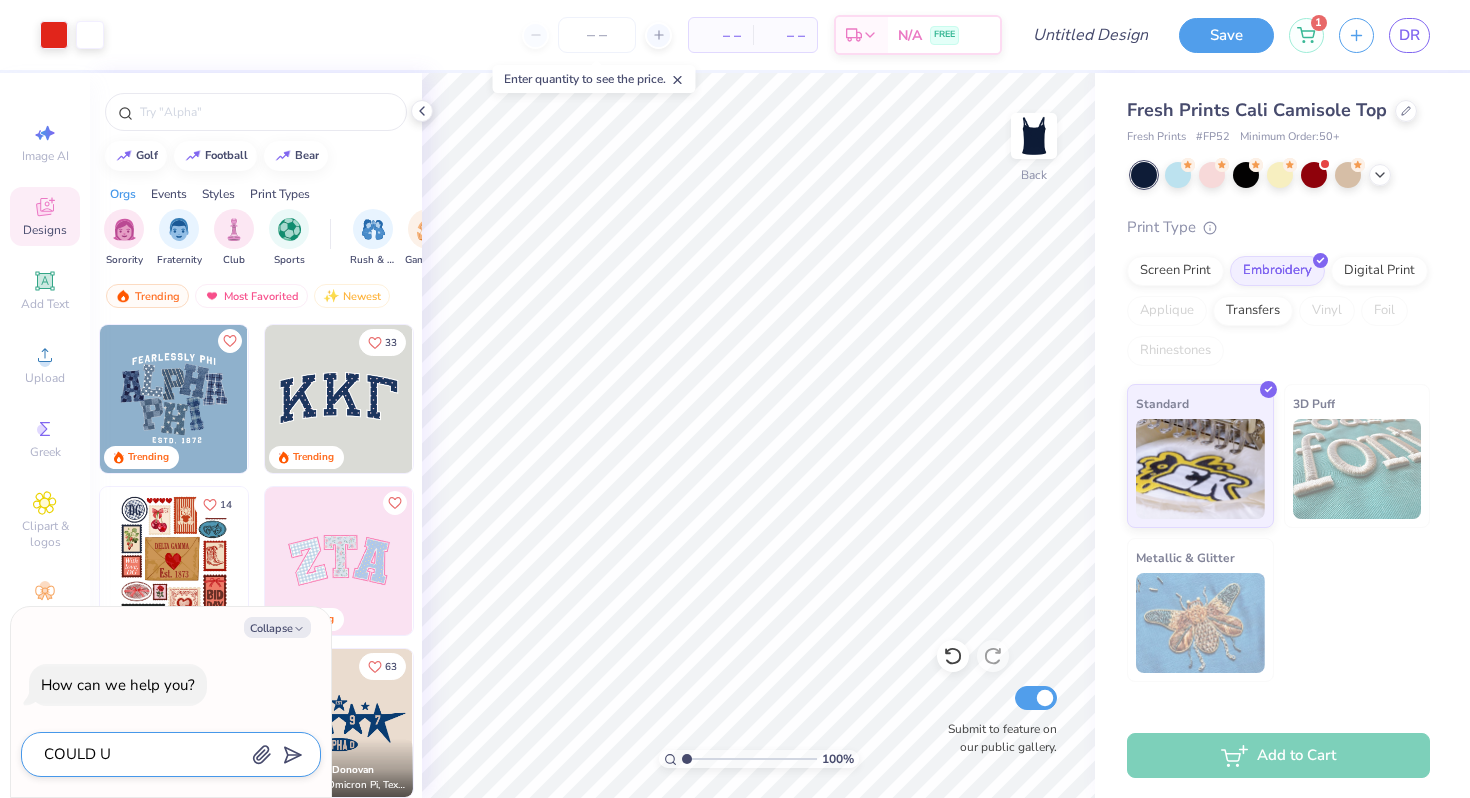 type on "x" 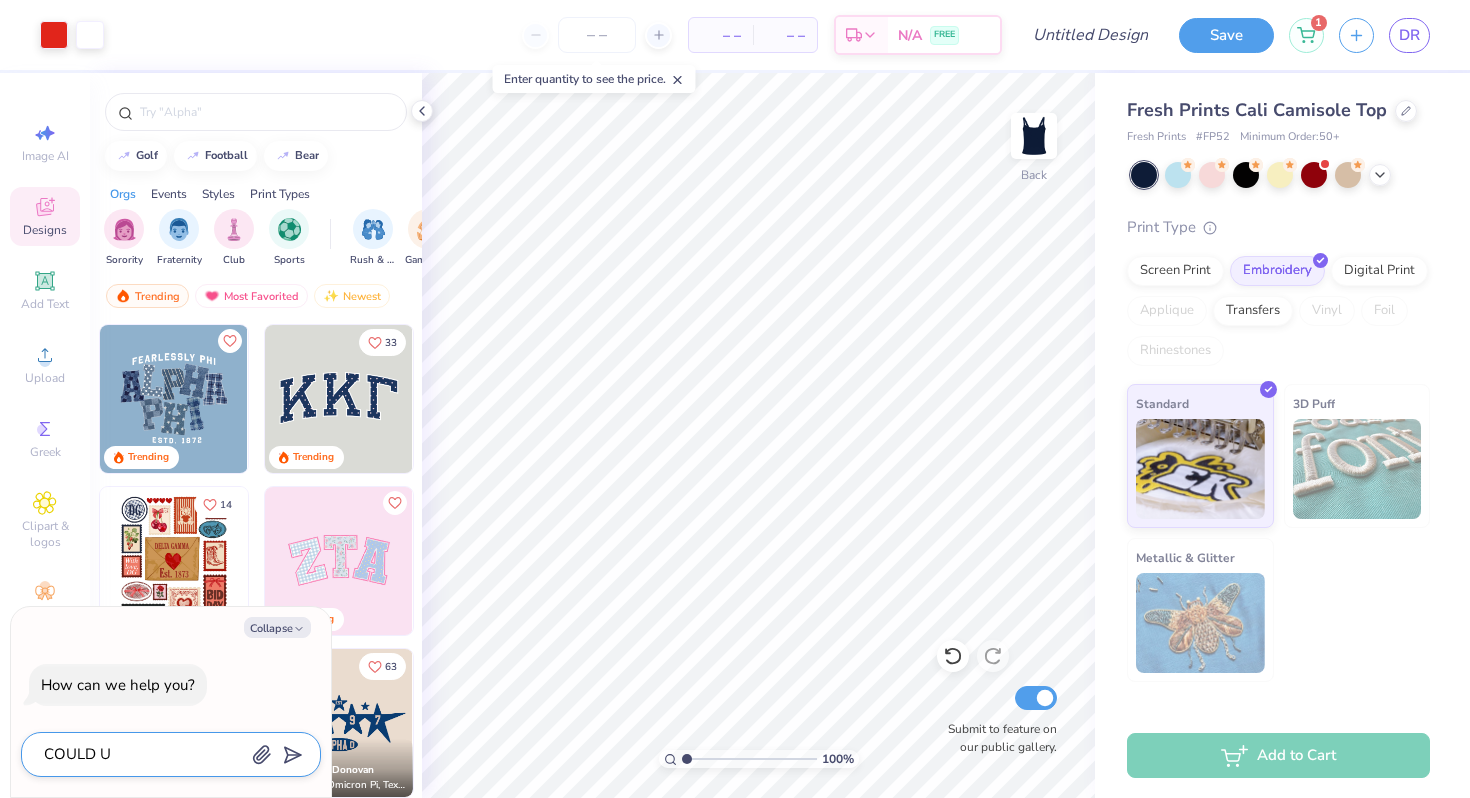 type on "COULD" 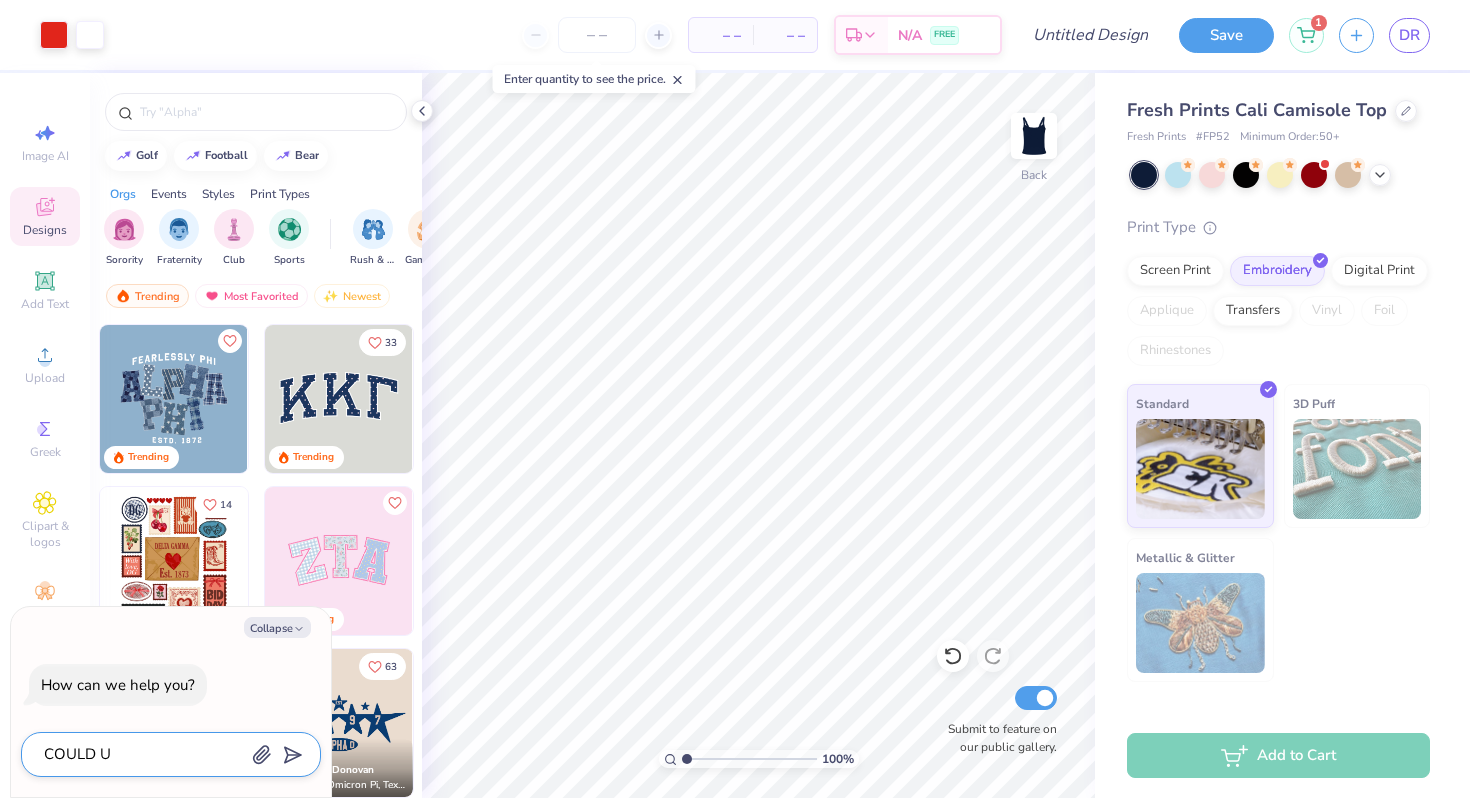 type on "x" 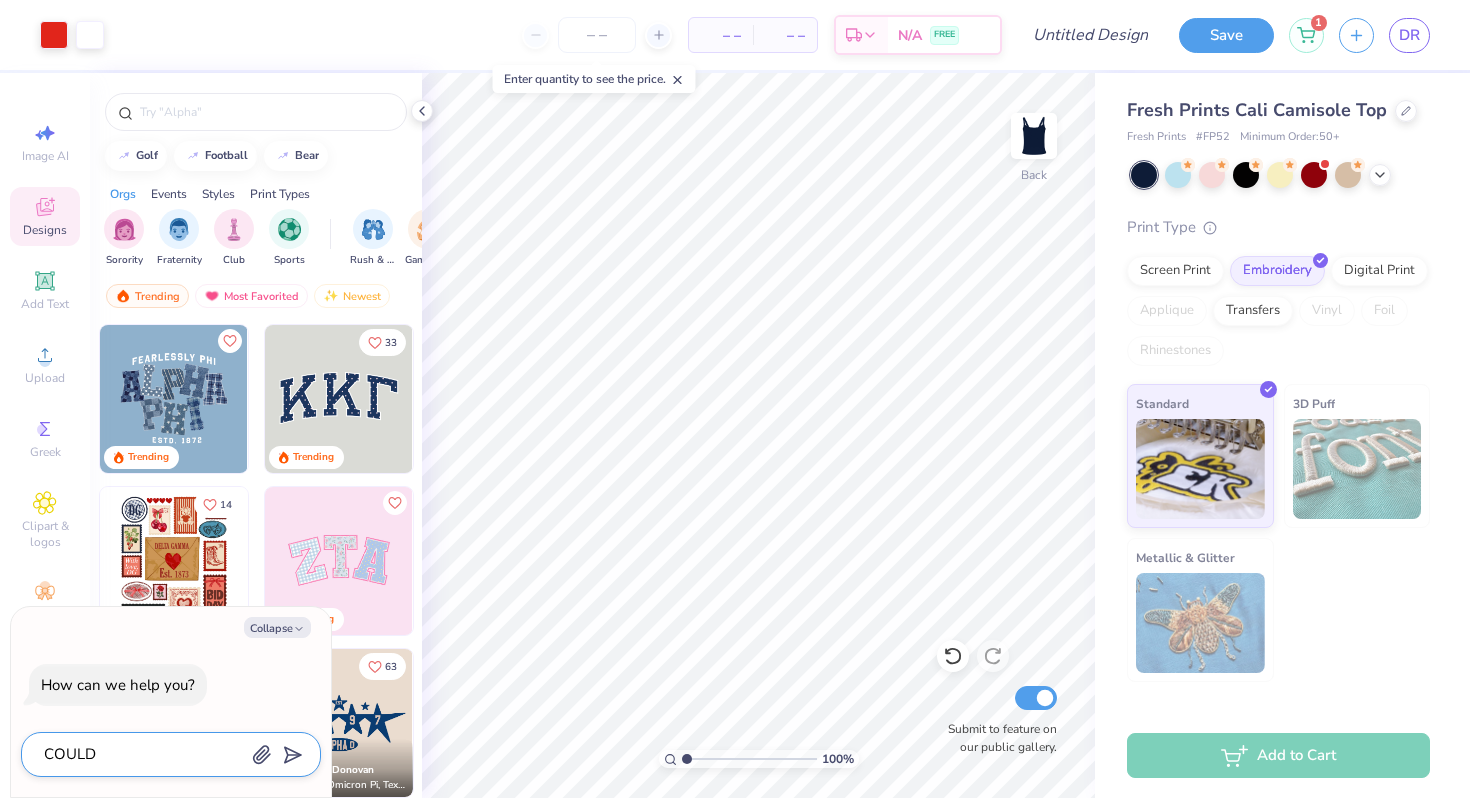 type on "COULD" 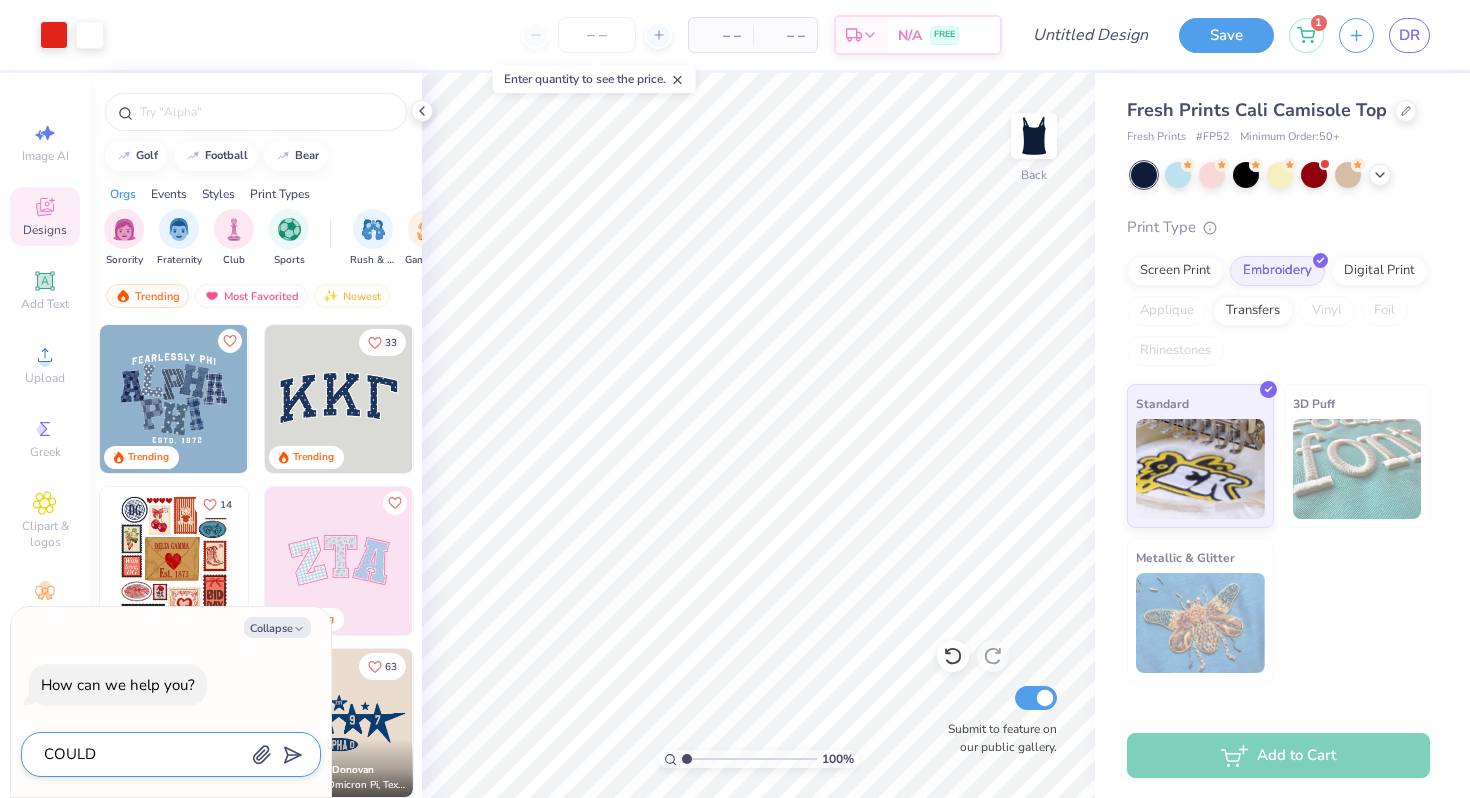 type on "x" 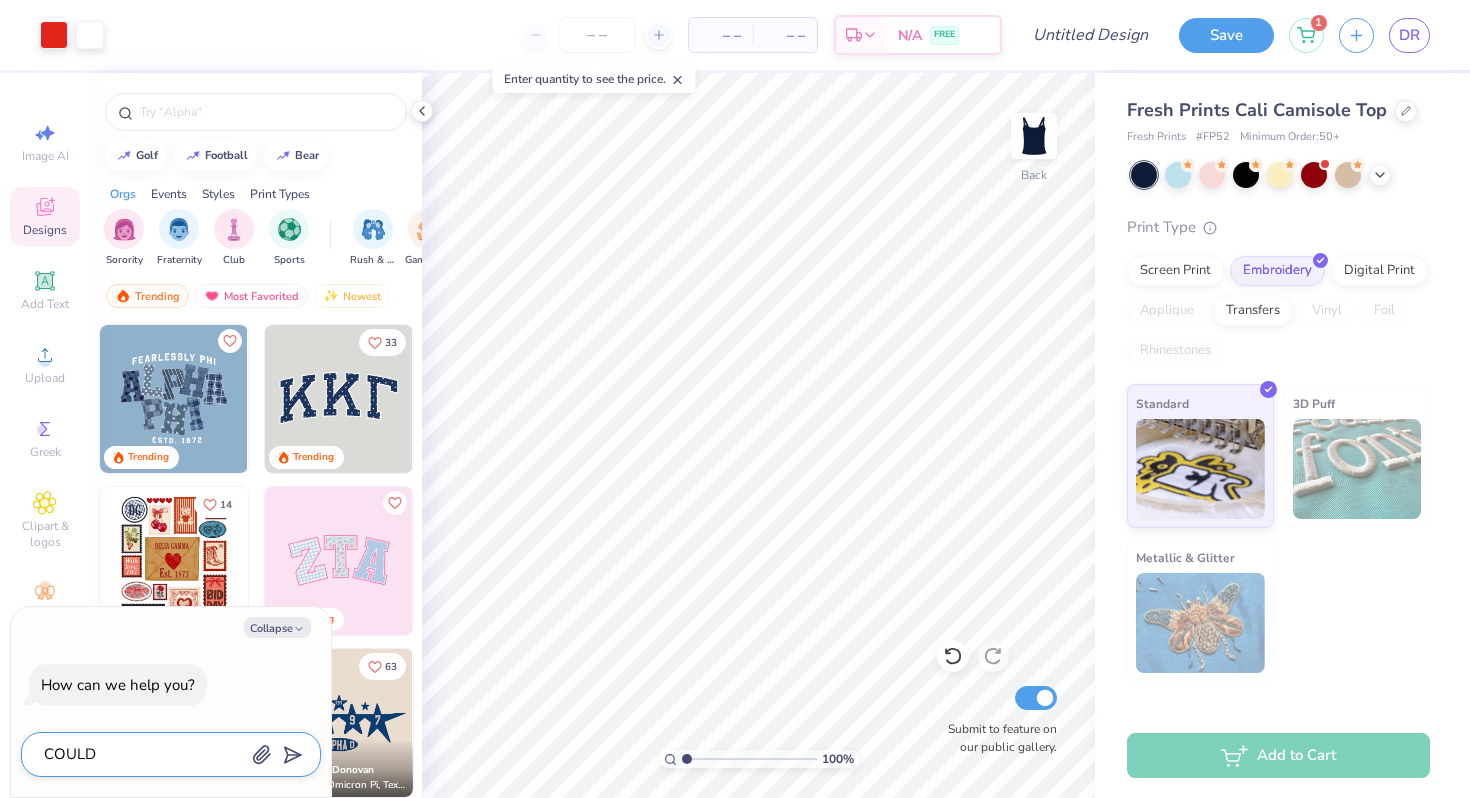 type on "COUL" 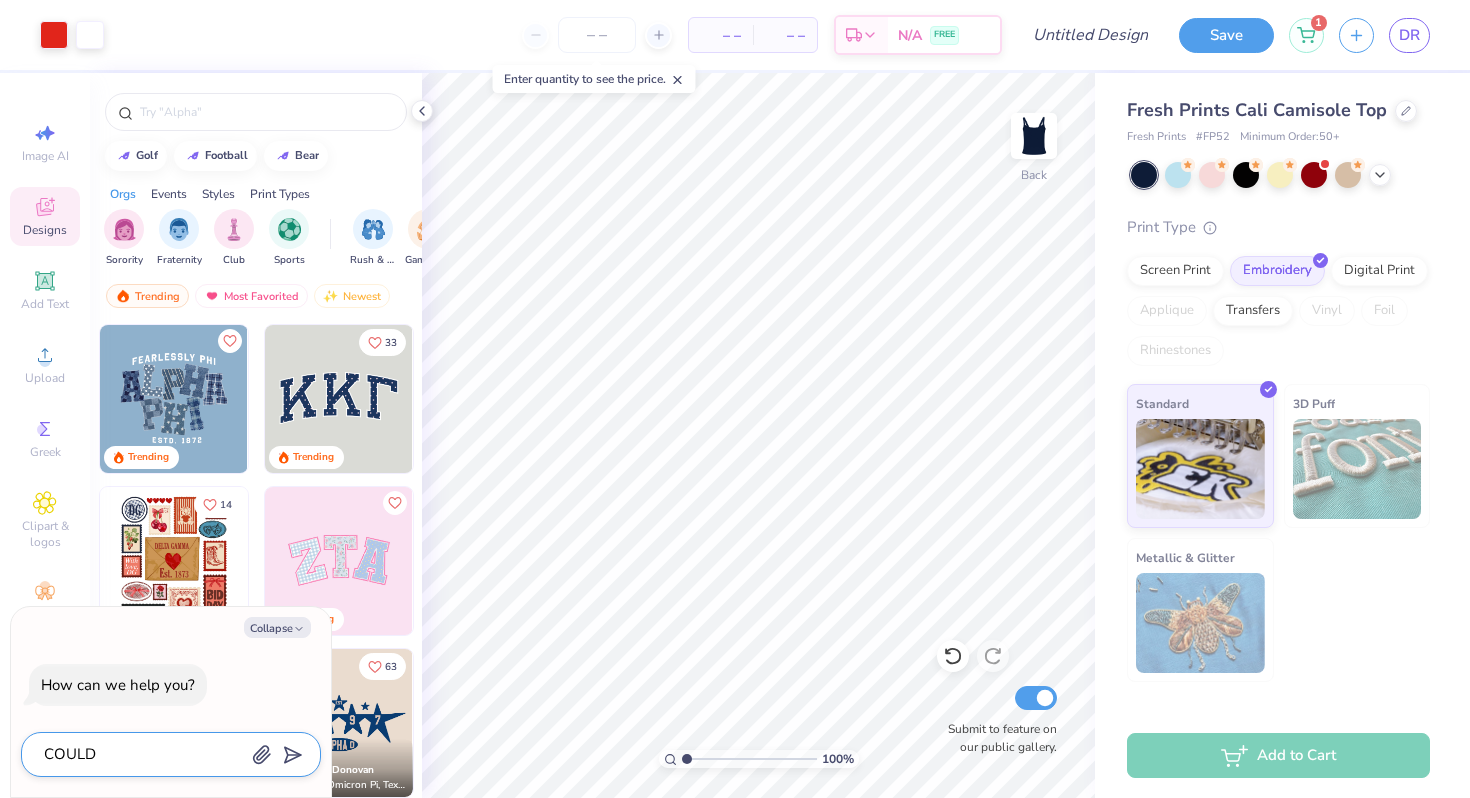 type on "x" 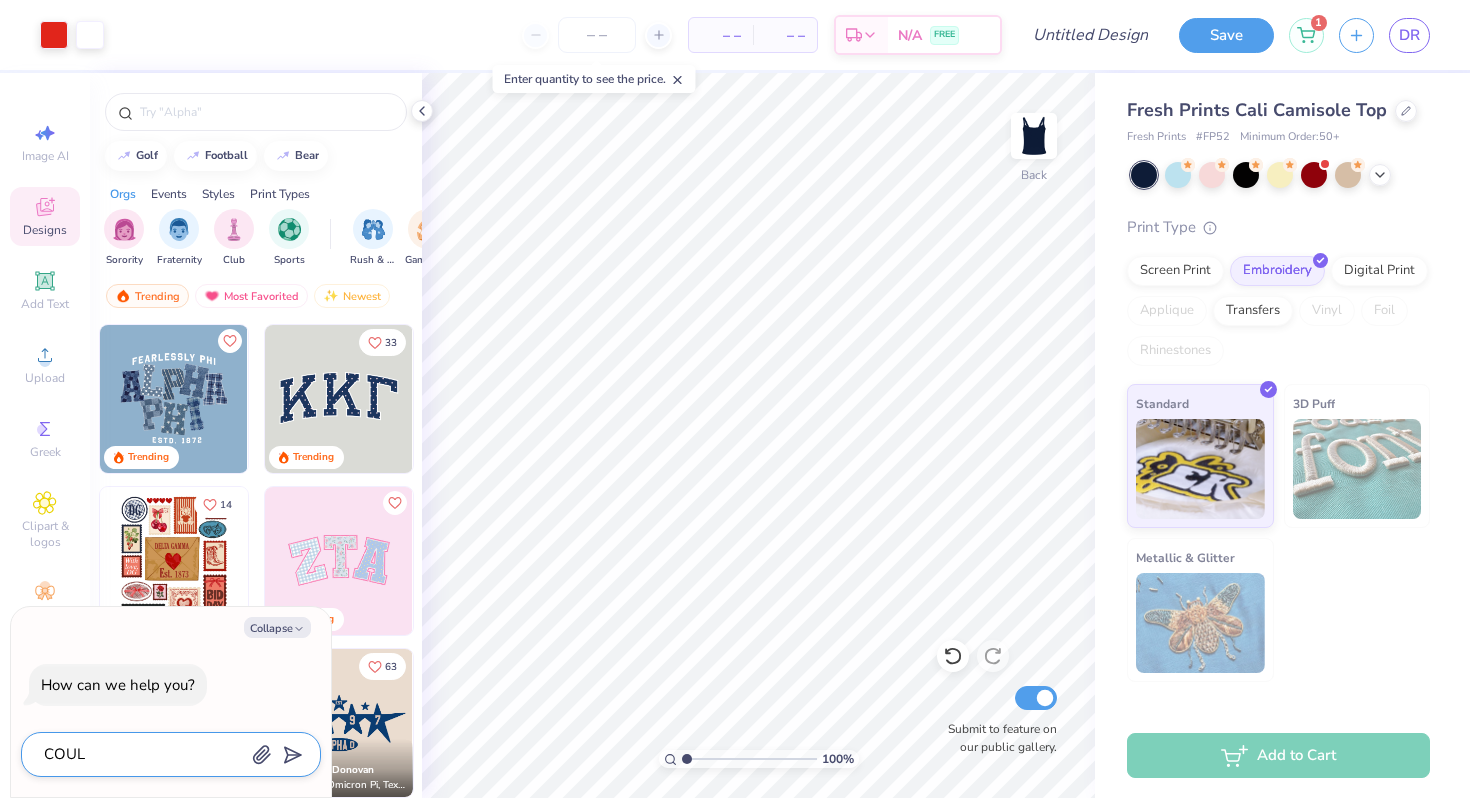 type on "COU" 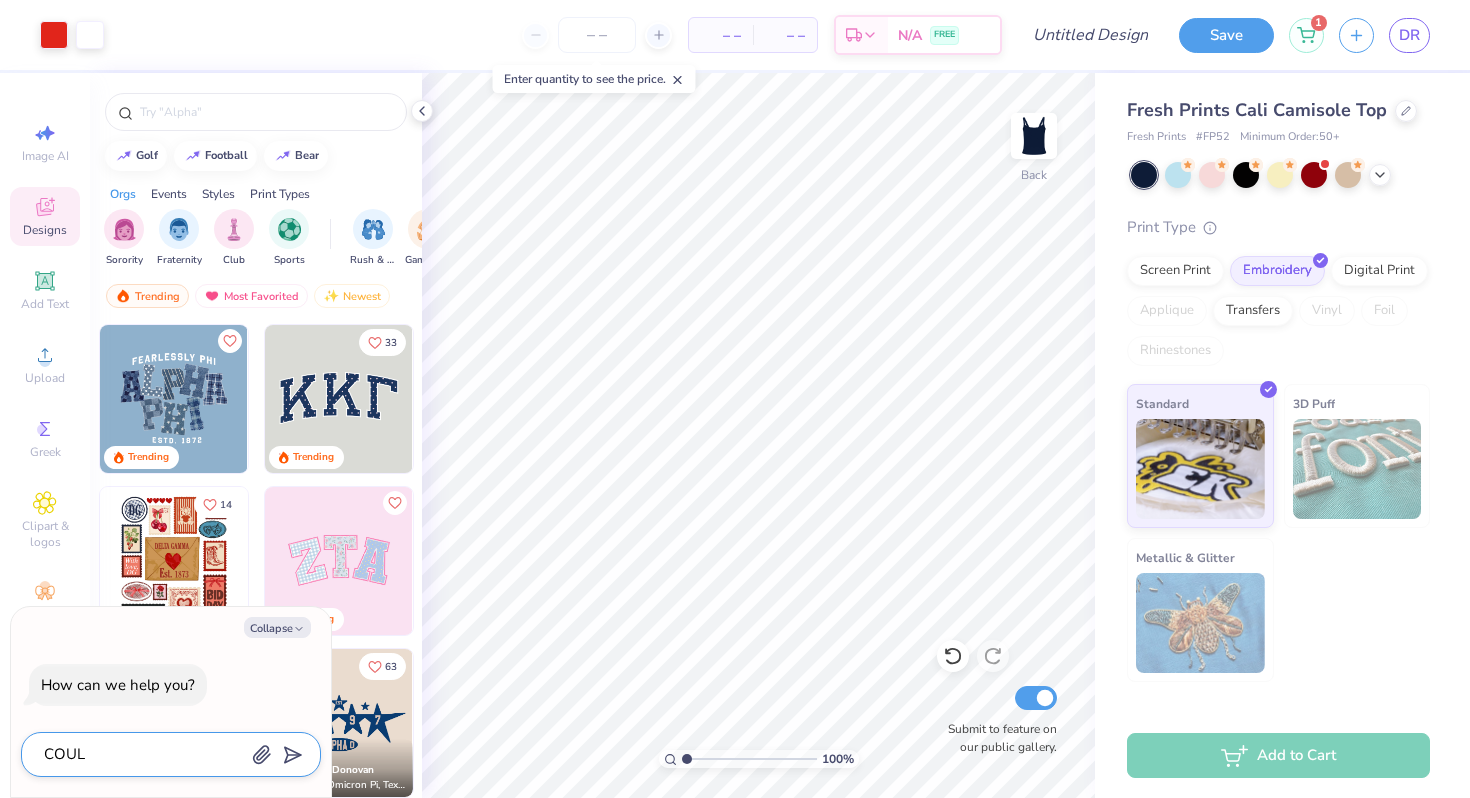 type on "x" 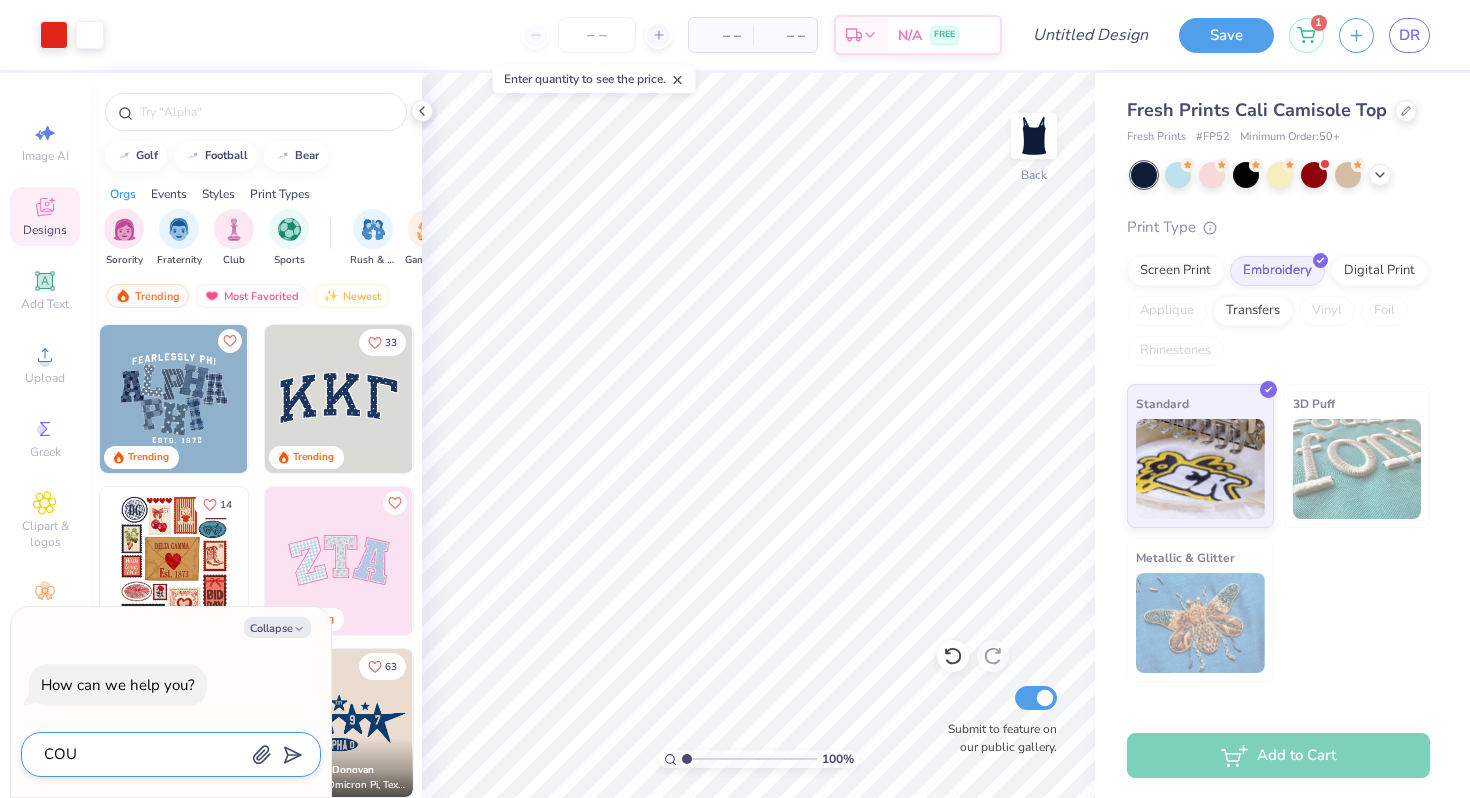 type on "CO" 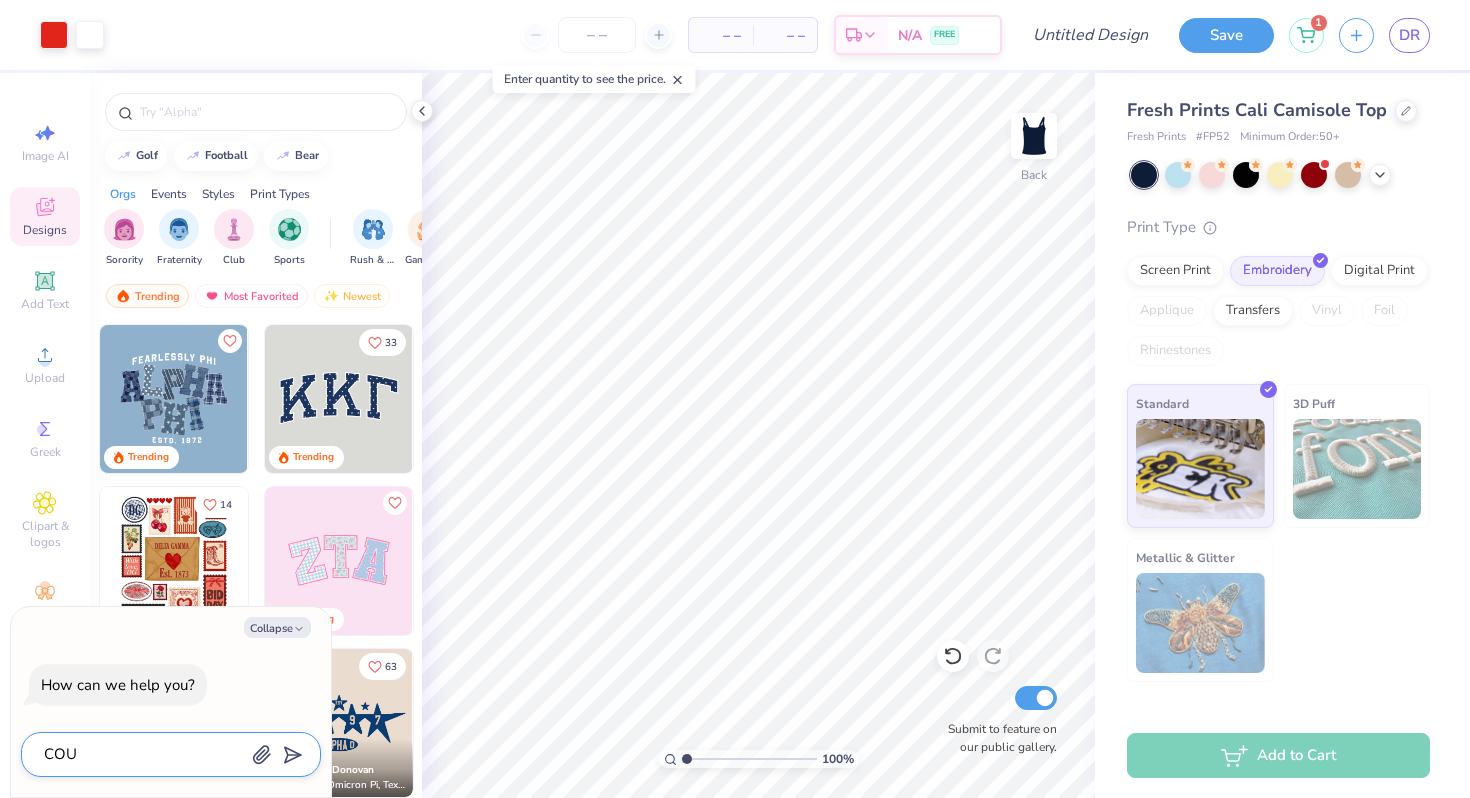 type on "x" 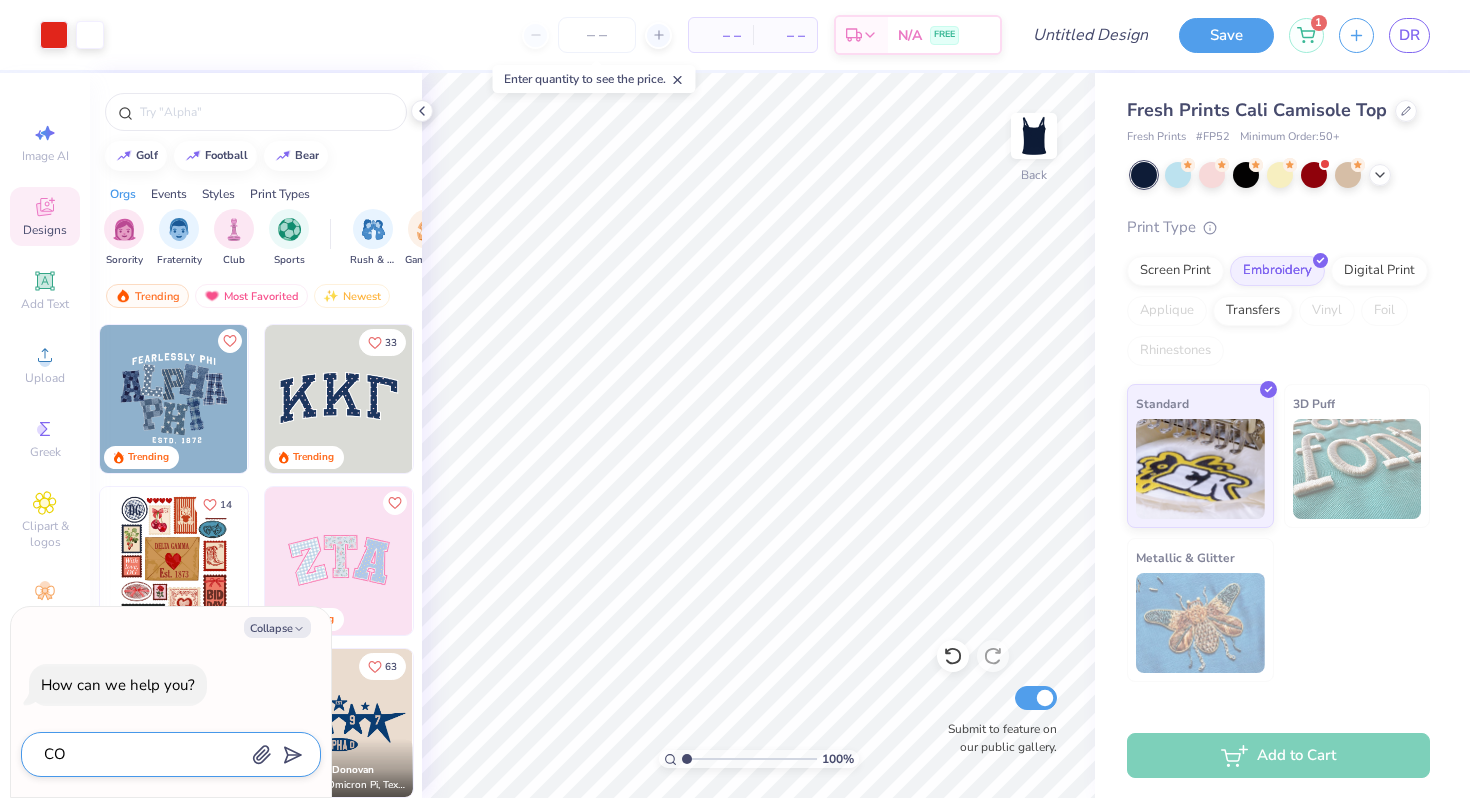 type on "C" 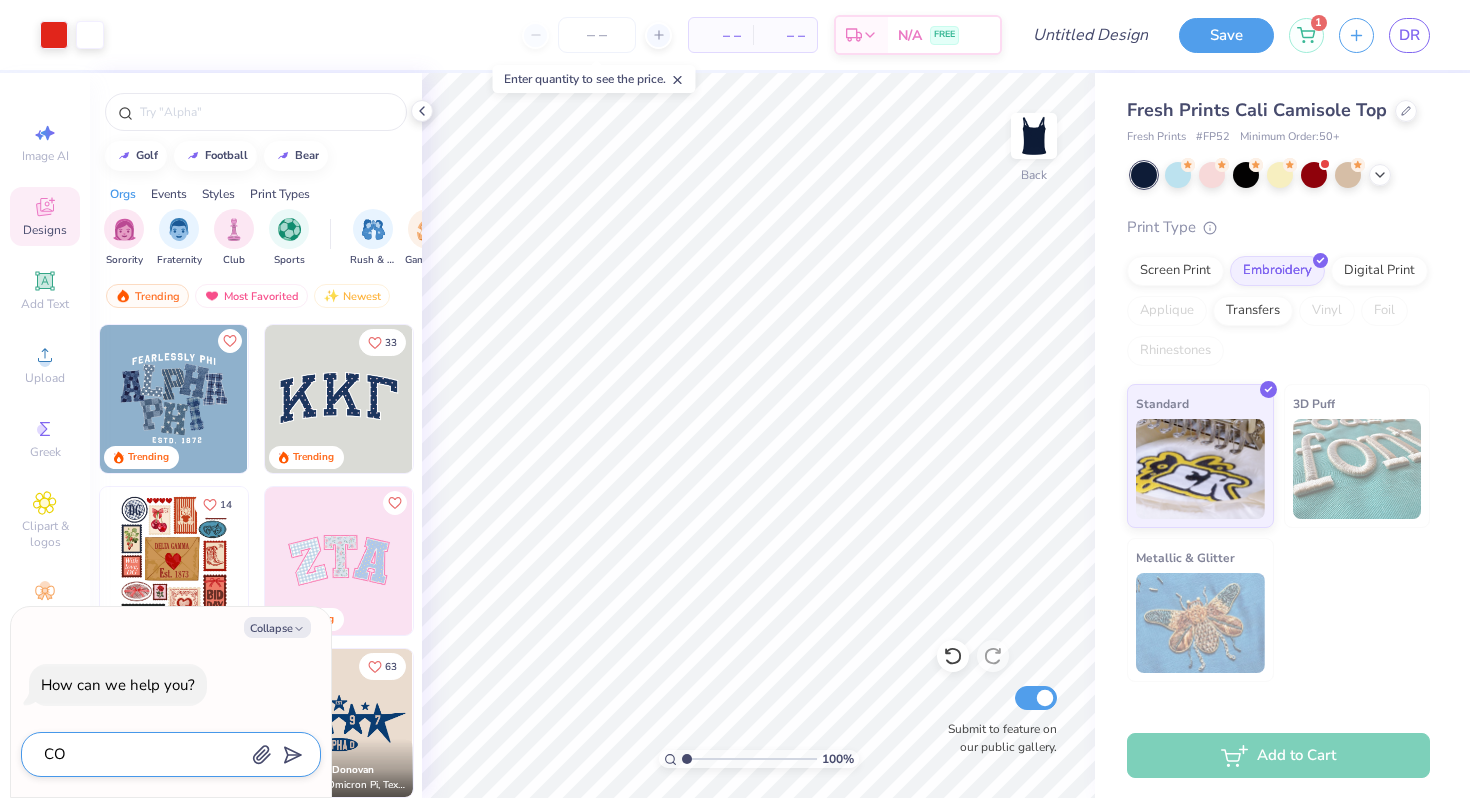 type on "x" 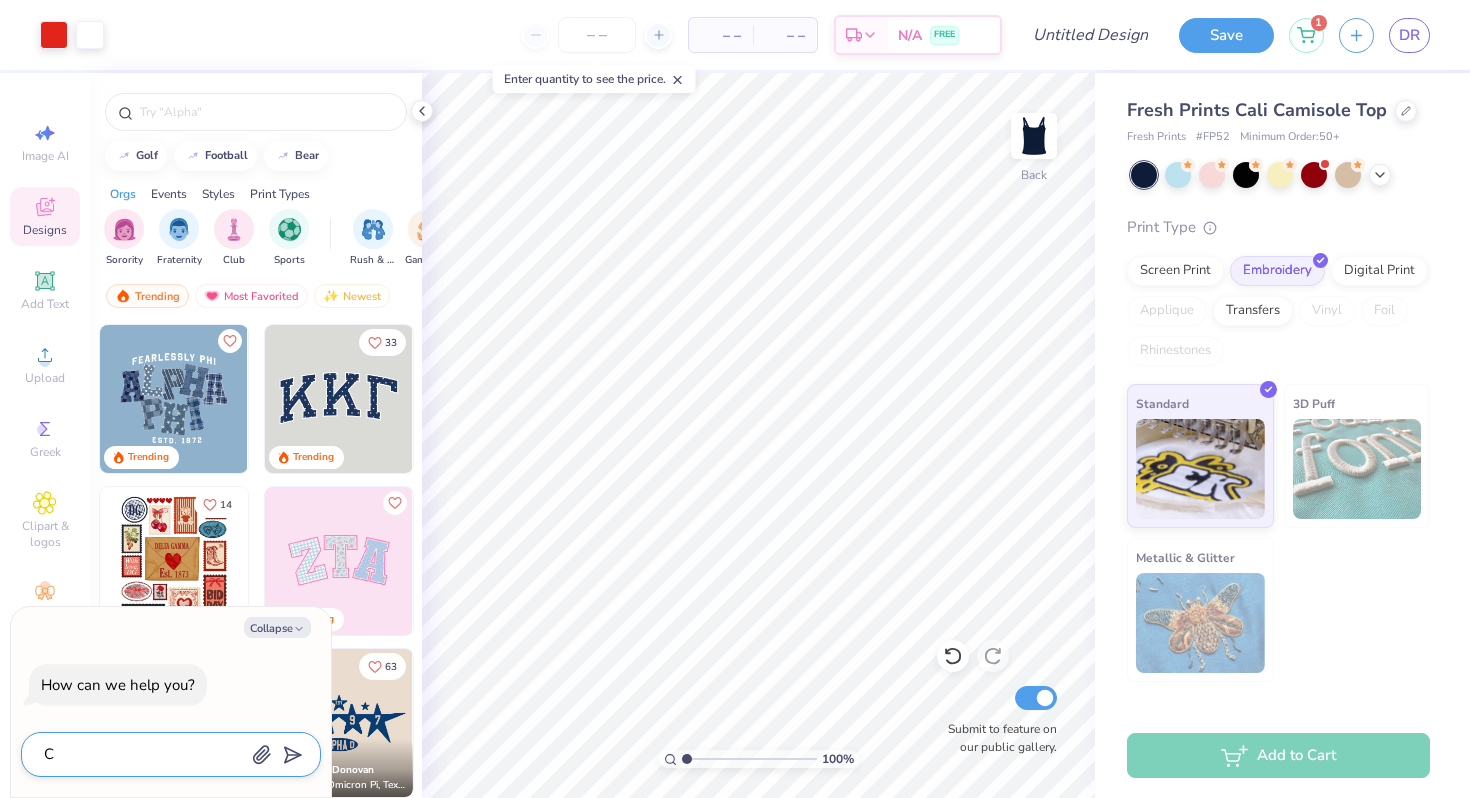 type 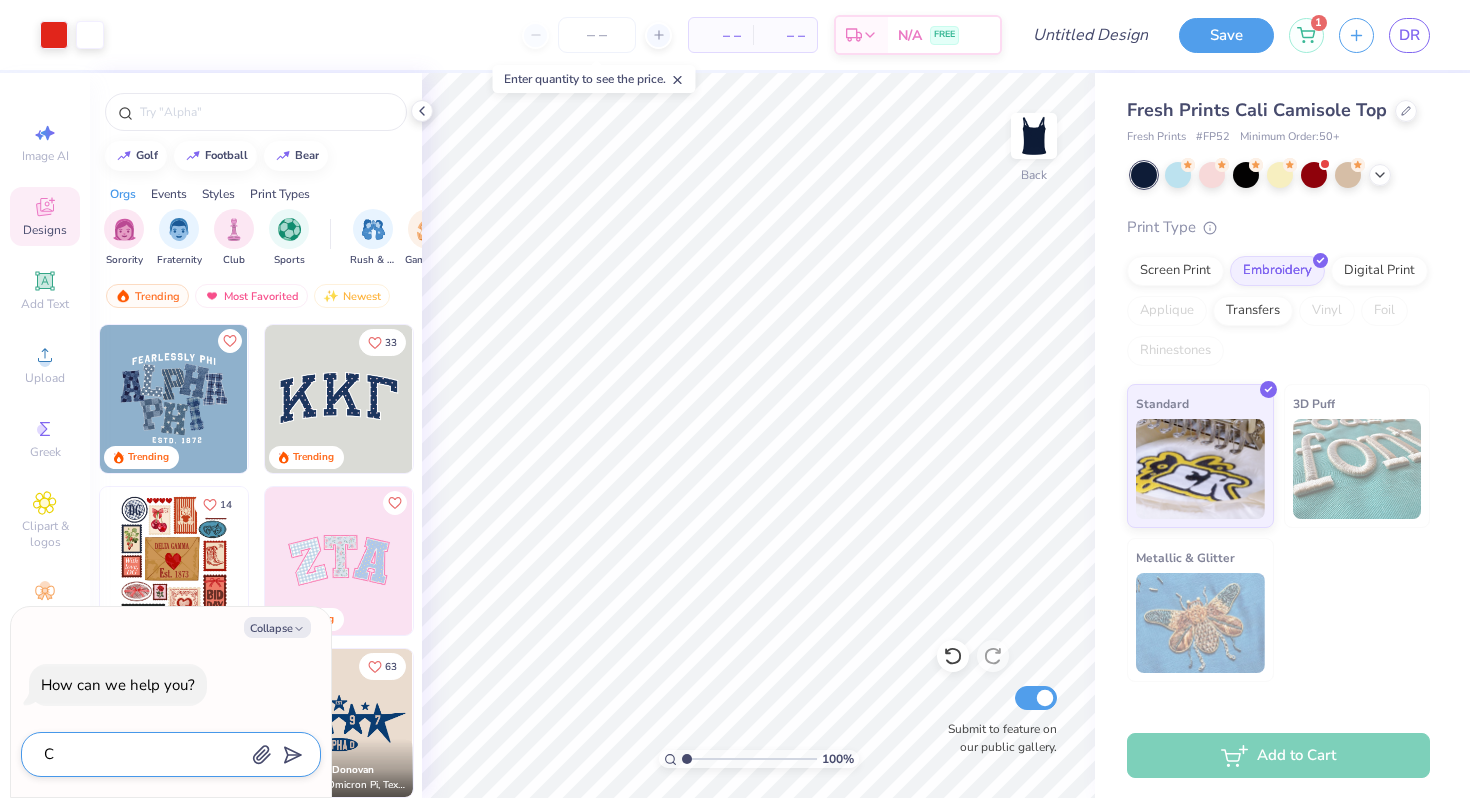 type on "x" 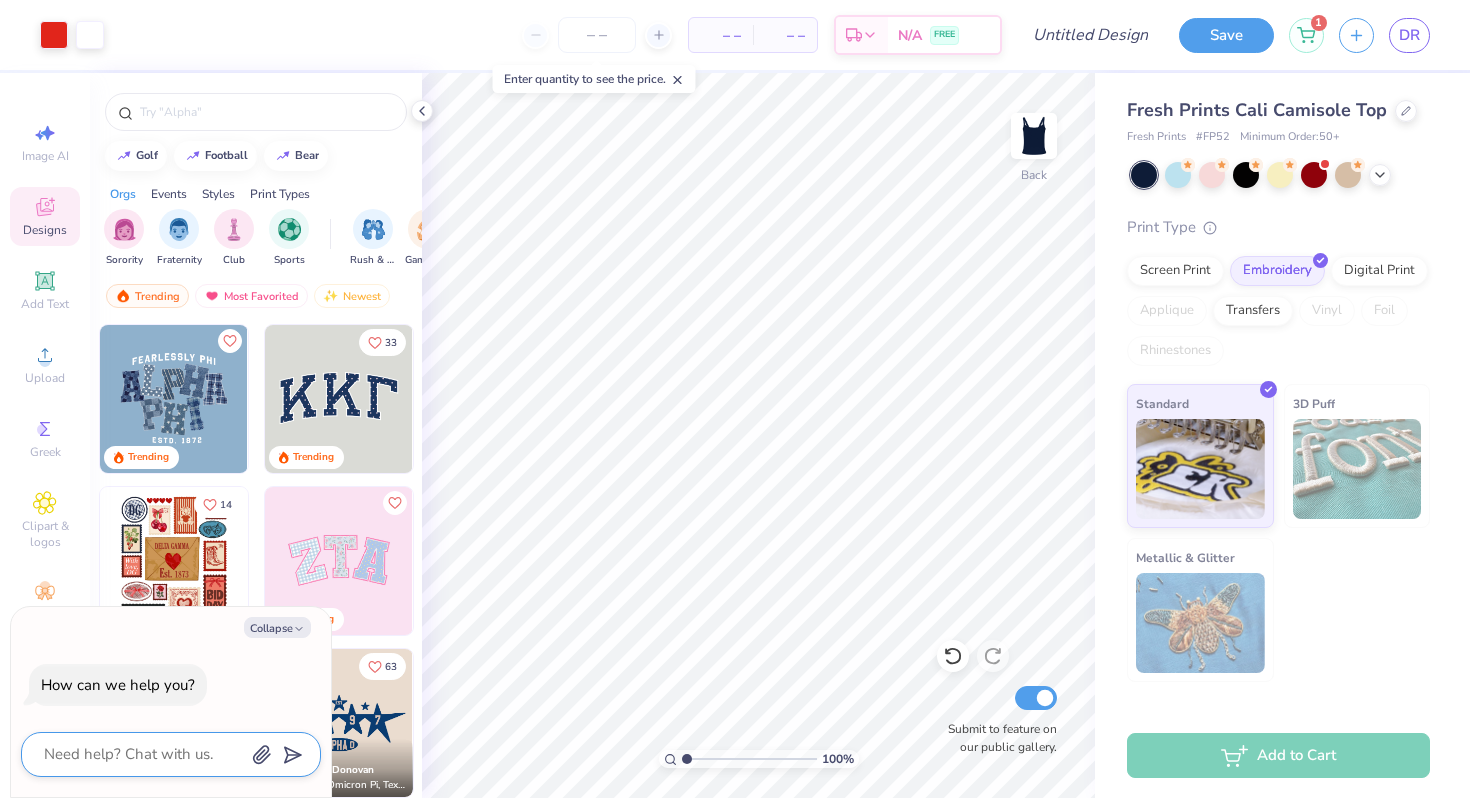 type on "c" 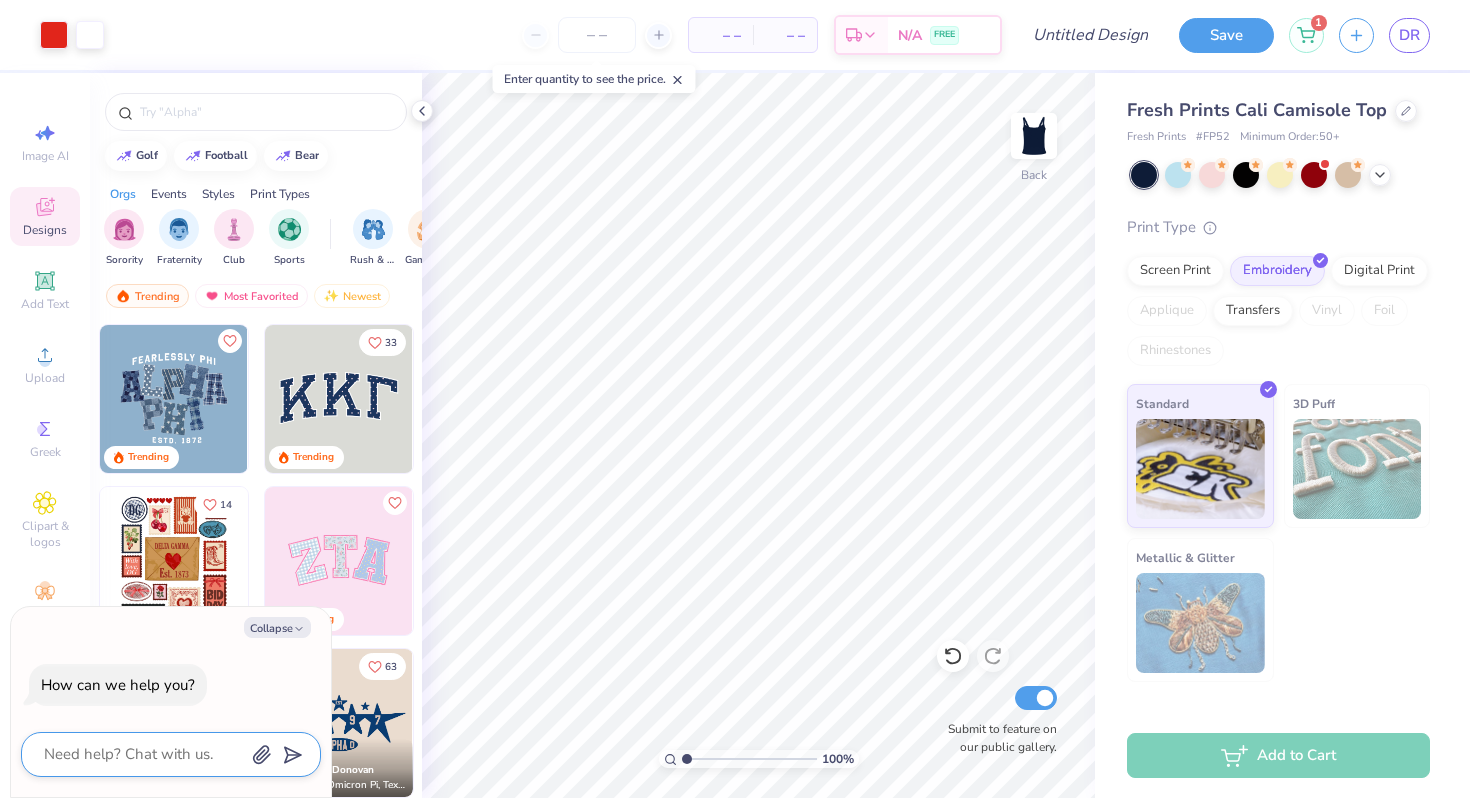 type on "x" 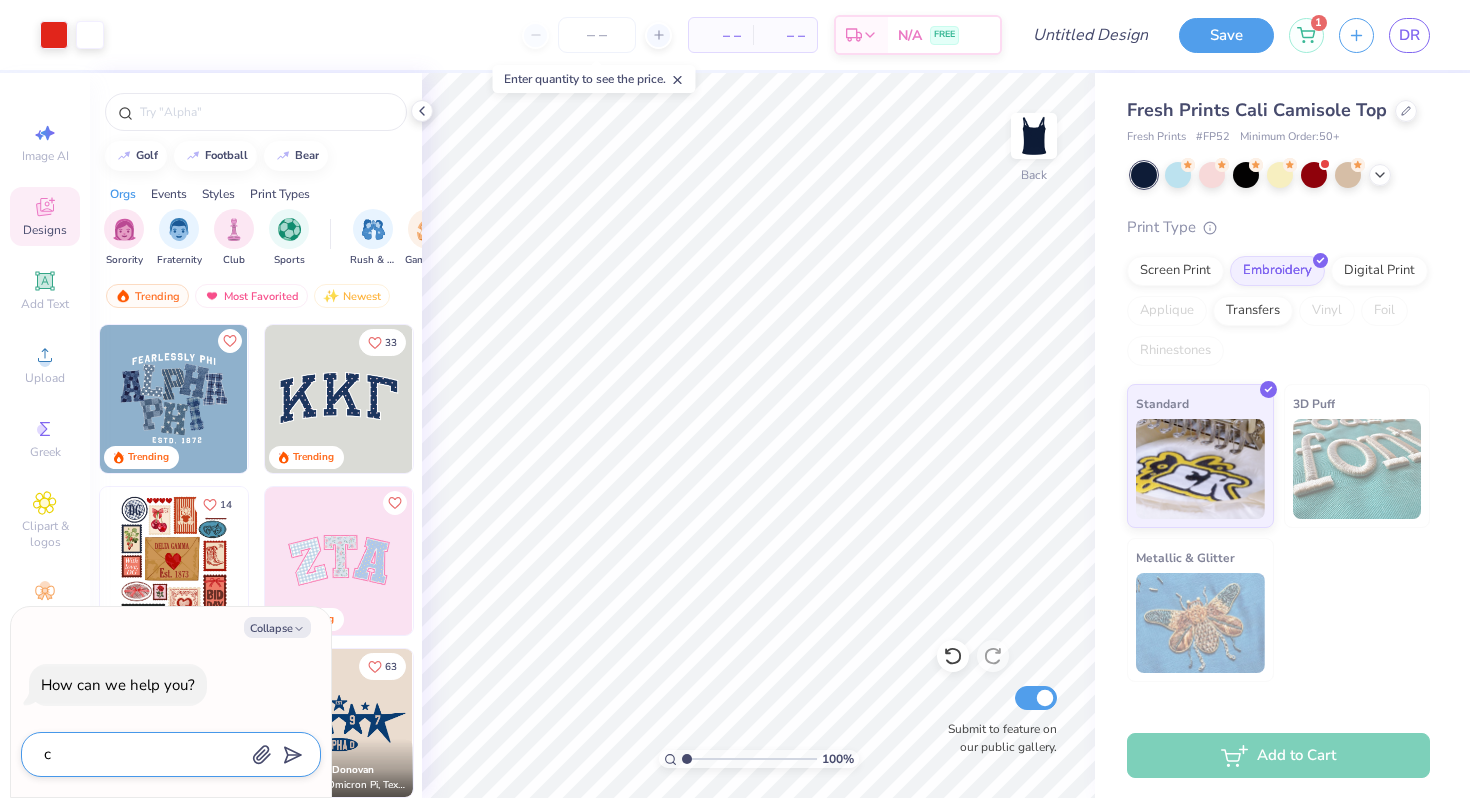 type on "co" 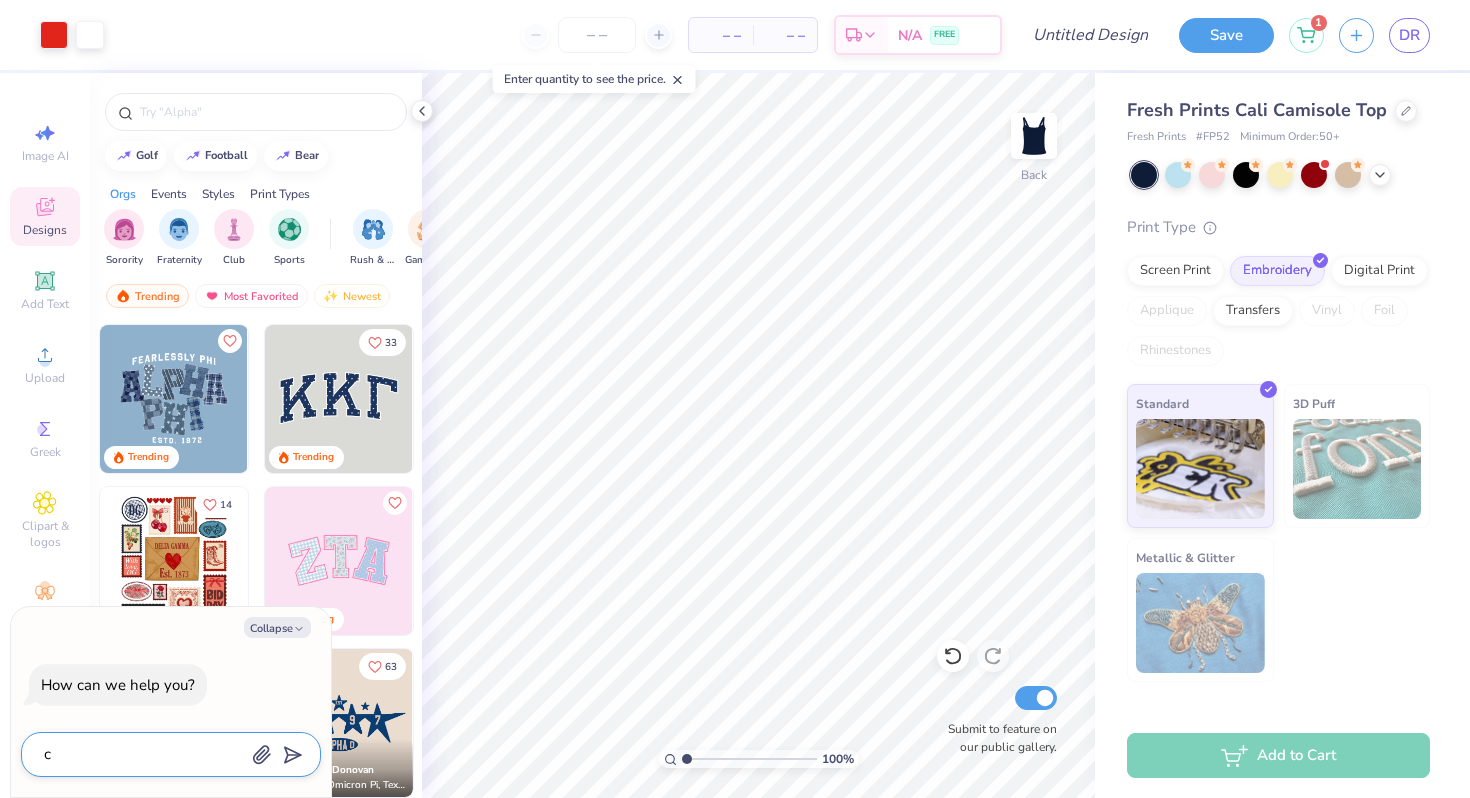 type on "x" 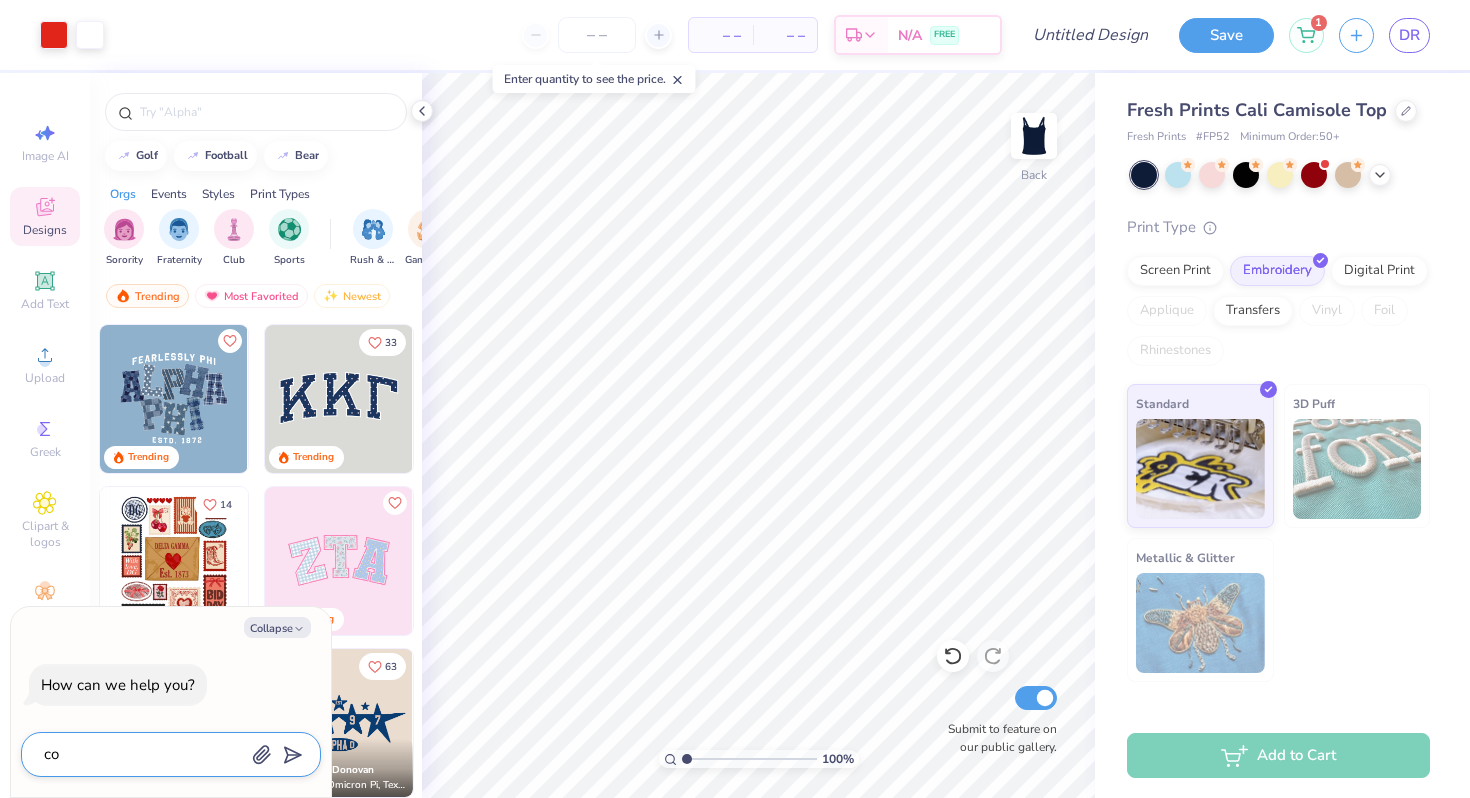 type on "cou" 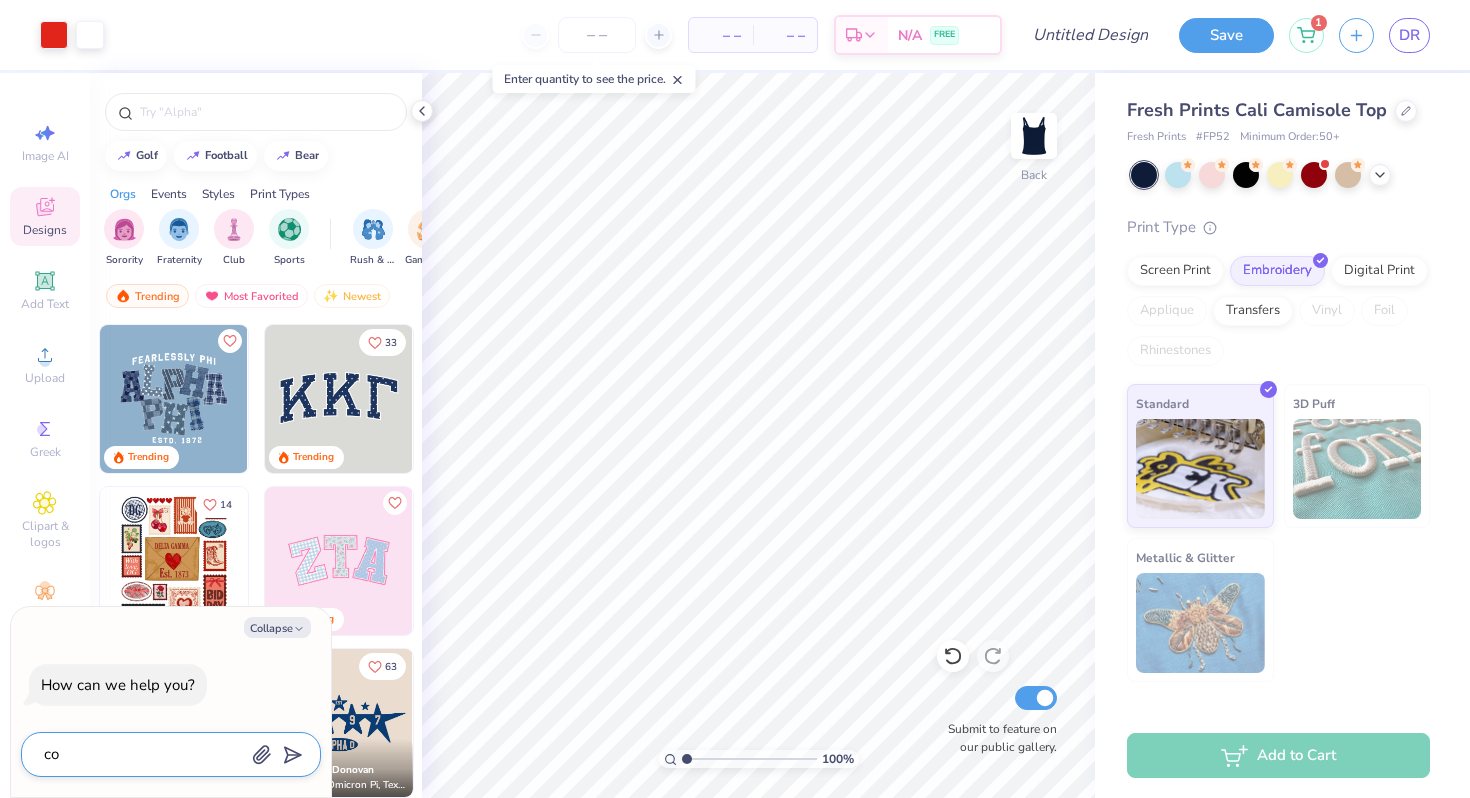 type on "x" 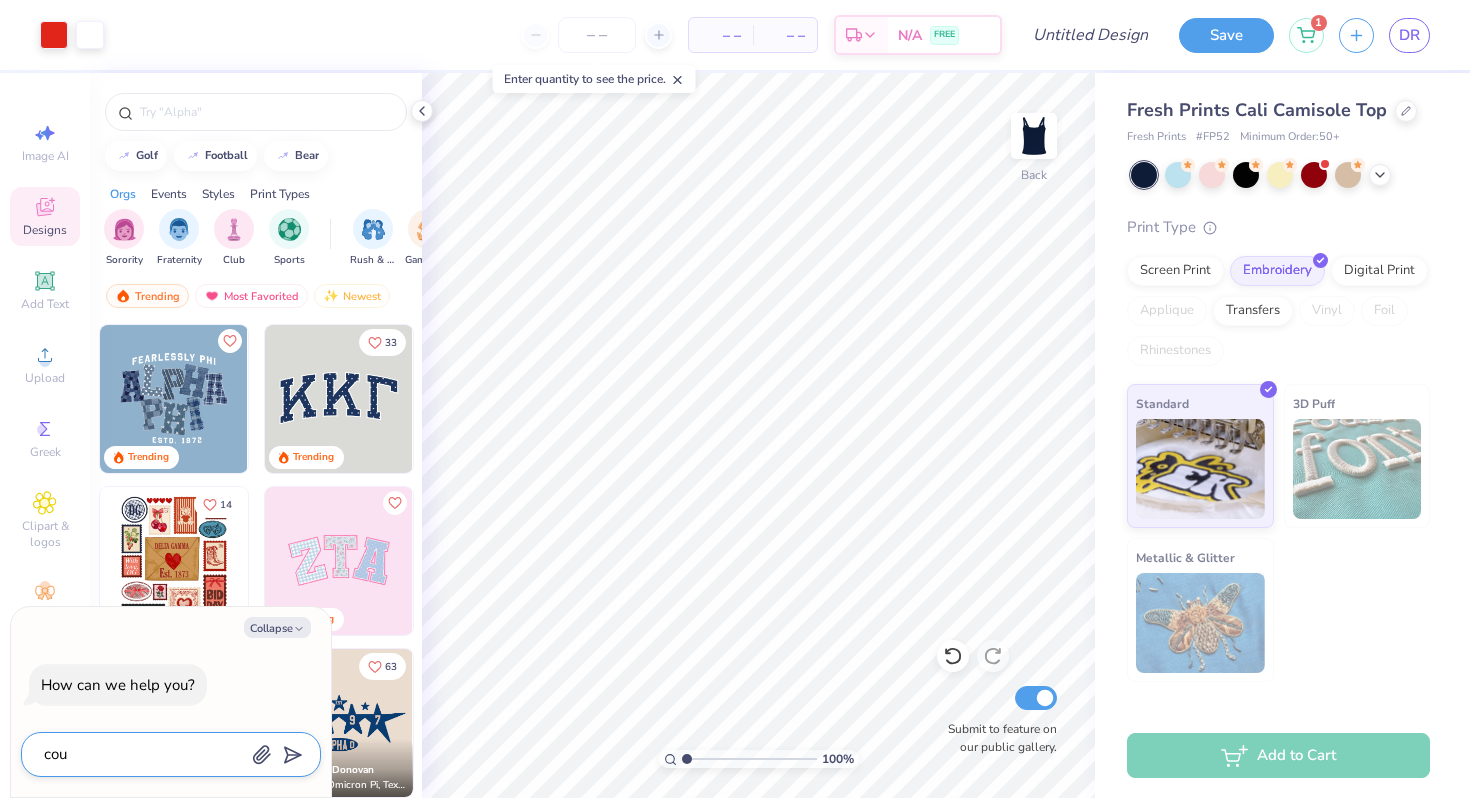 type on "coul" 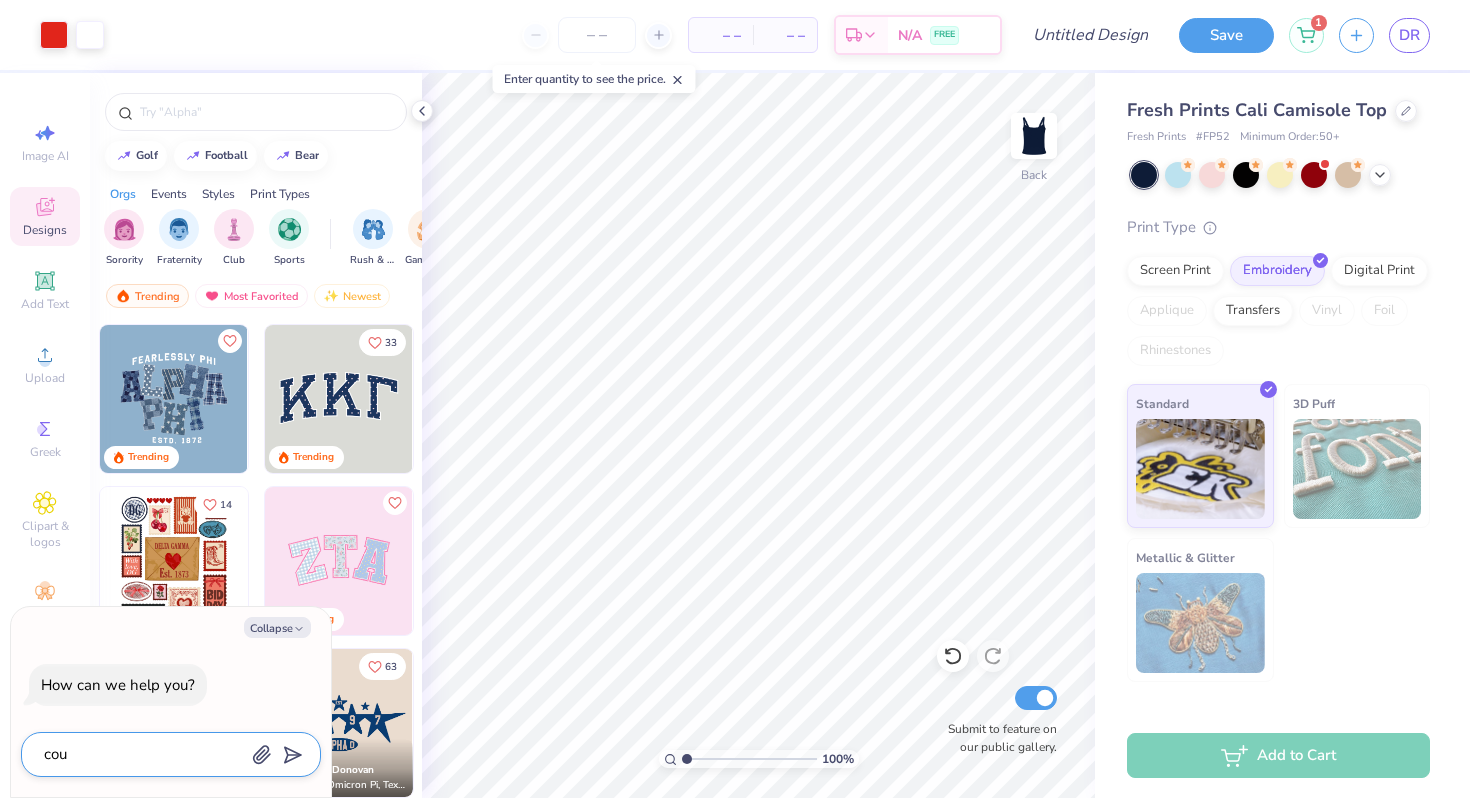 type on "x" 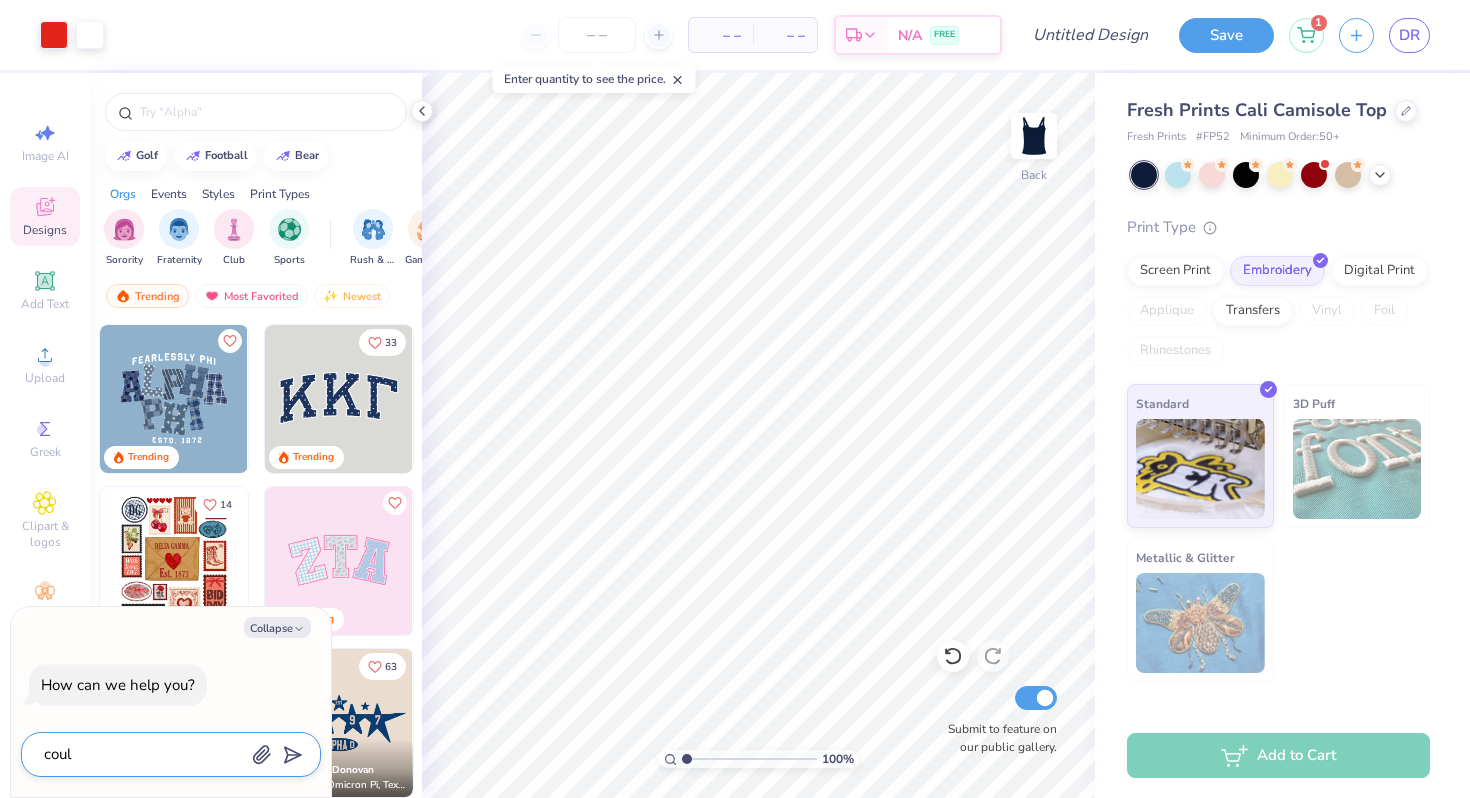type on "could" 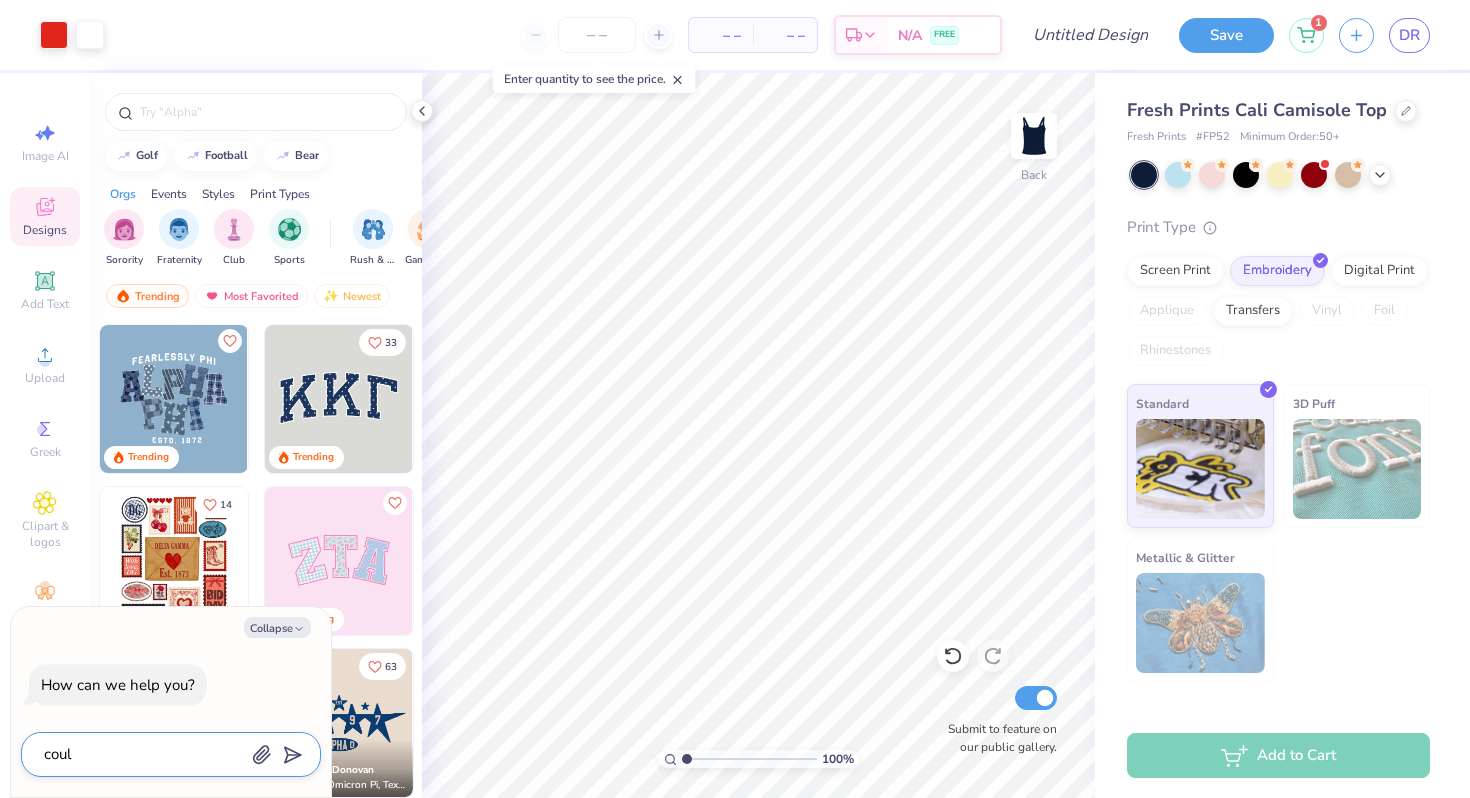 type on "x" 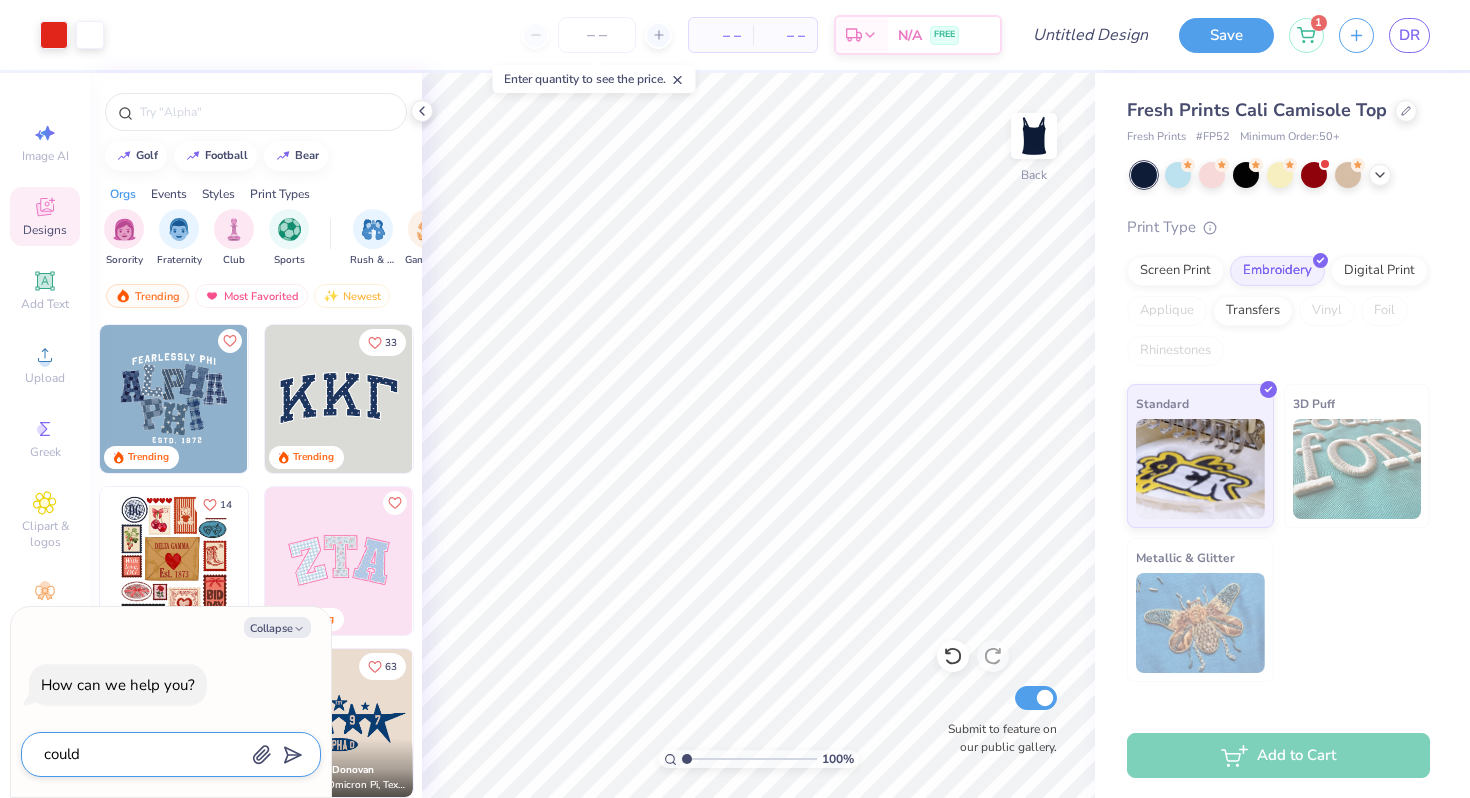 type on "could" 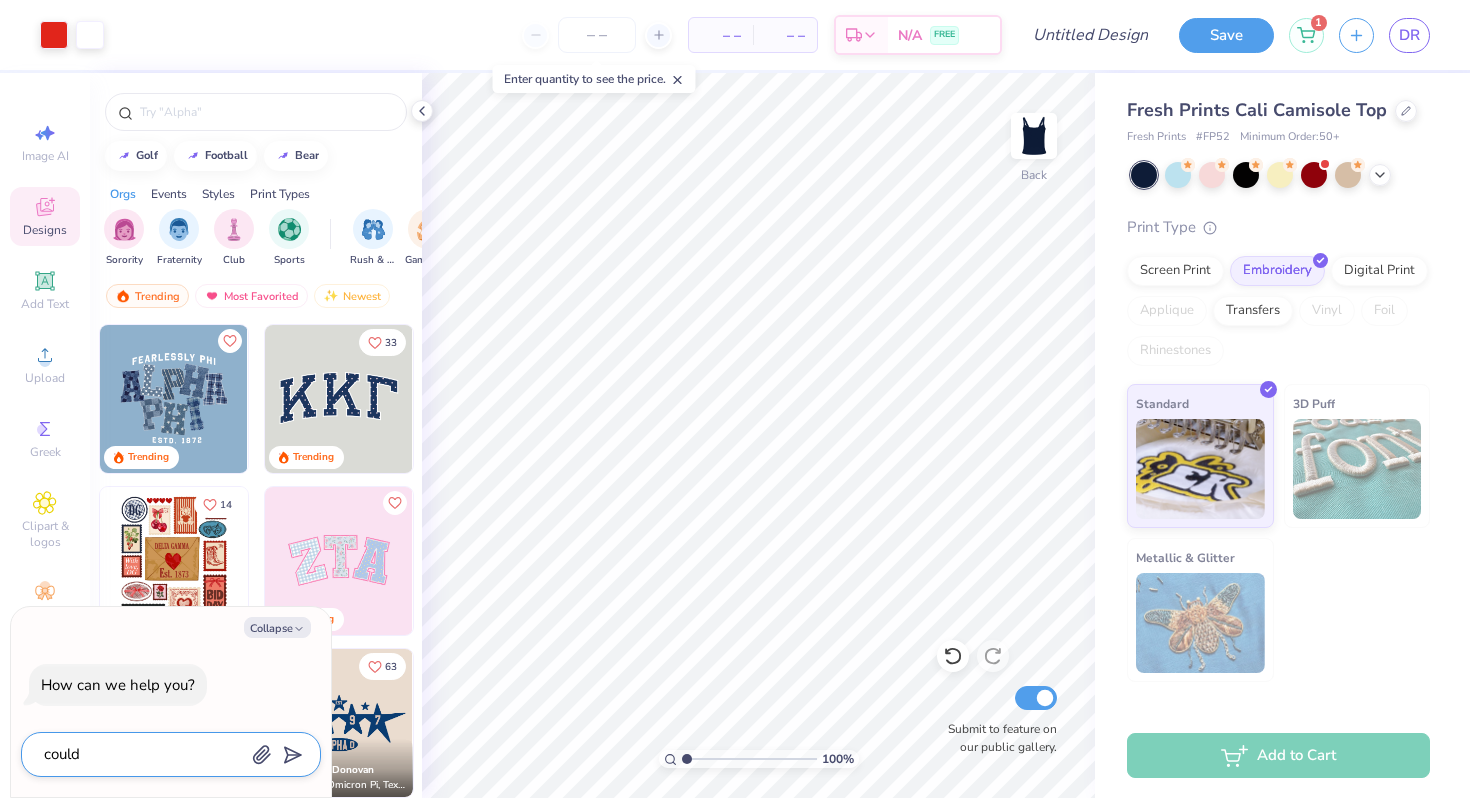 type on "x" 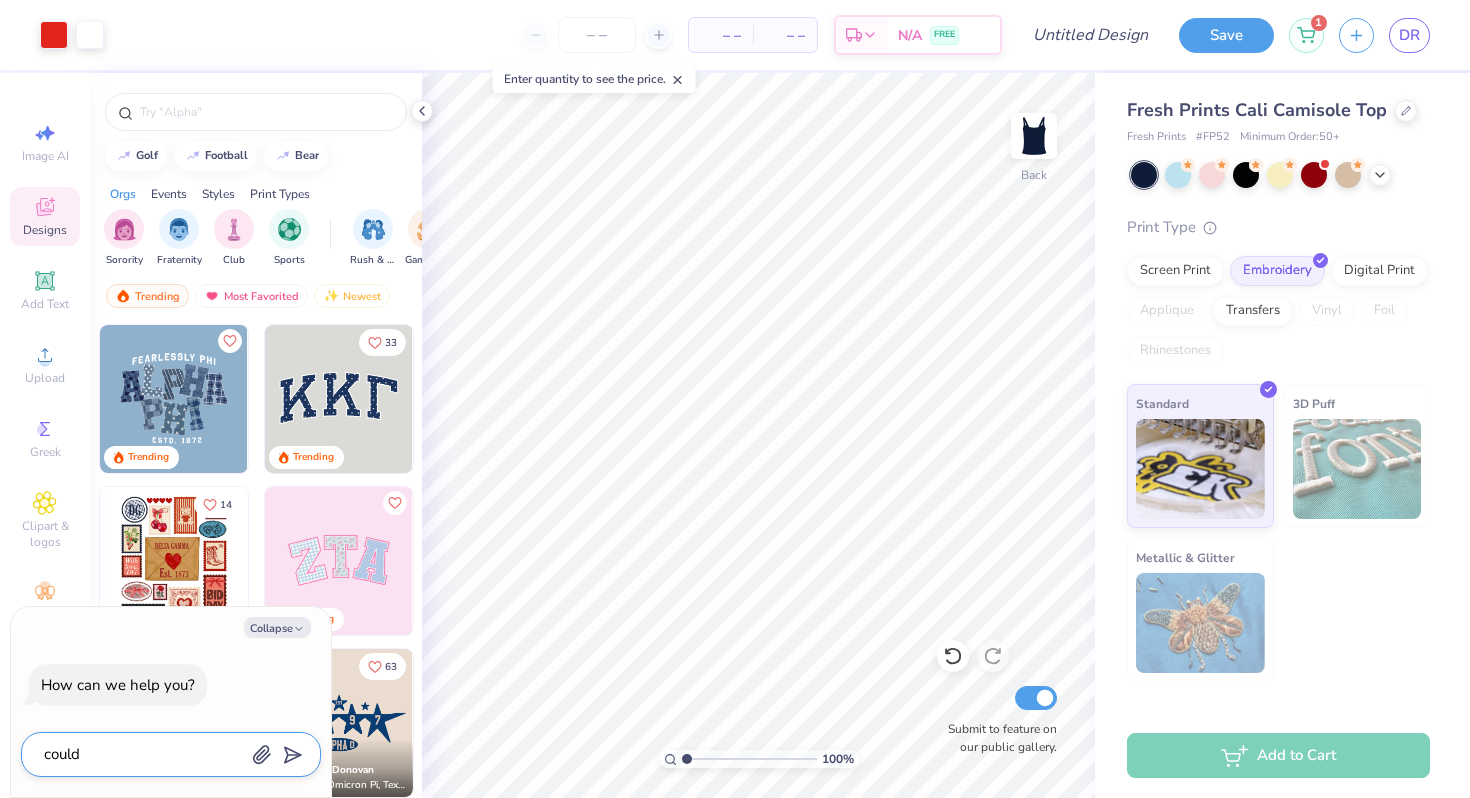 type on "could y" 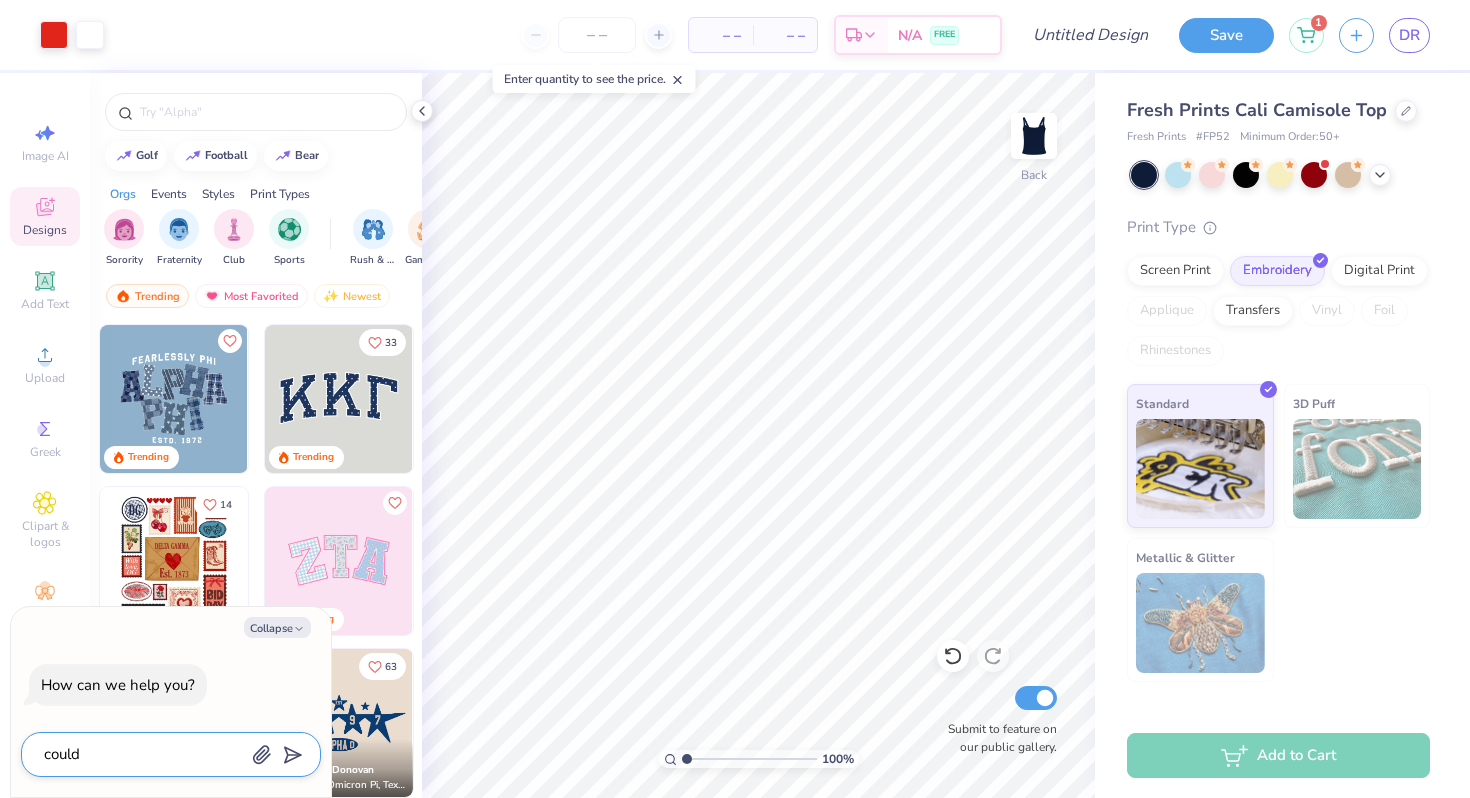 type on "x" 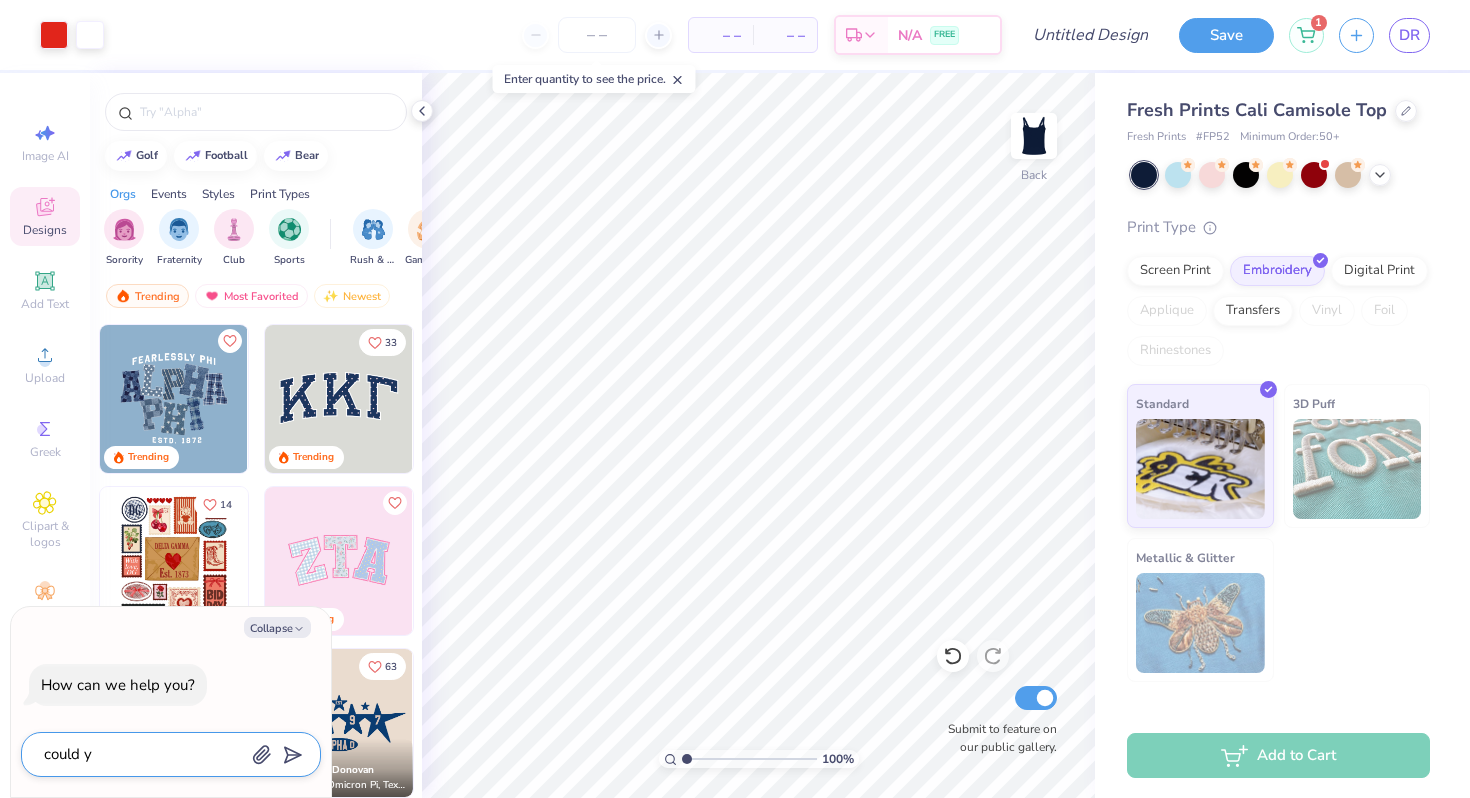 type on "could yo" 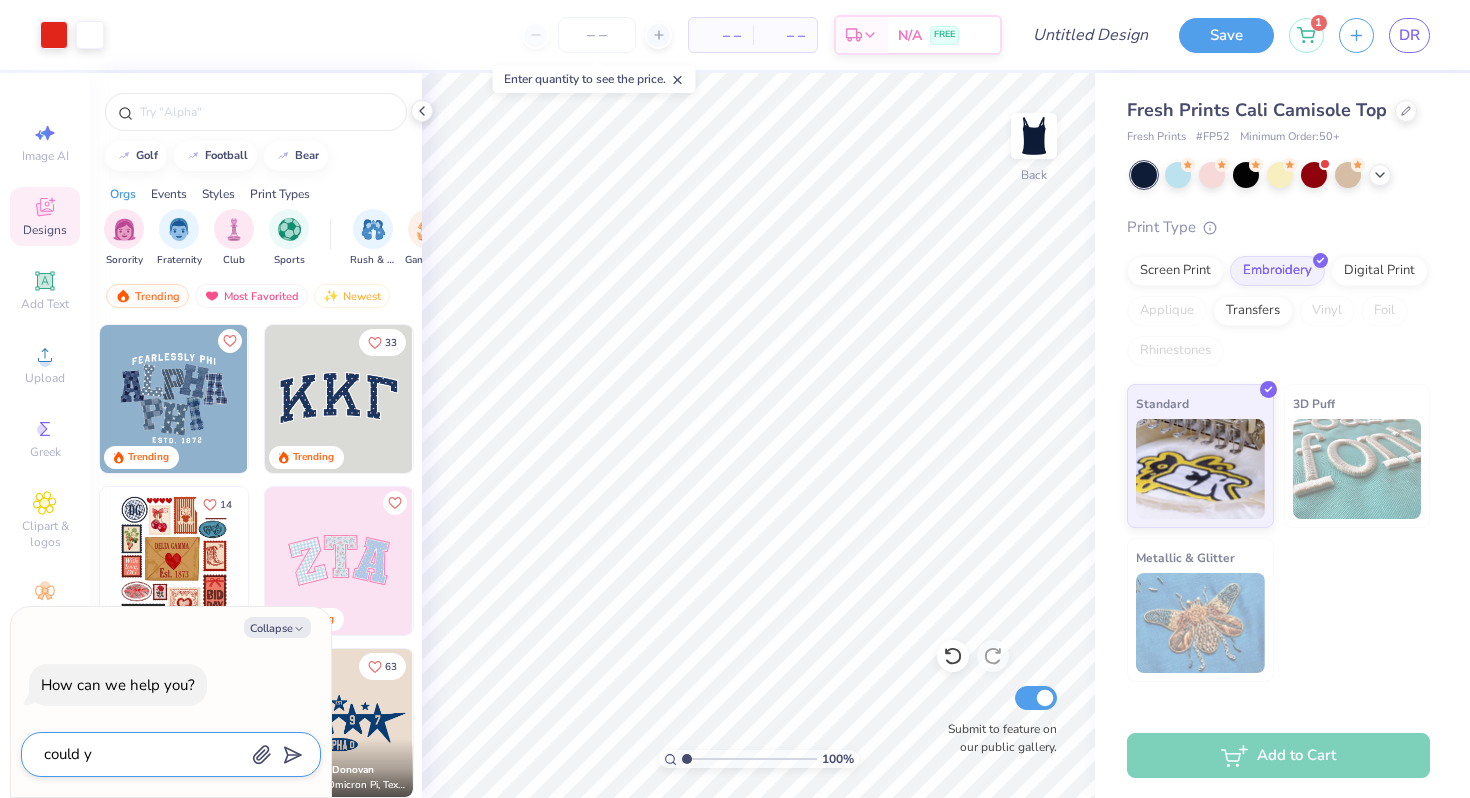 type on "x" 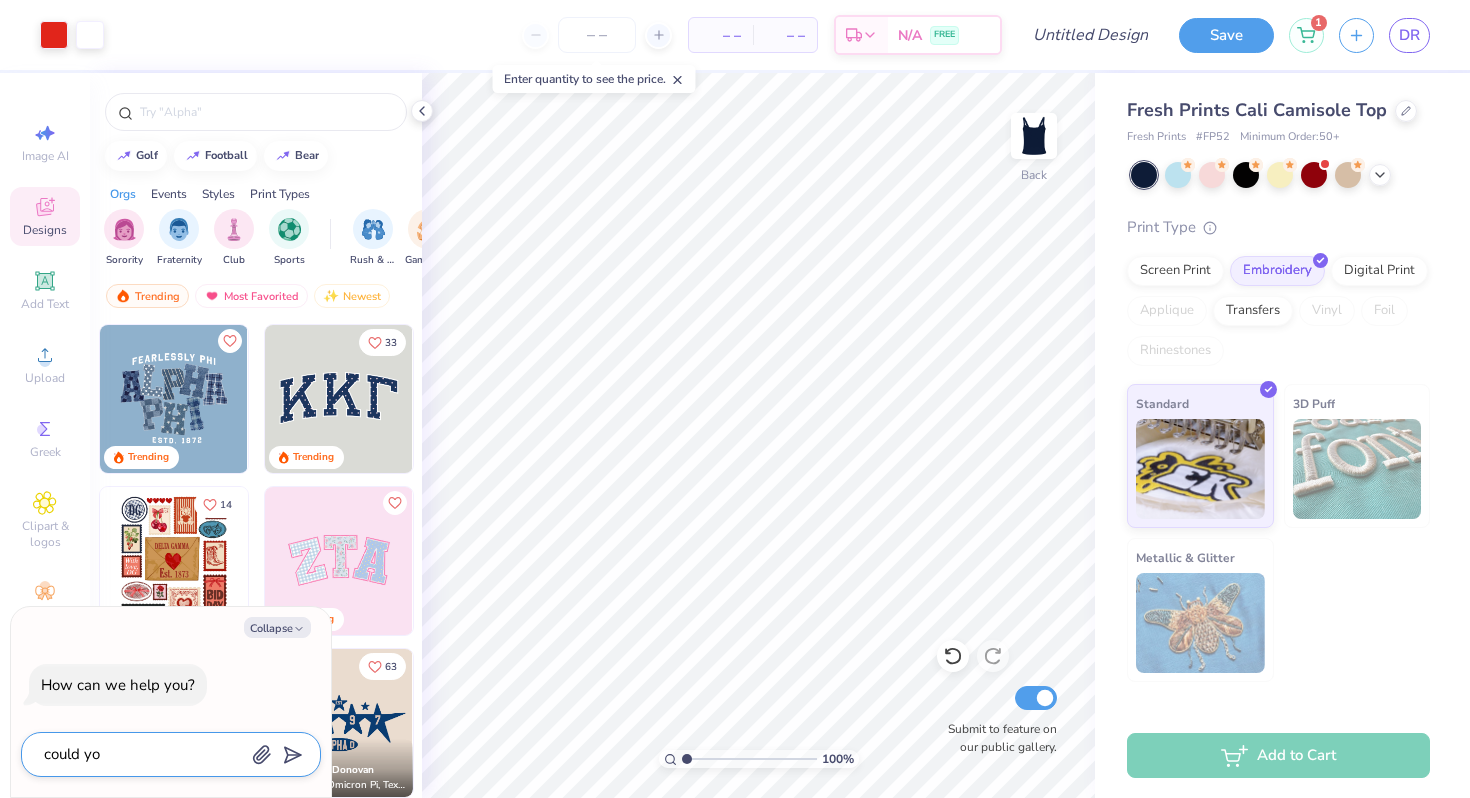 type on "could you" 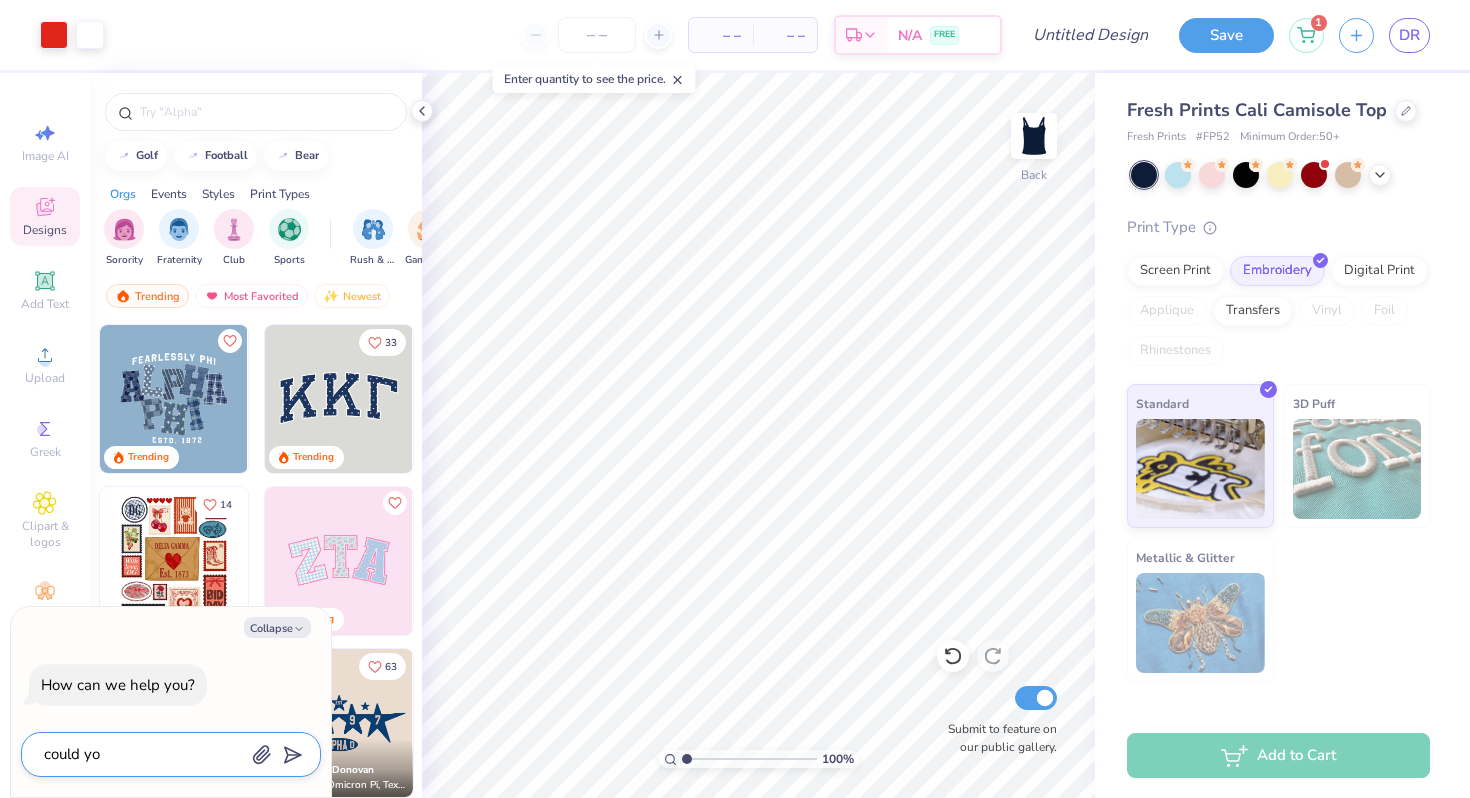 type on "x" 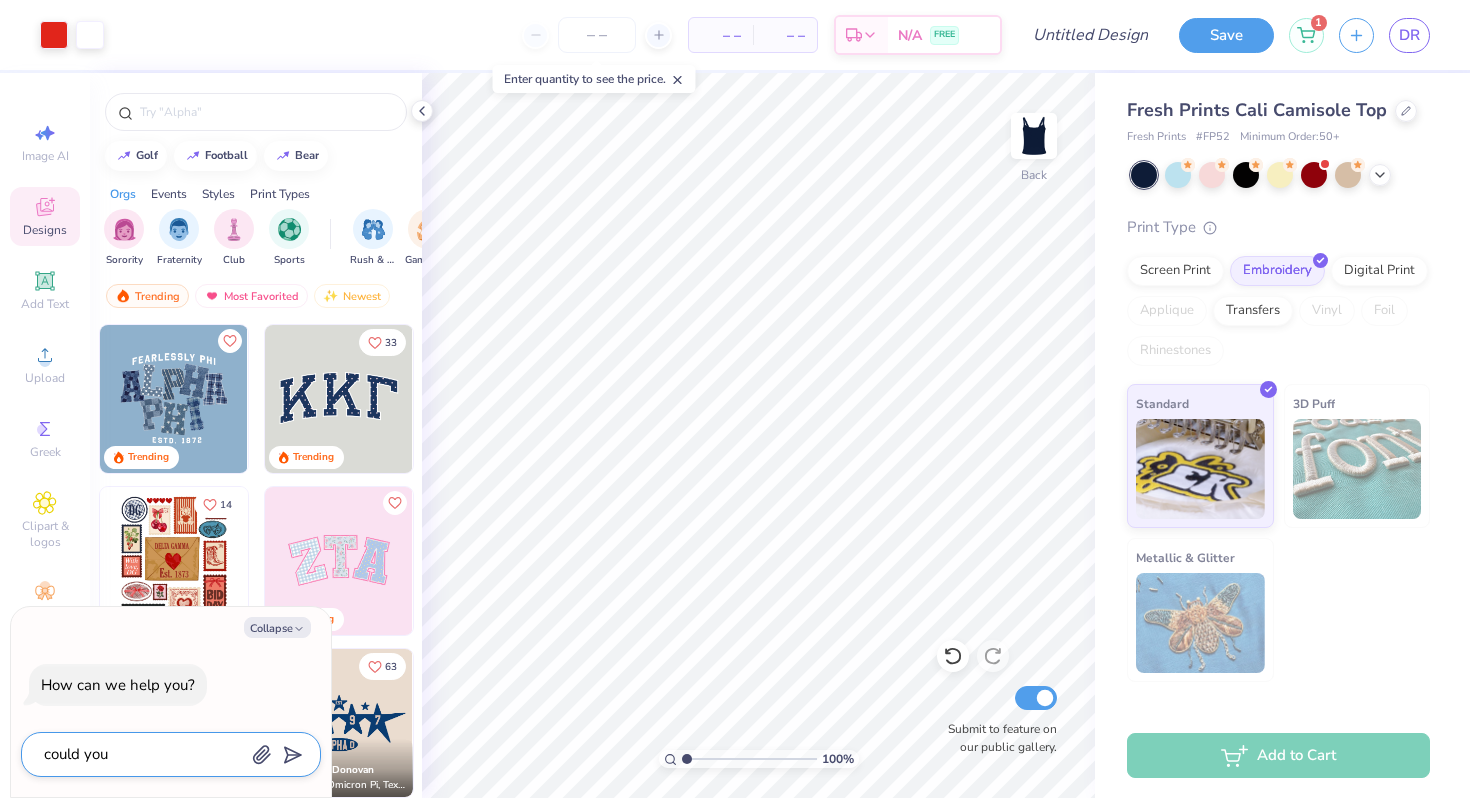 type on "could you" 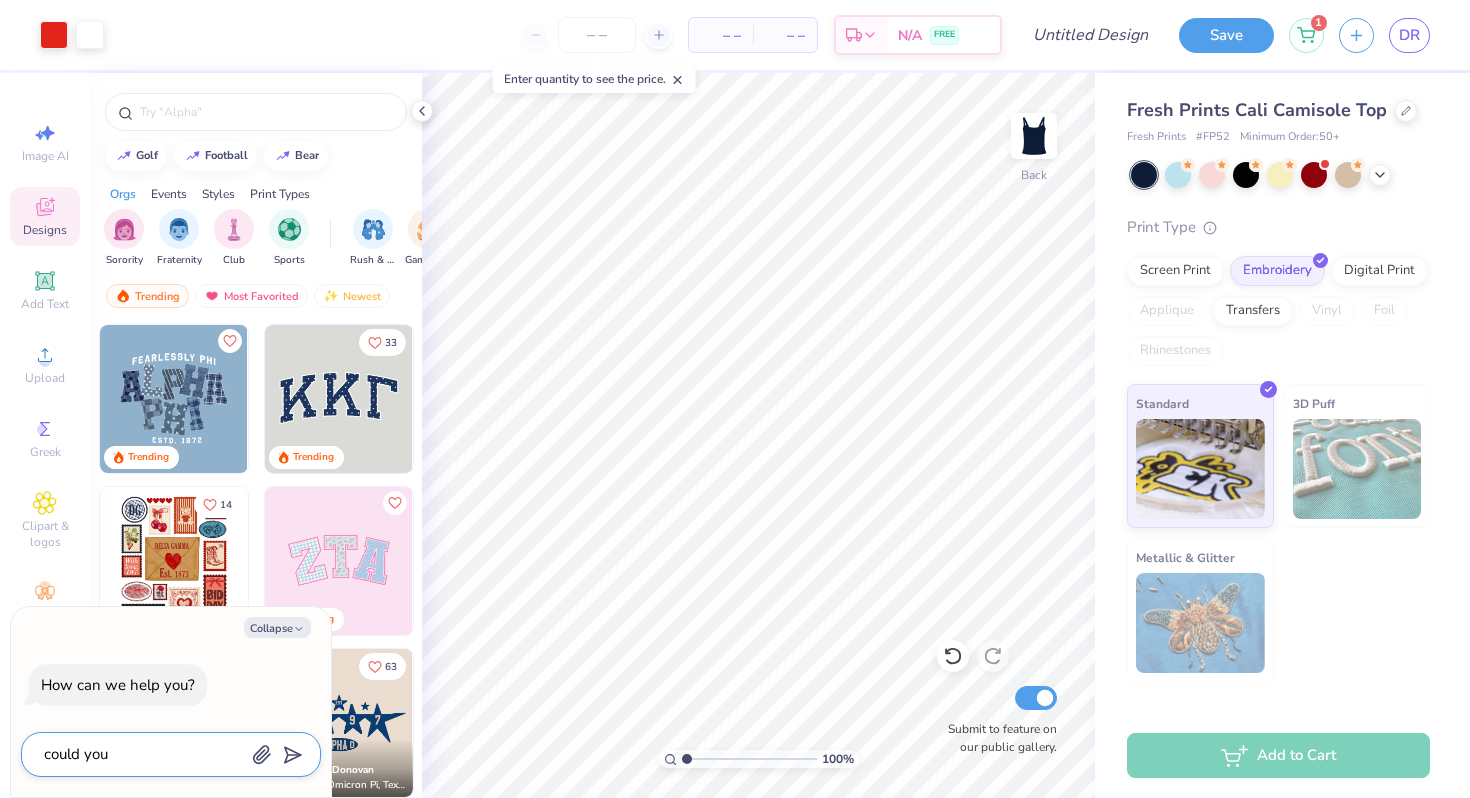 type on "x" 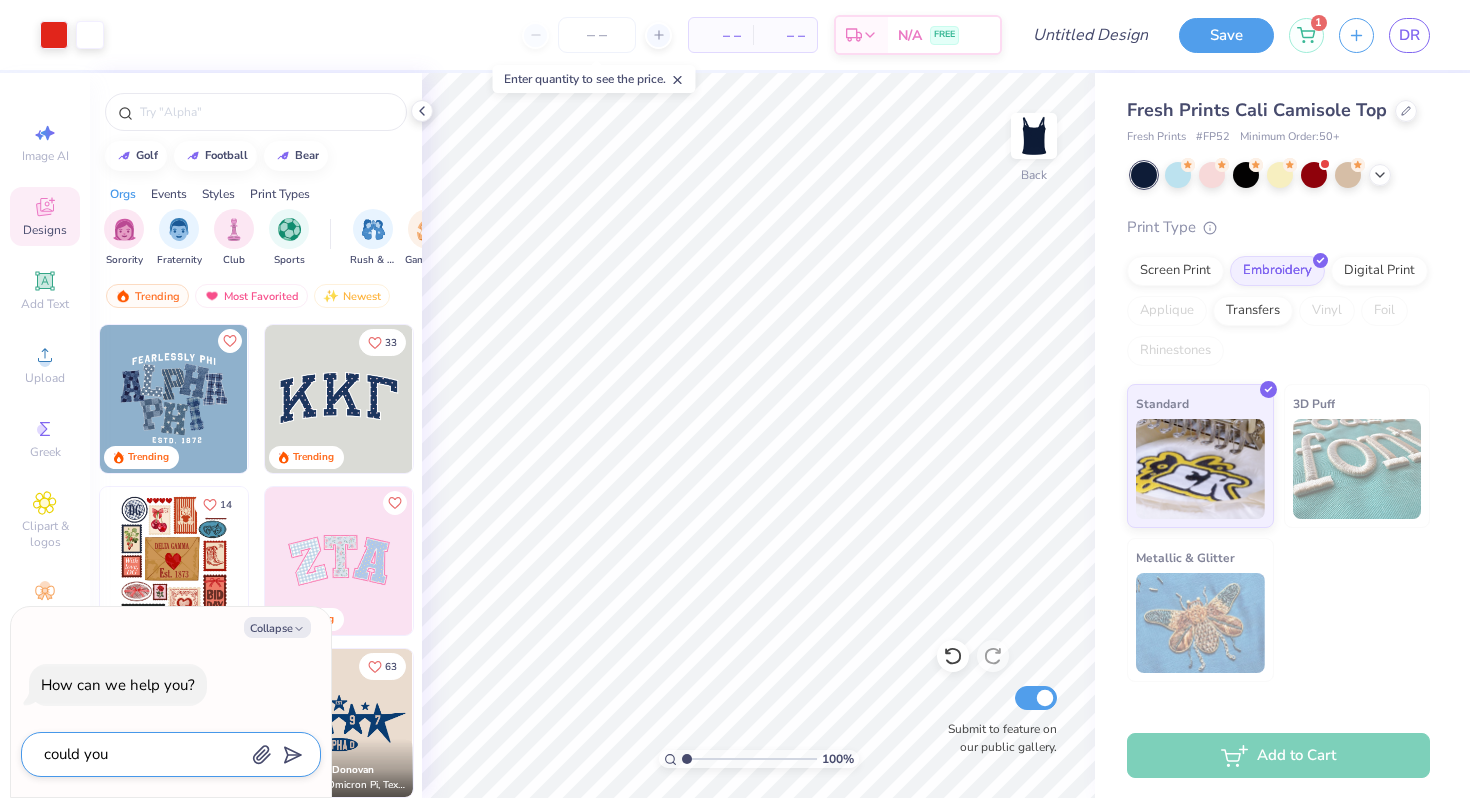 type on "could you" 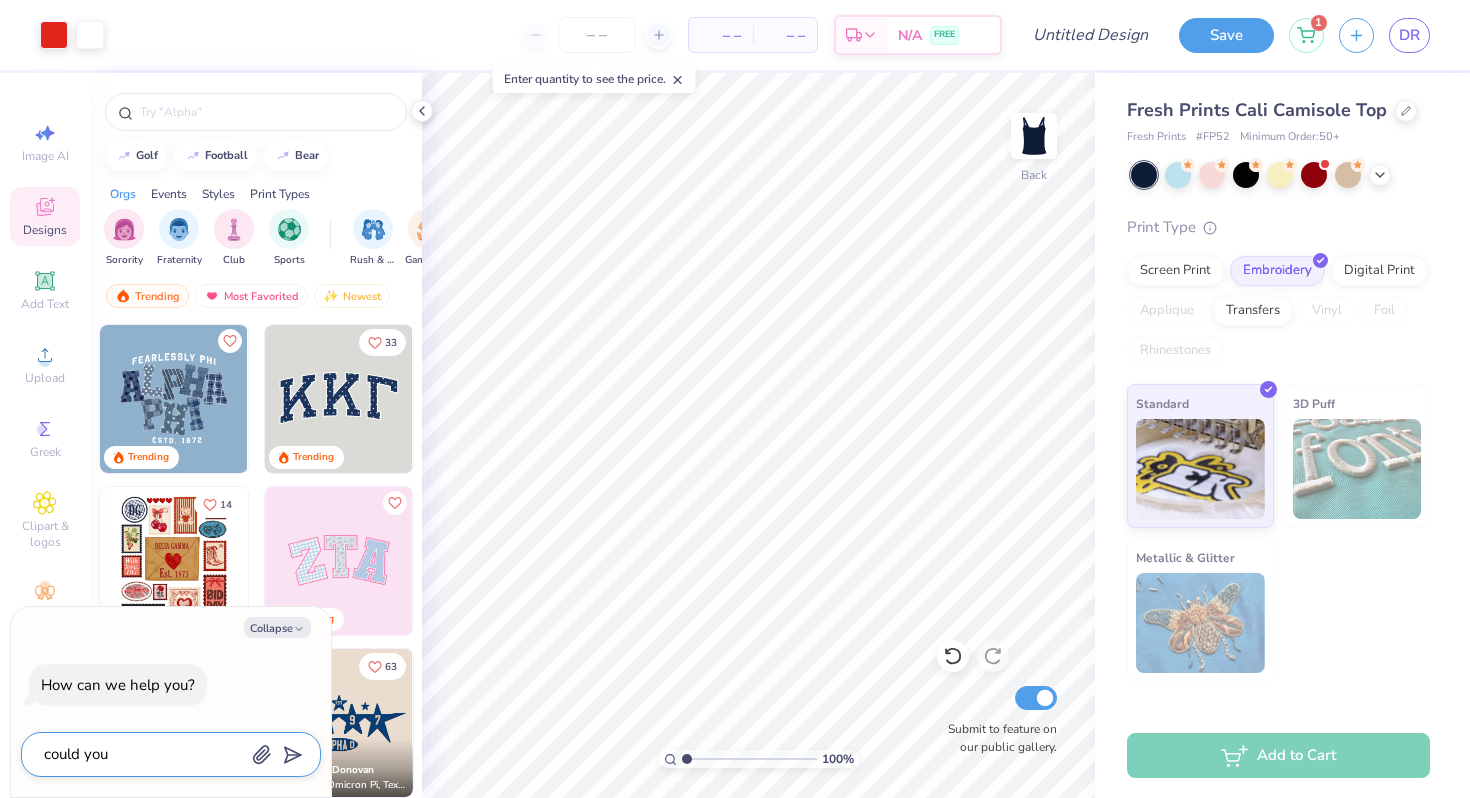 type on "x" 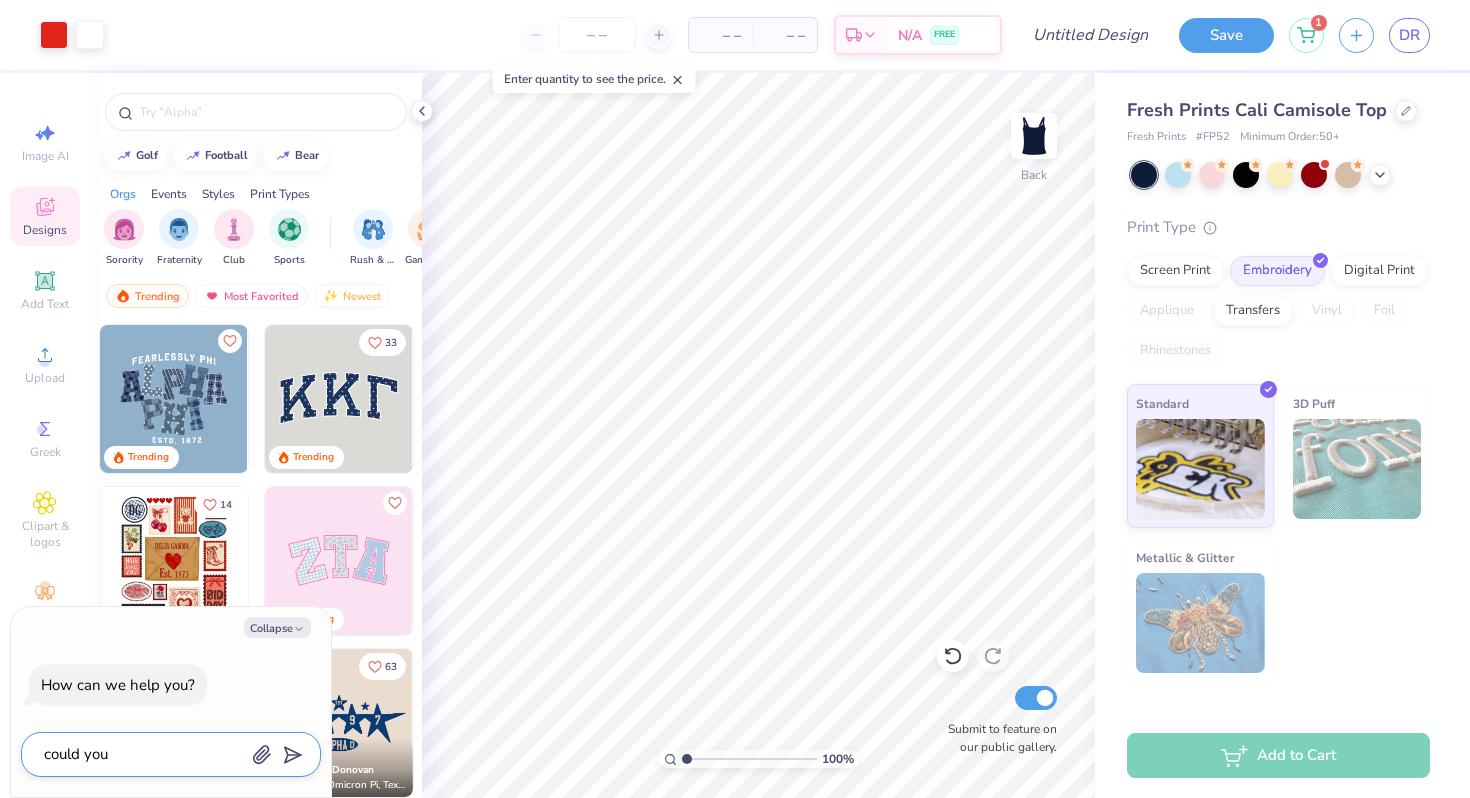 type on "could yo" 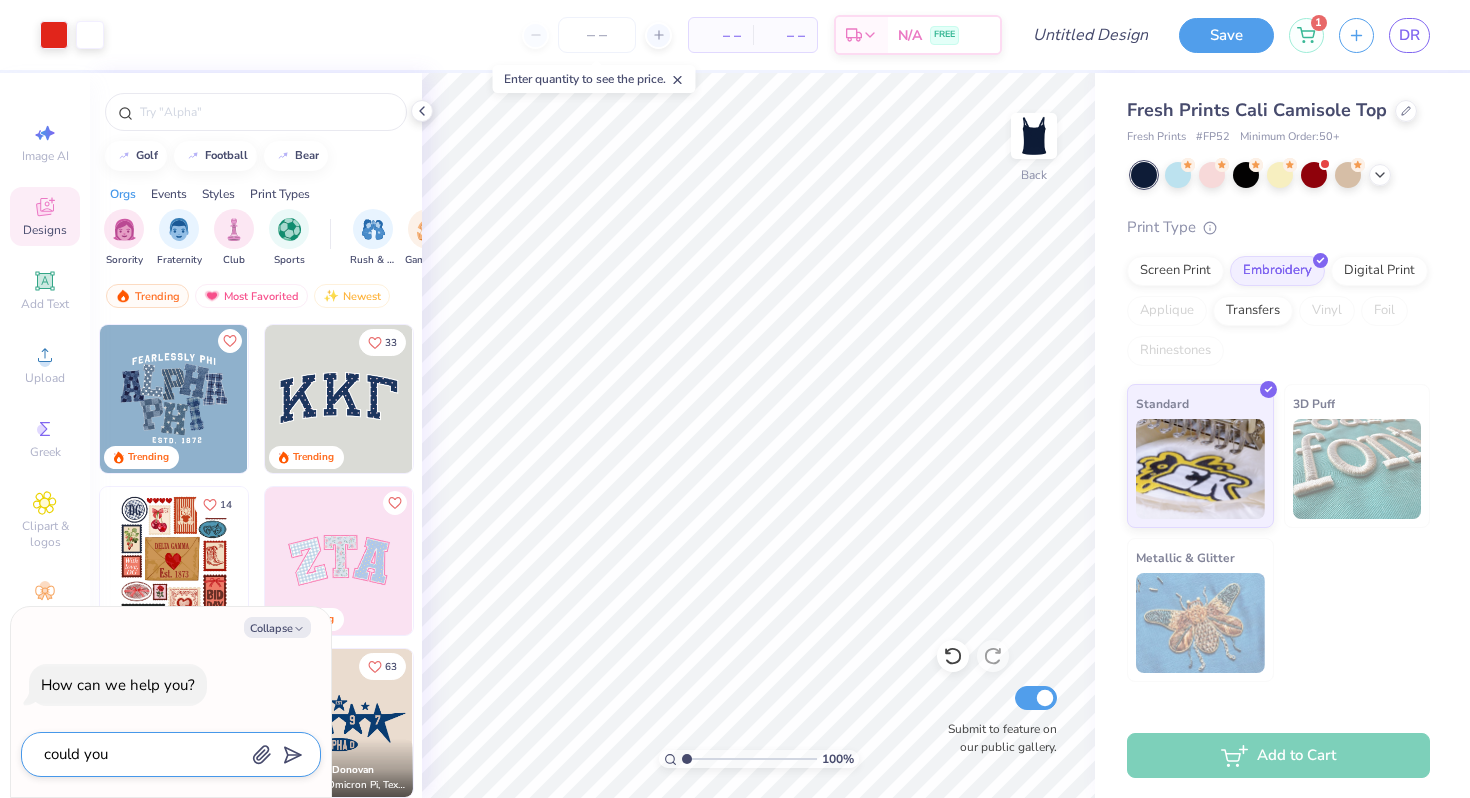 type on "x" 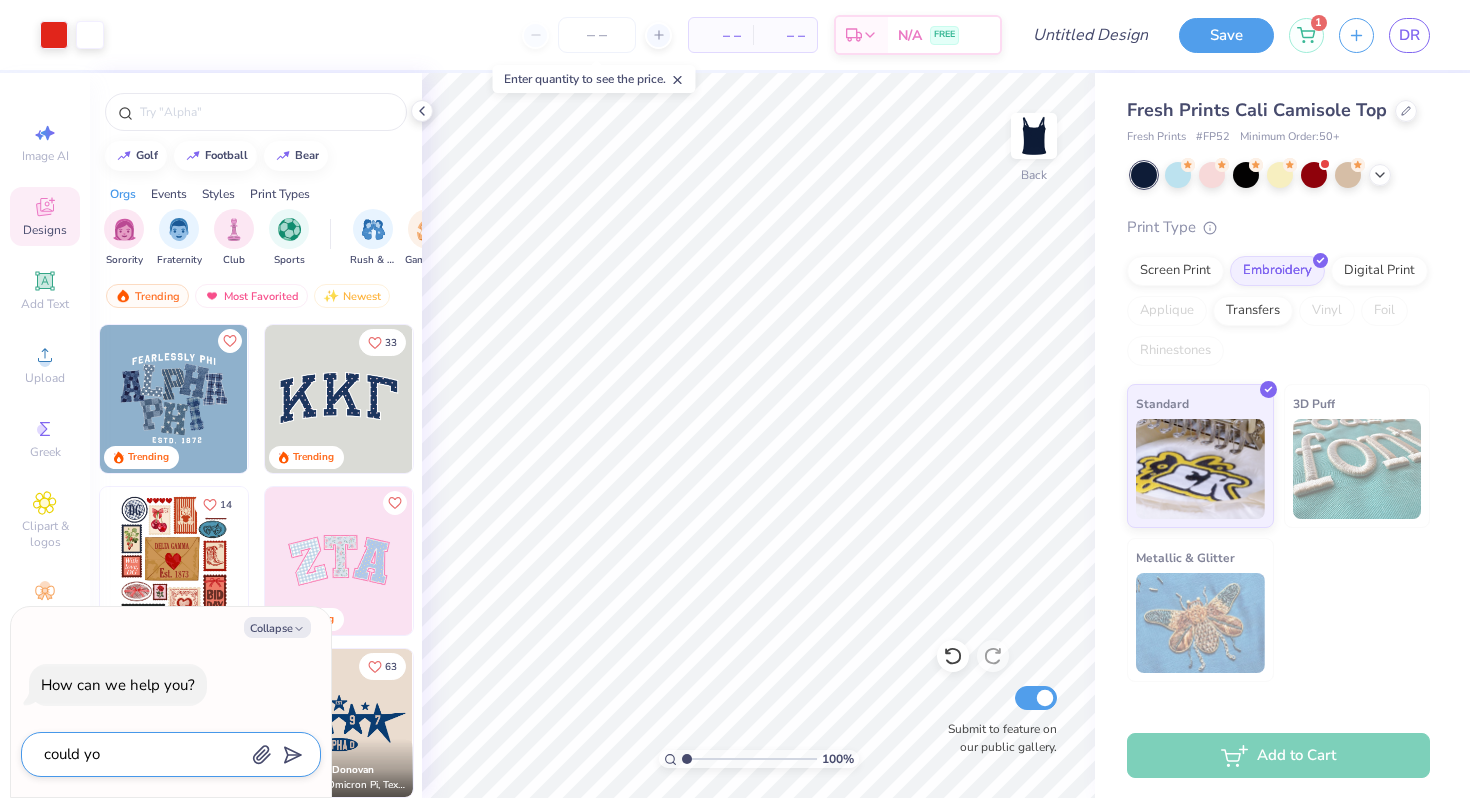 type on "could y" 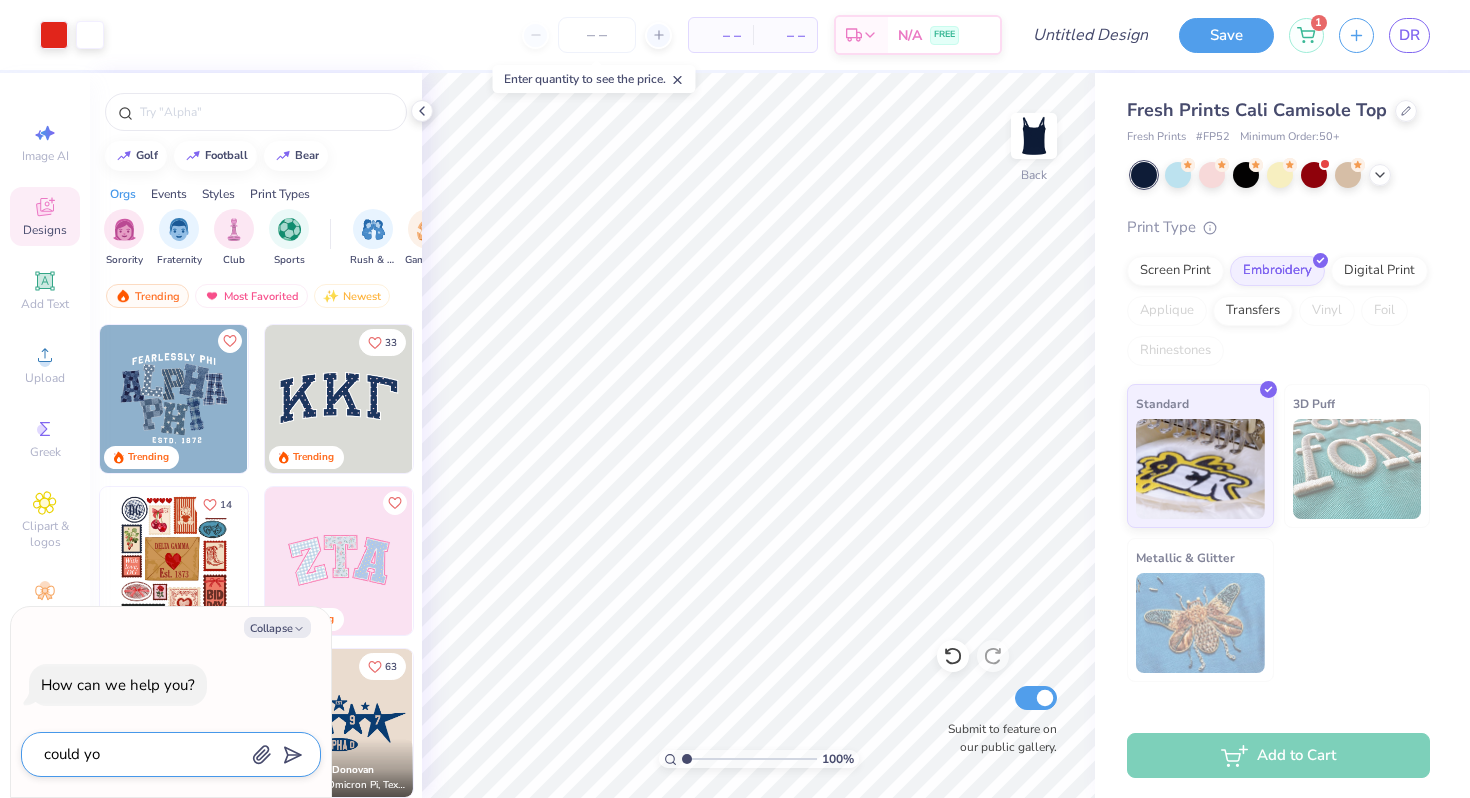 type on "x" 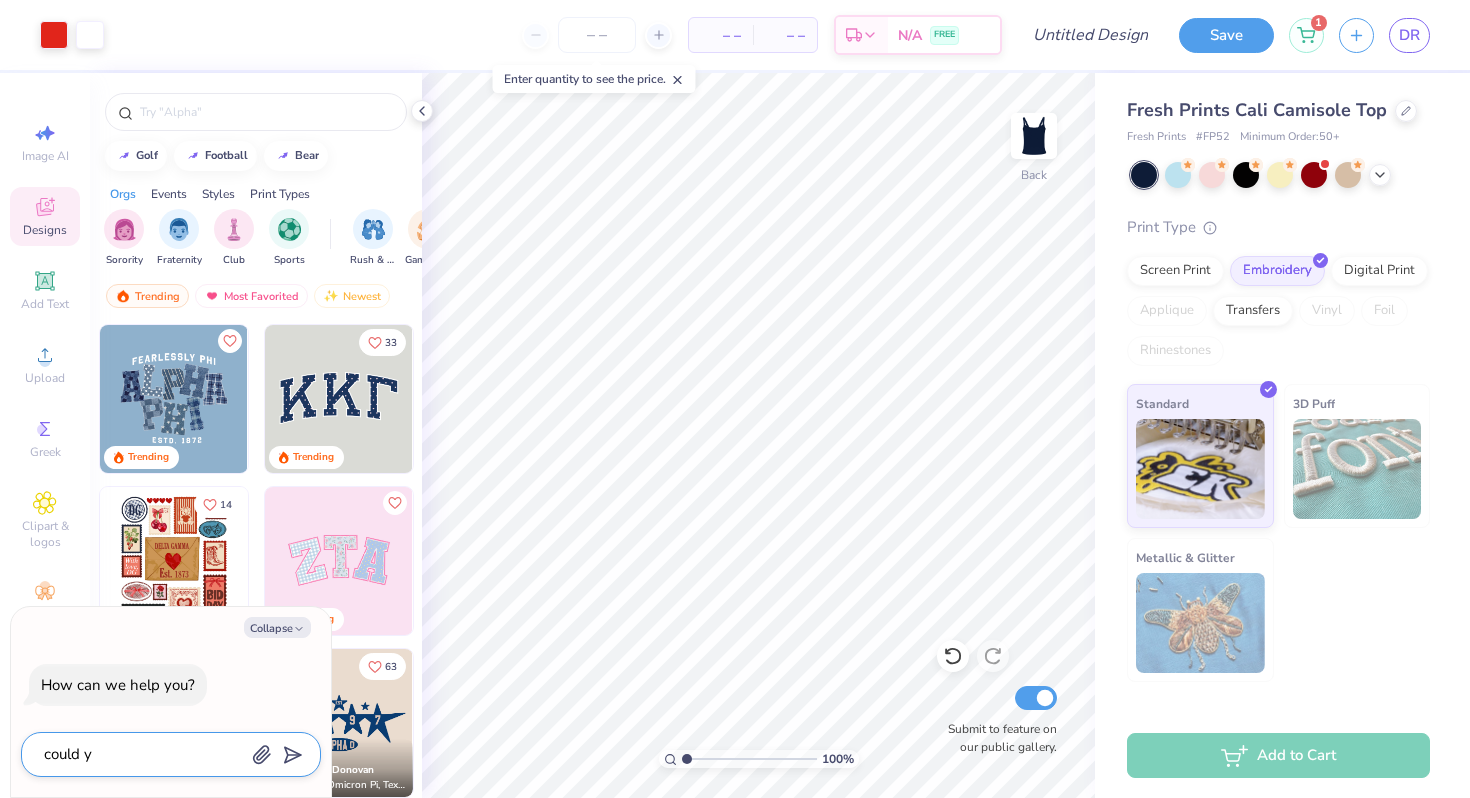 type on "could" 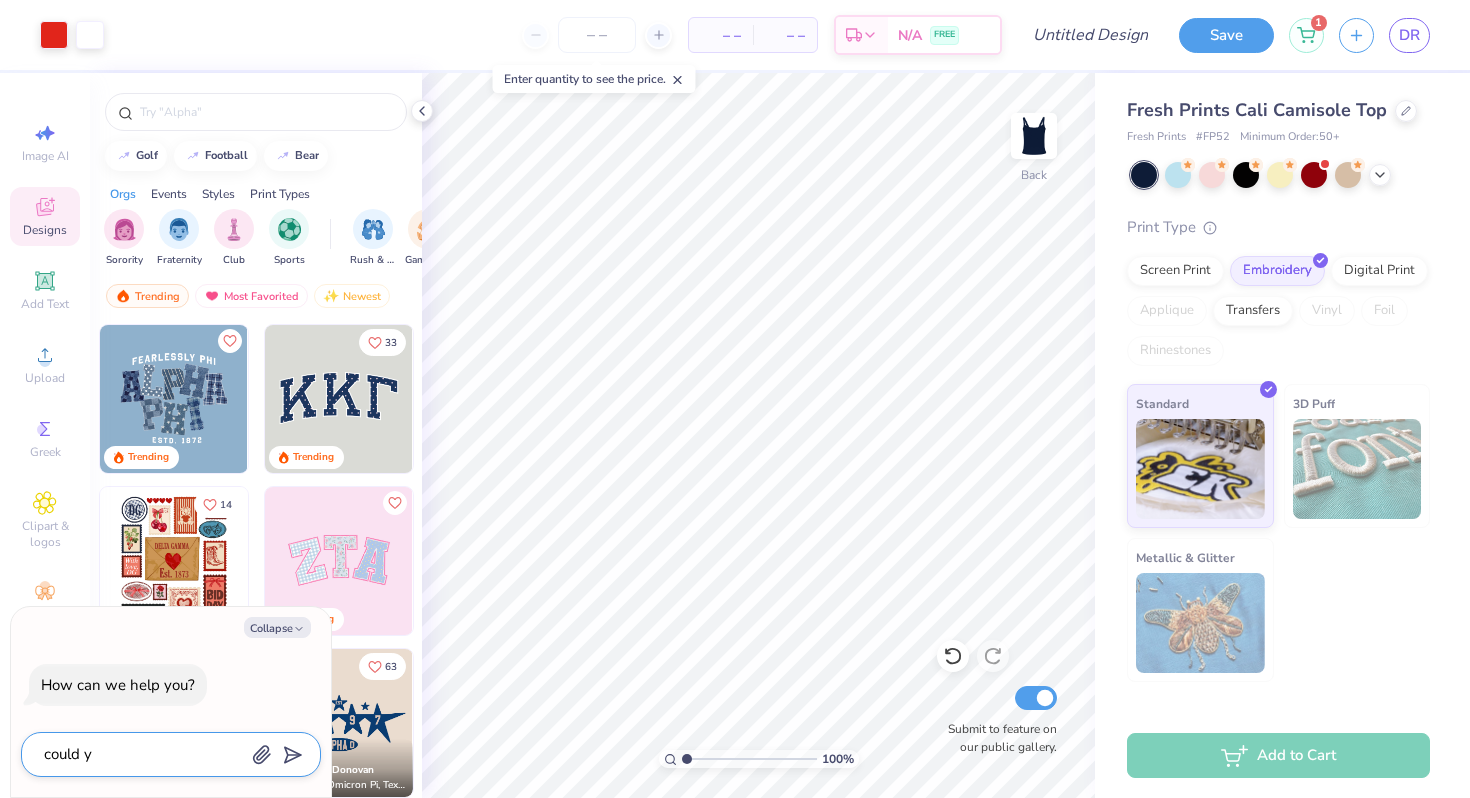 type on "x" 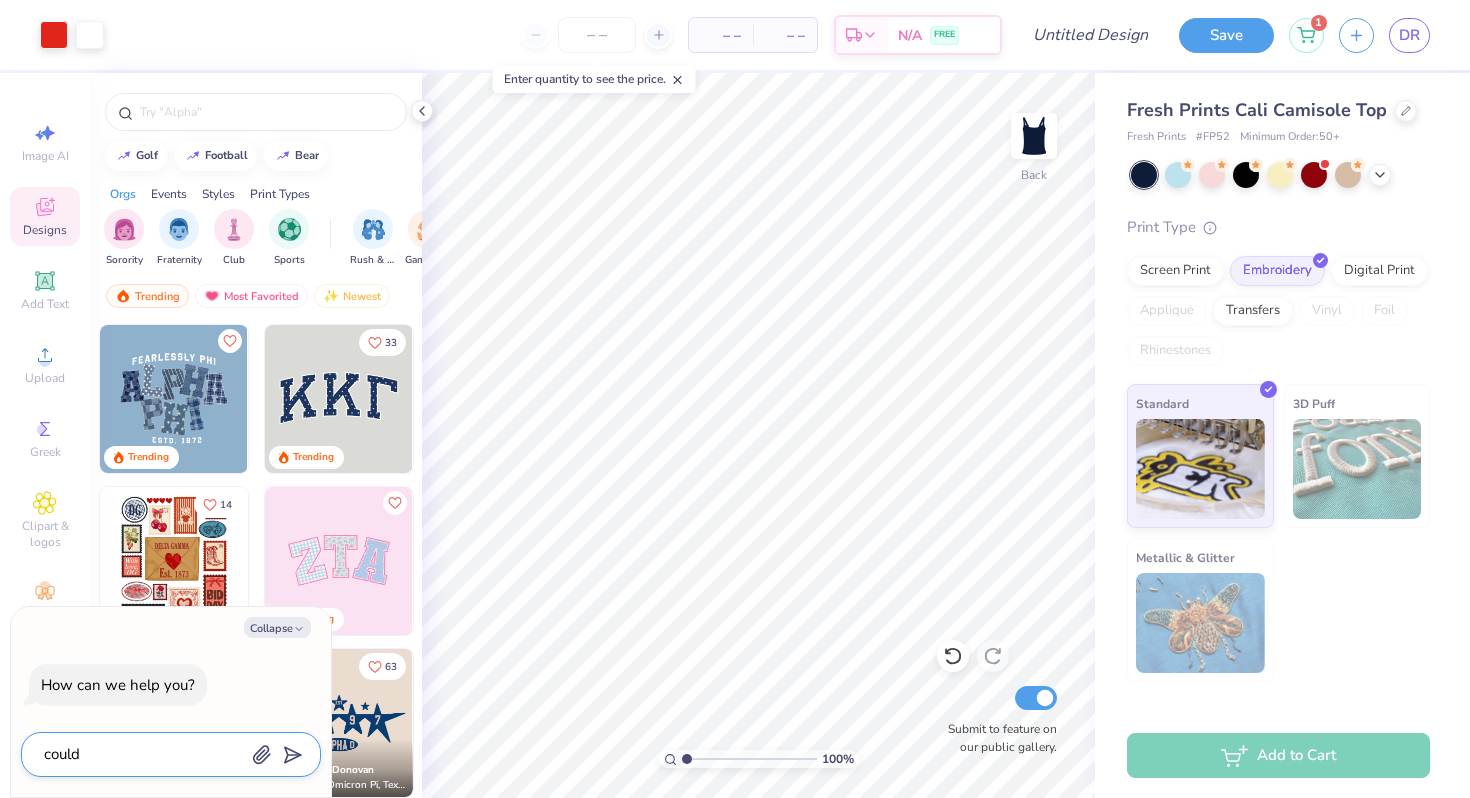 type on "could" 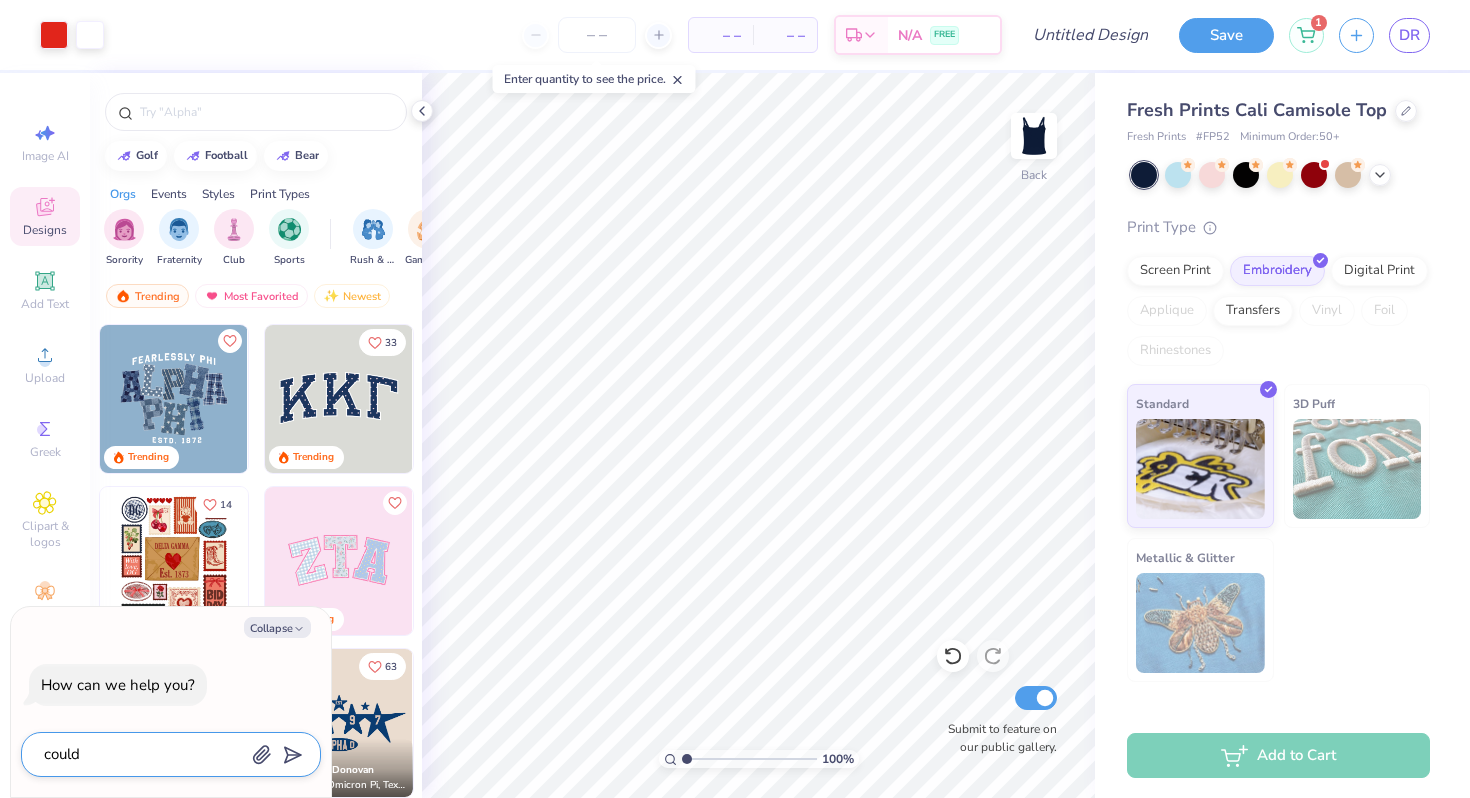 type on "x" 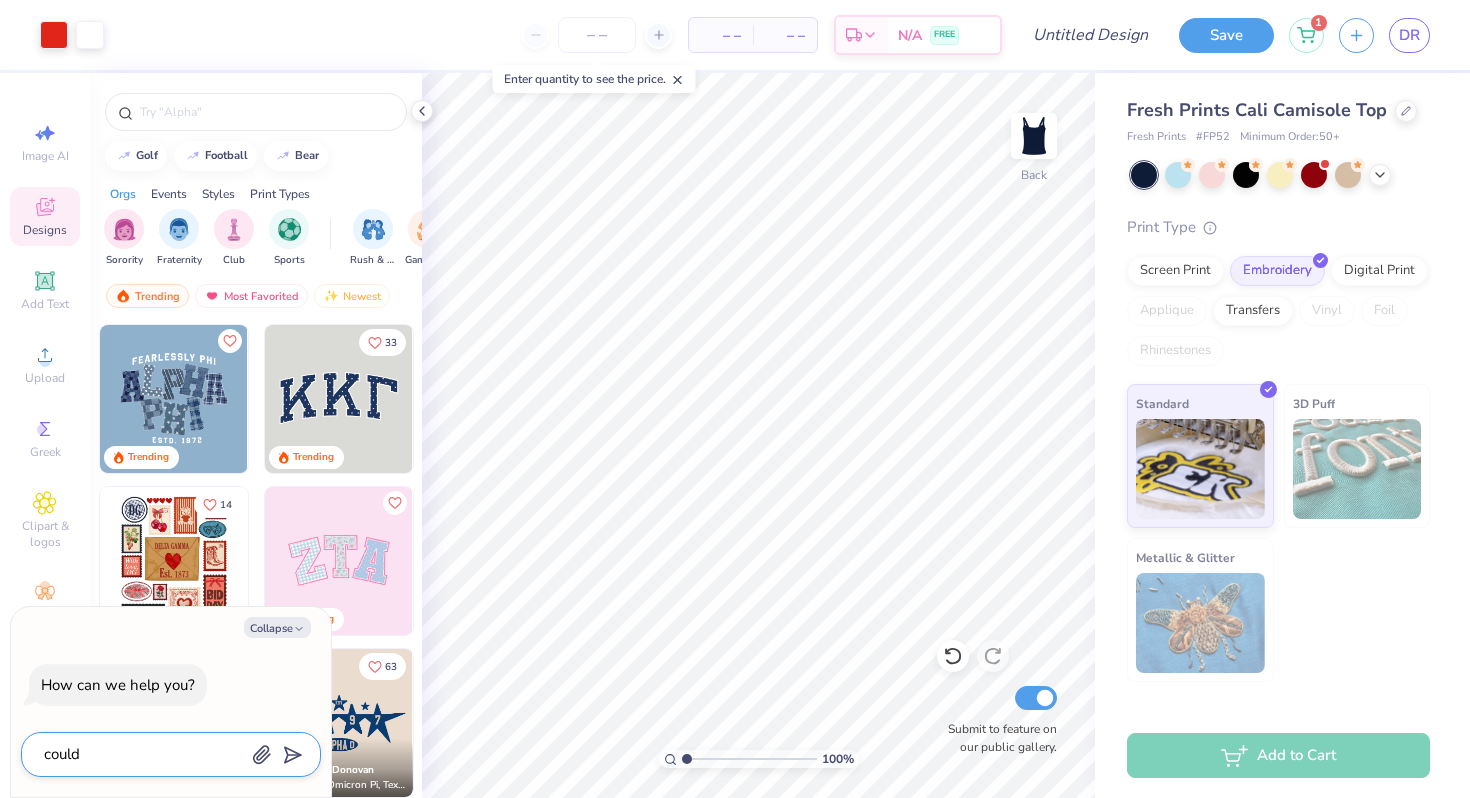 type on "coul" 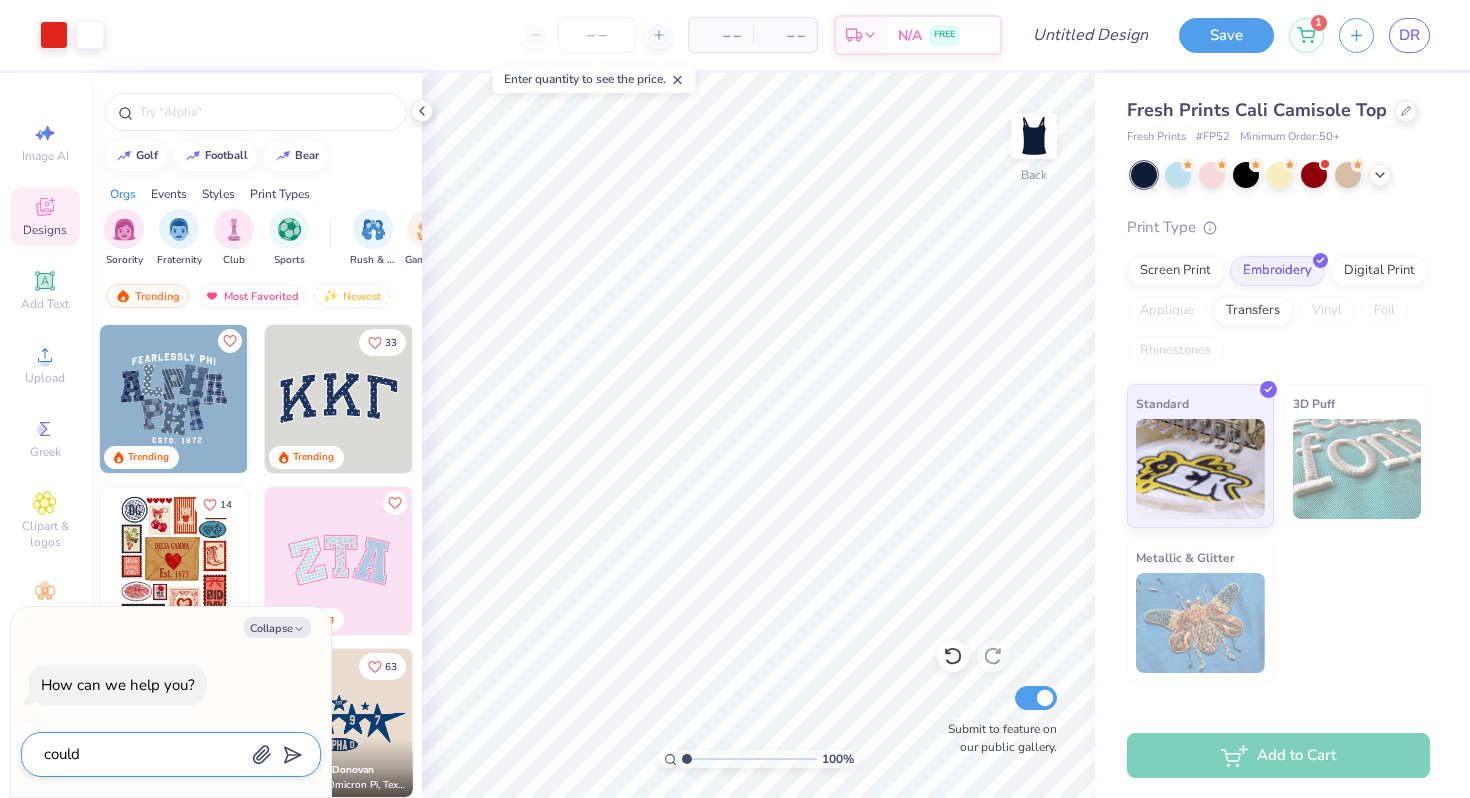 type on "x" 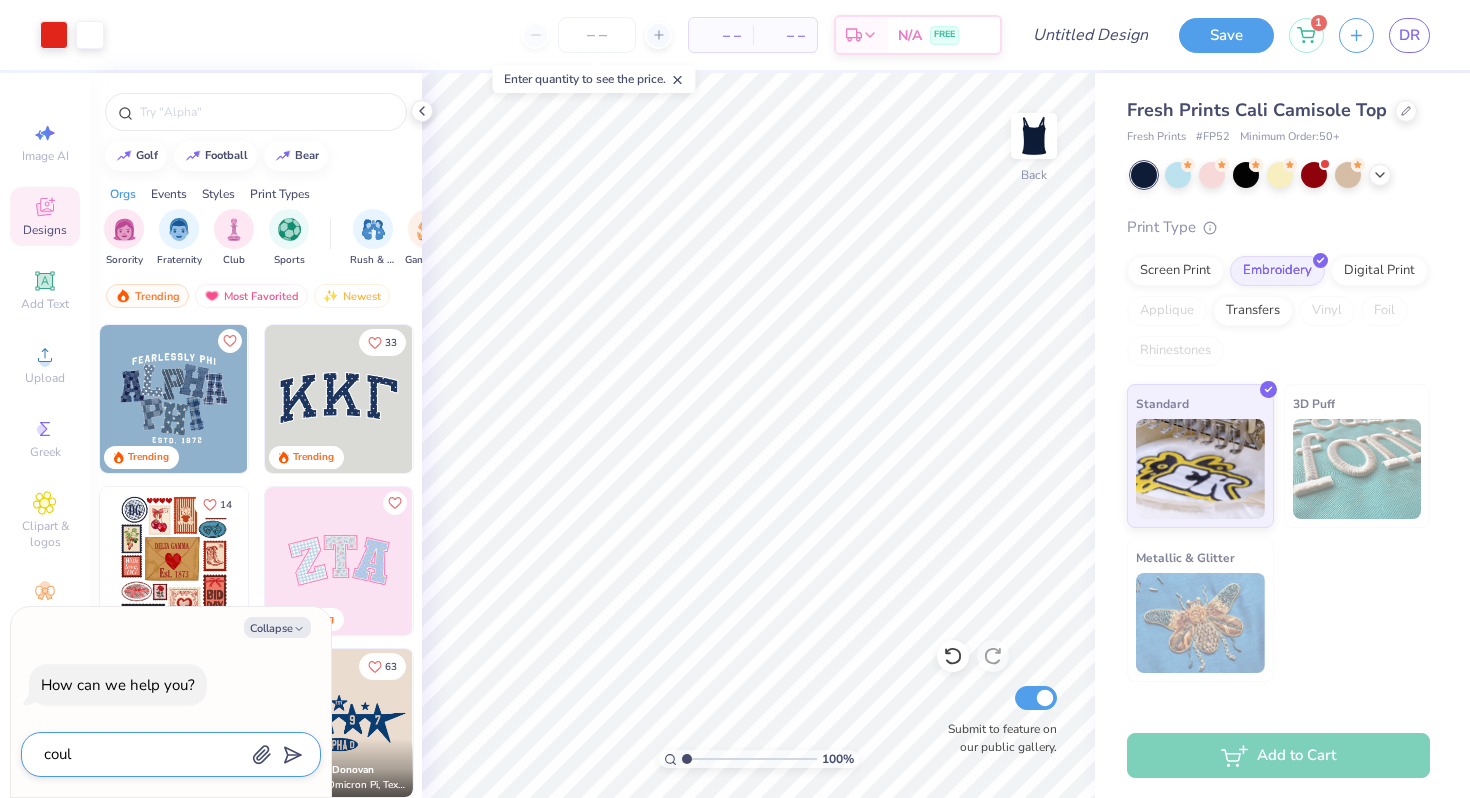 type on "cou" 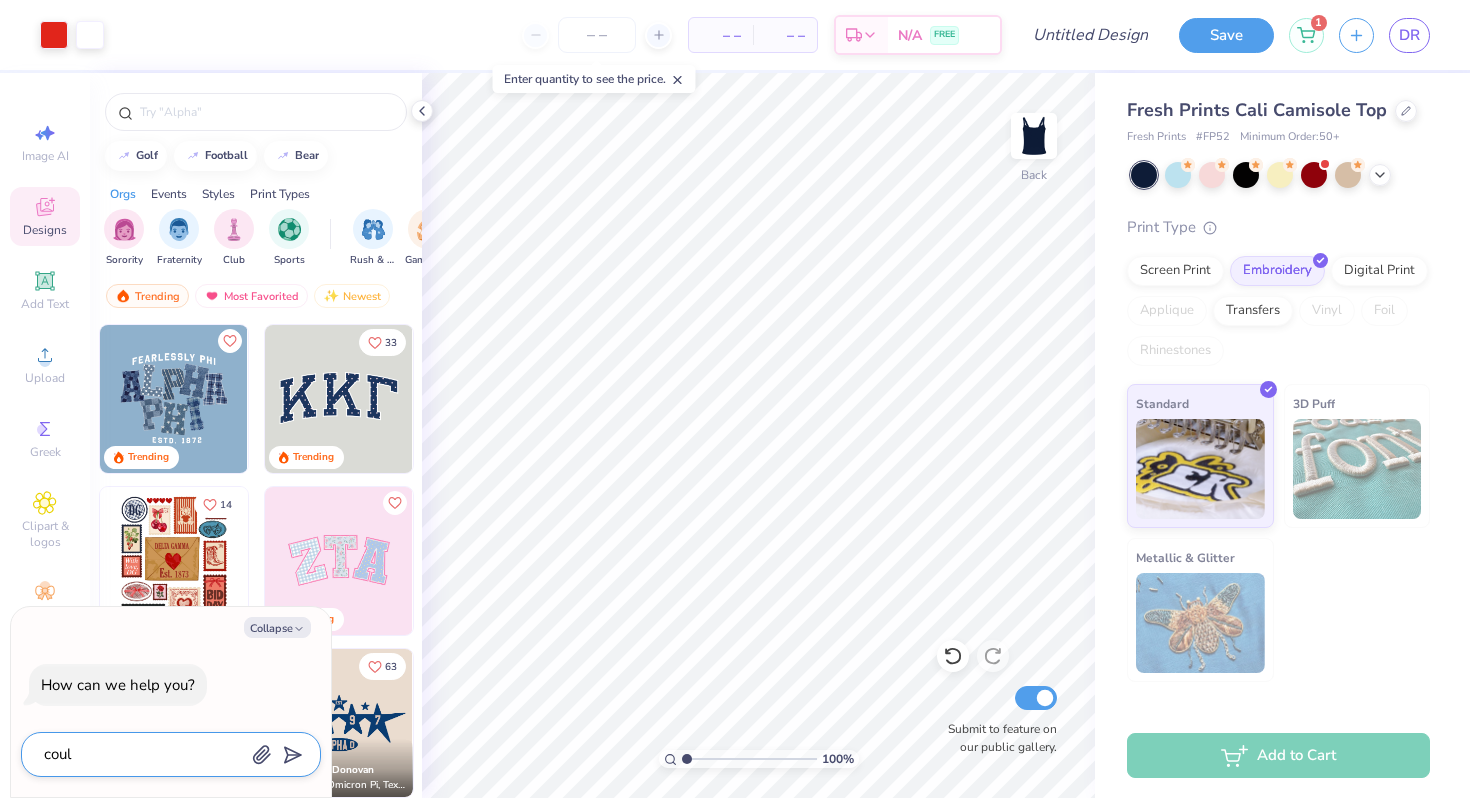 type on "x" 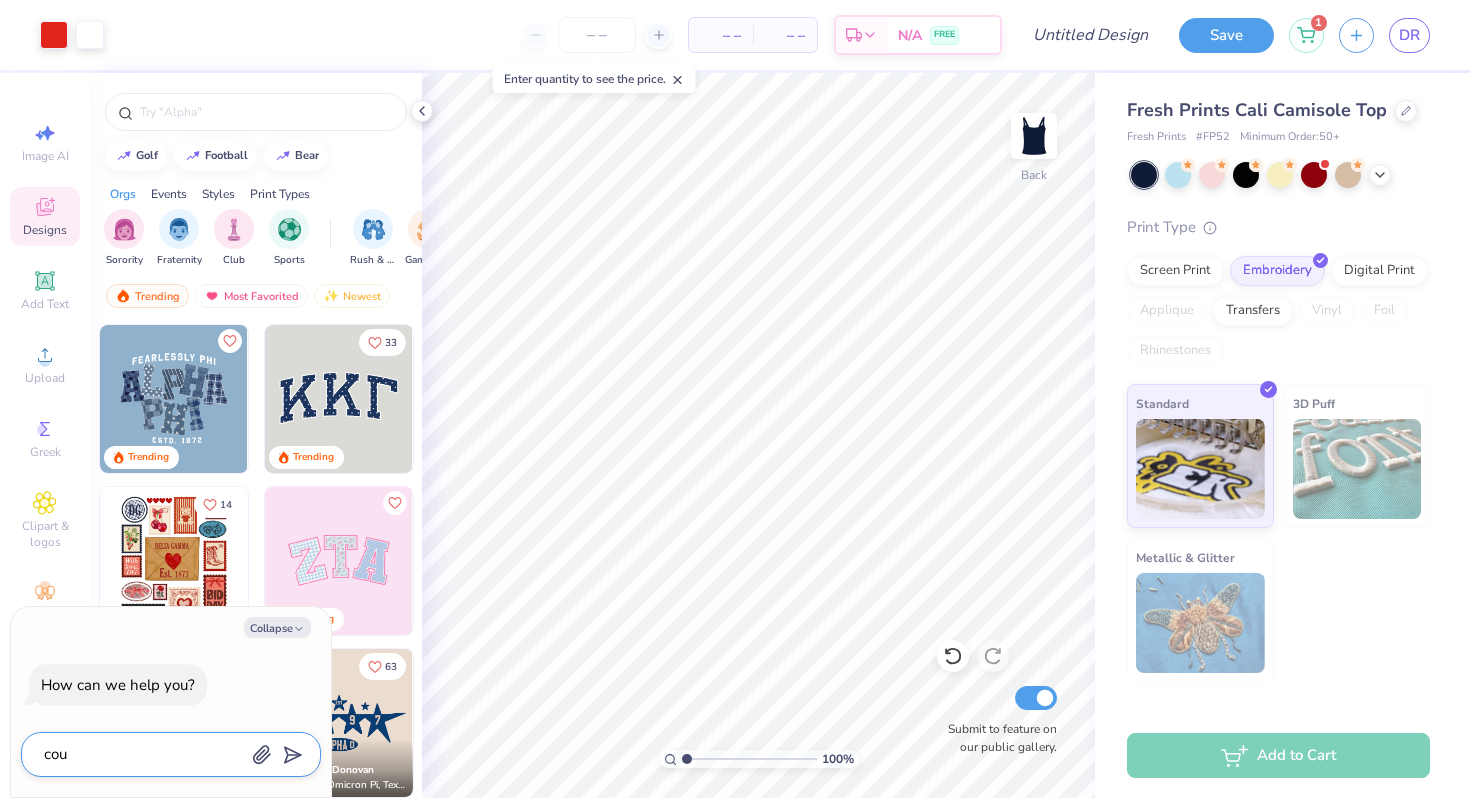 type on "co" 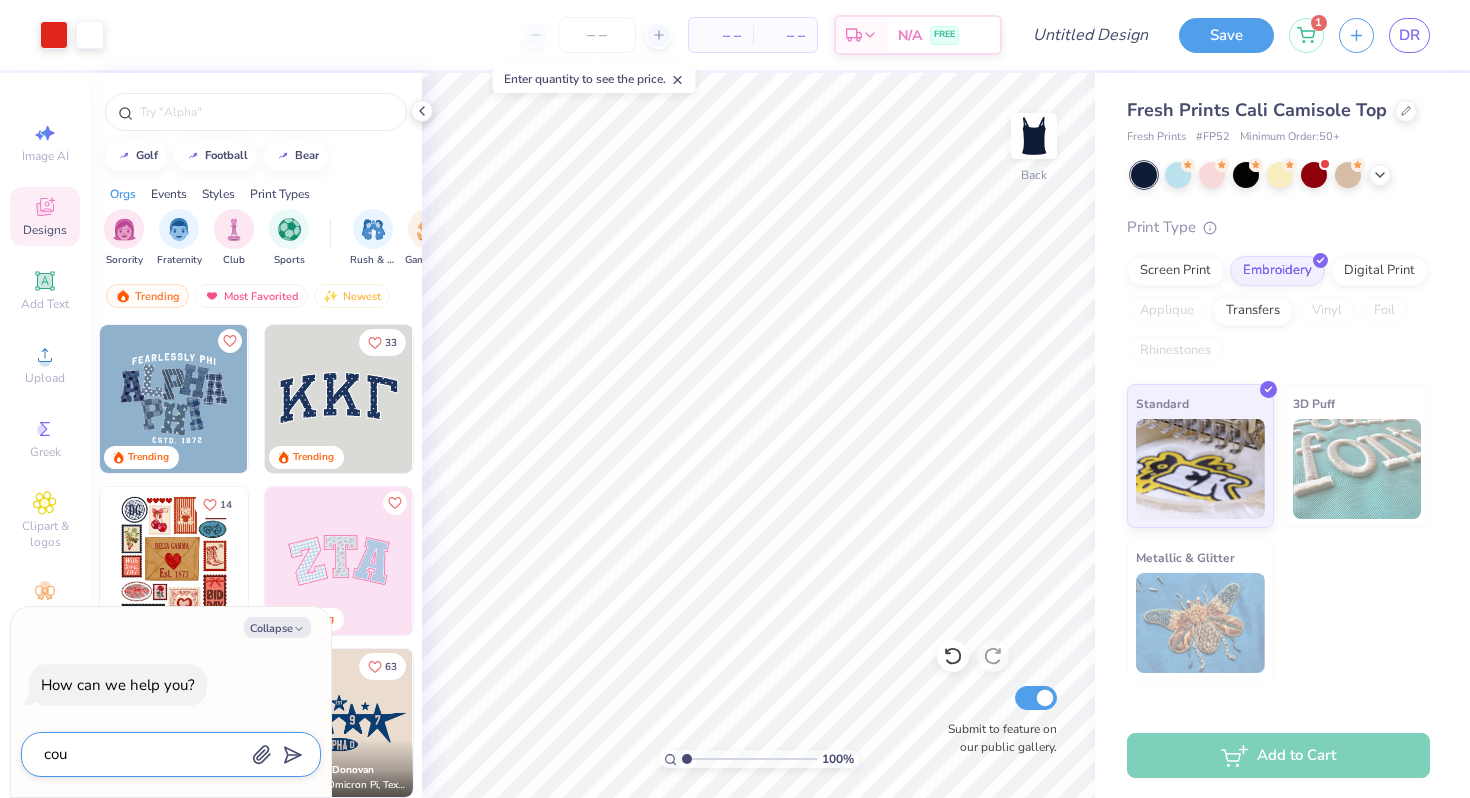type on "x" 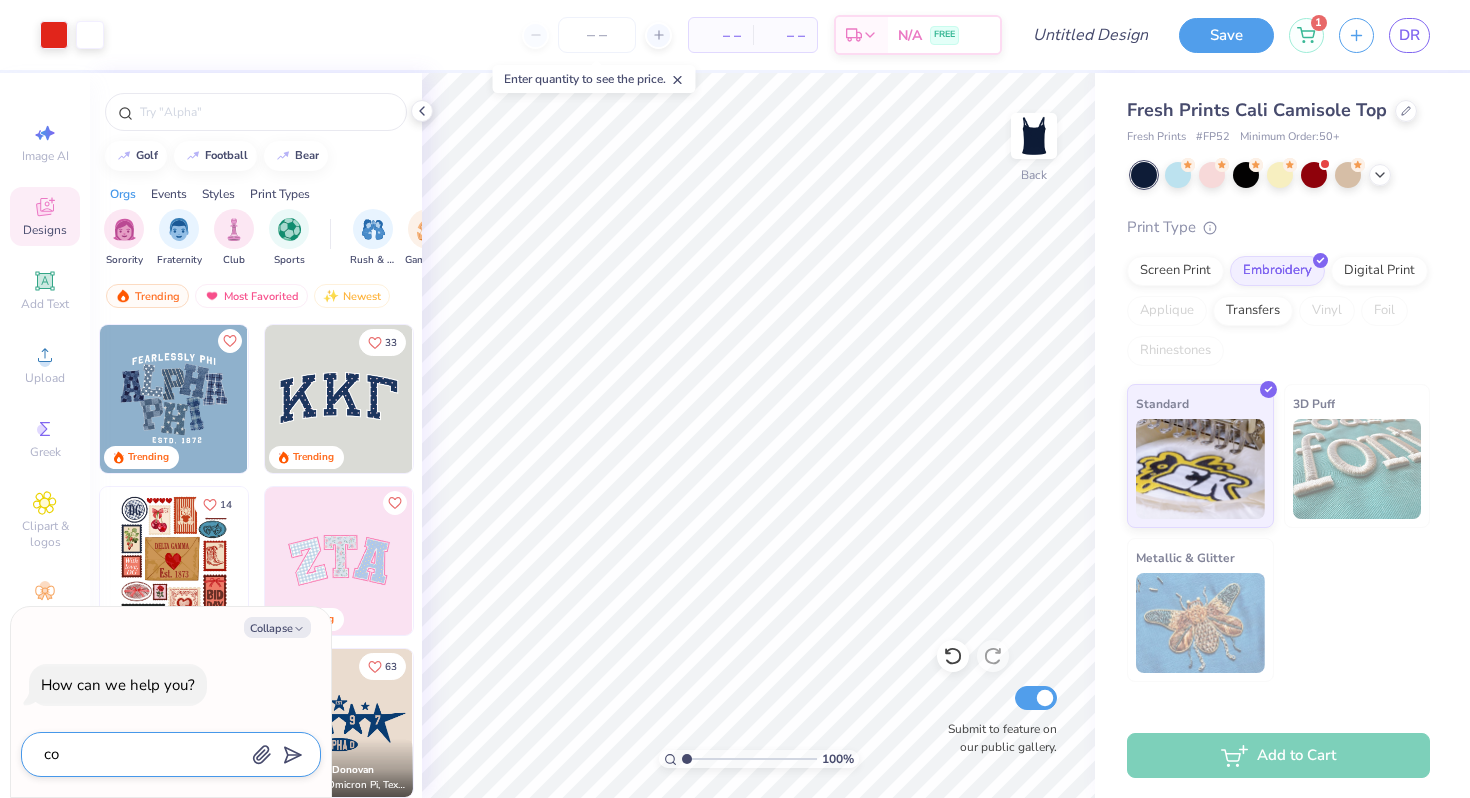 type on "c" 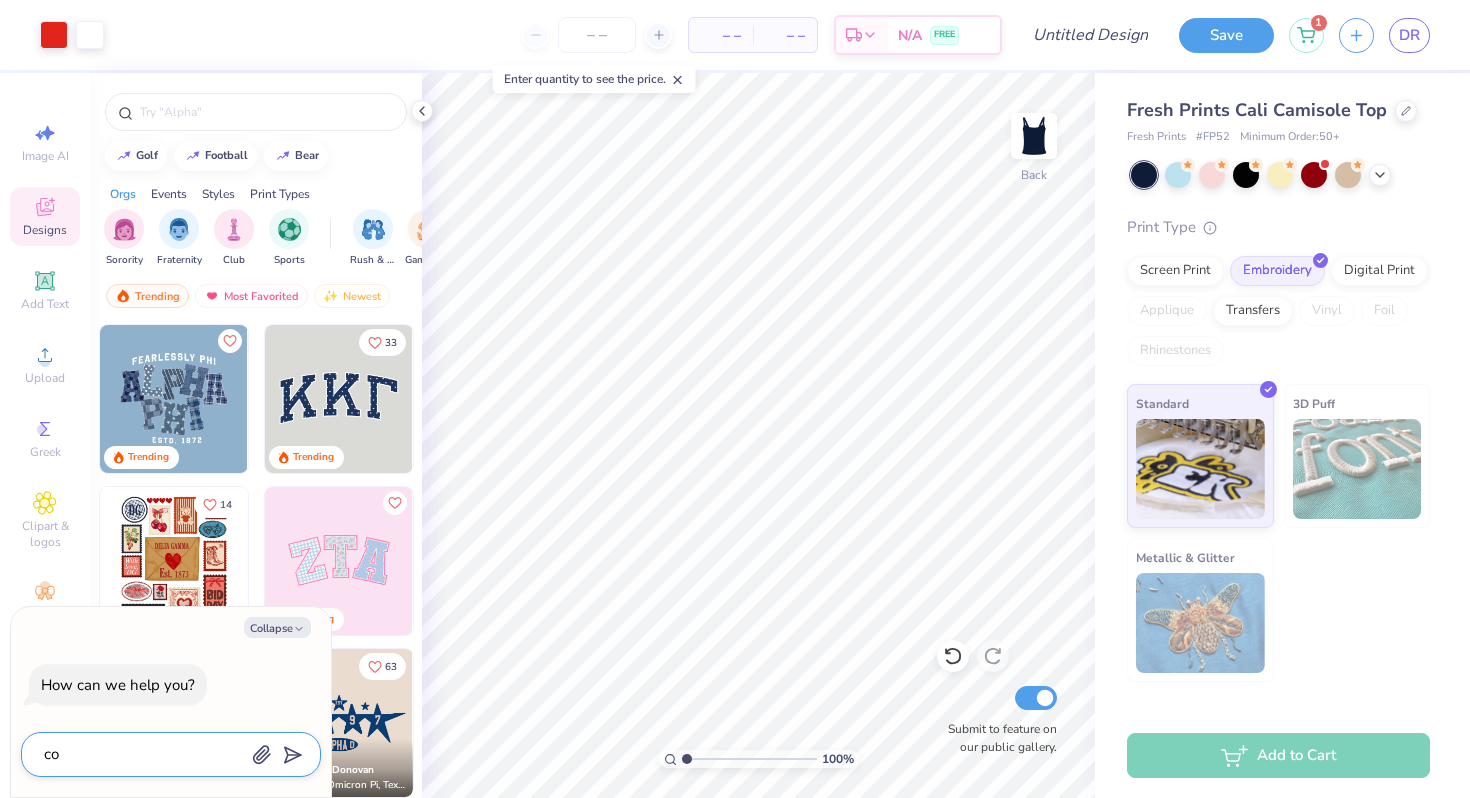 type on "x" 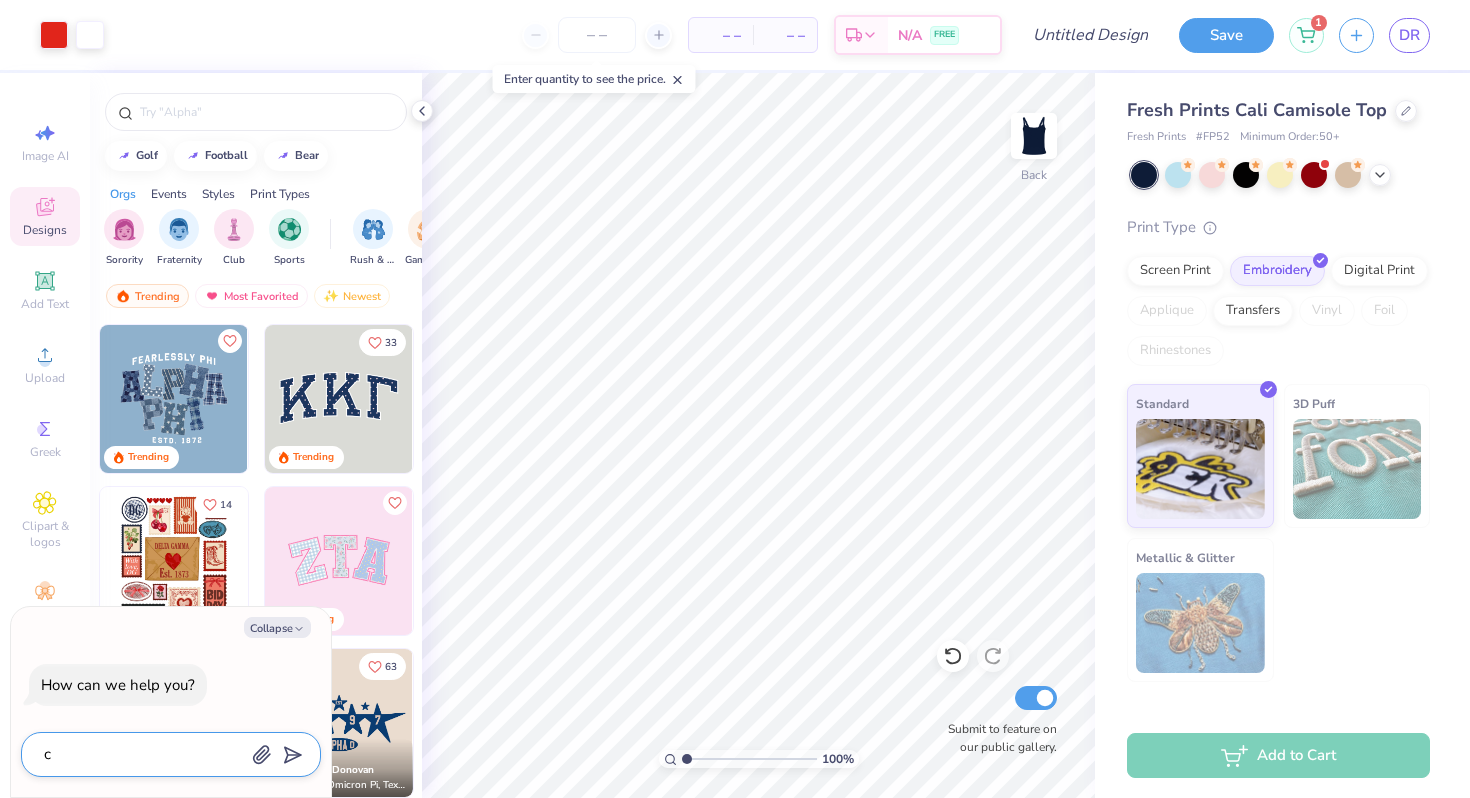 type 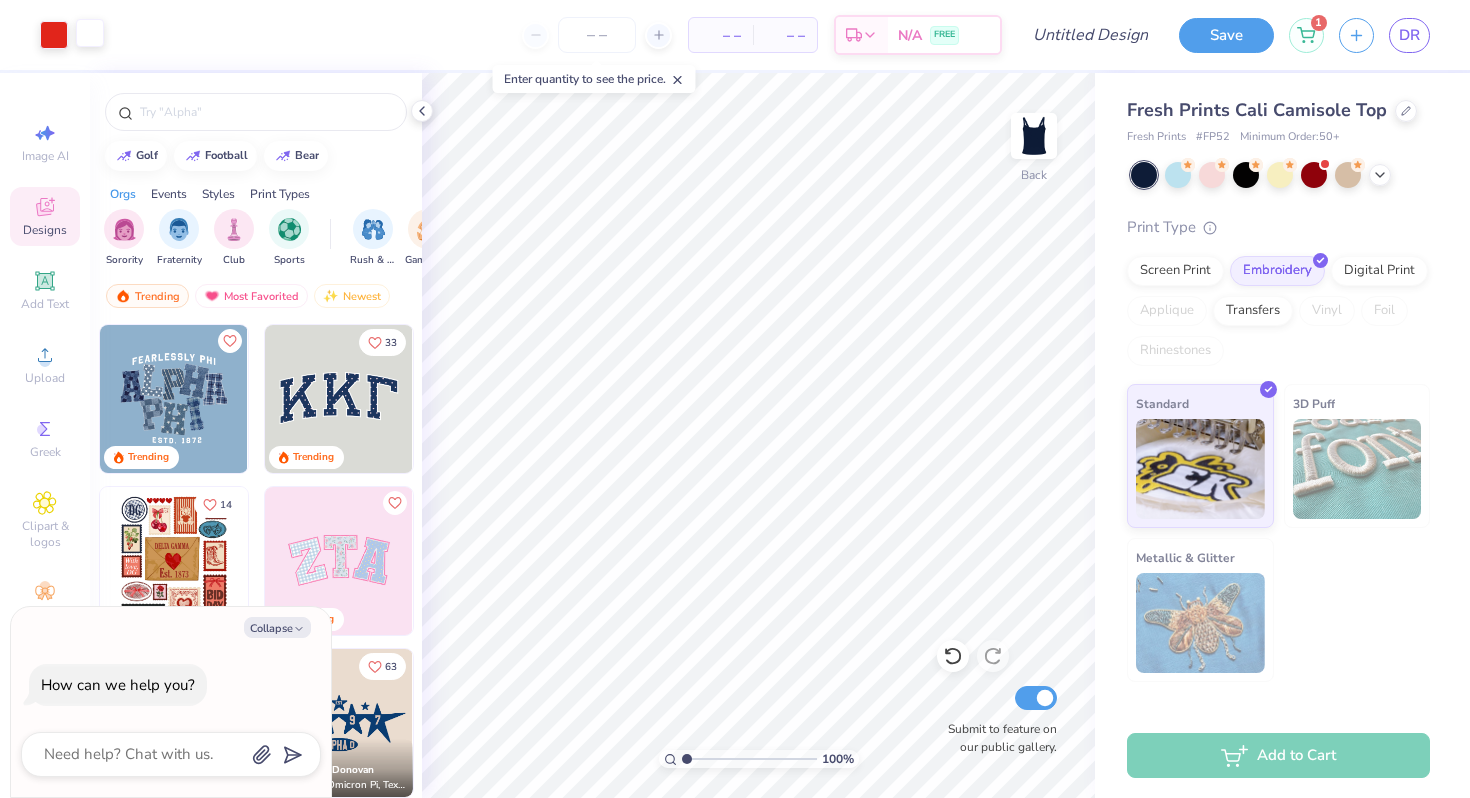 click at bounding box center (90, 33) 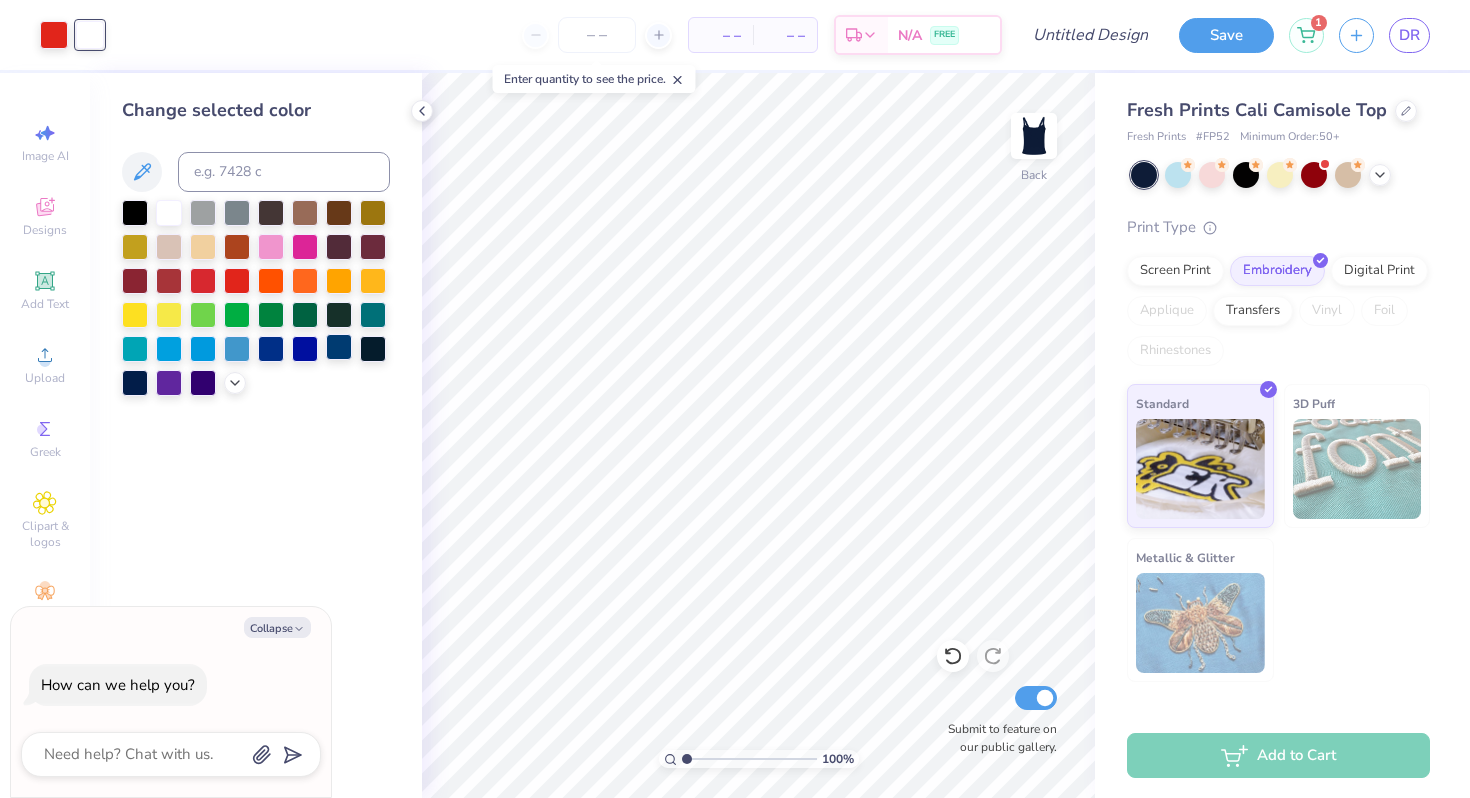 click at bounding box center (339, 347) 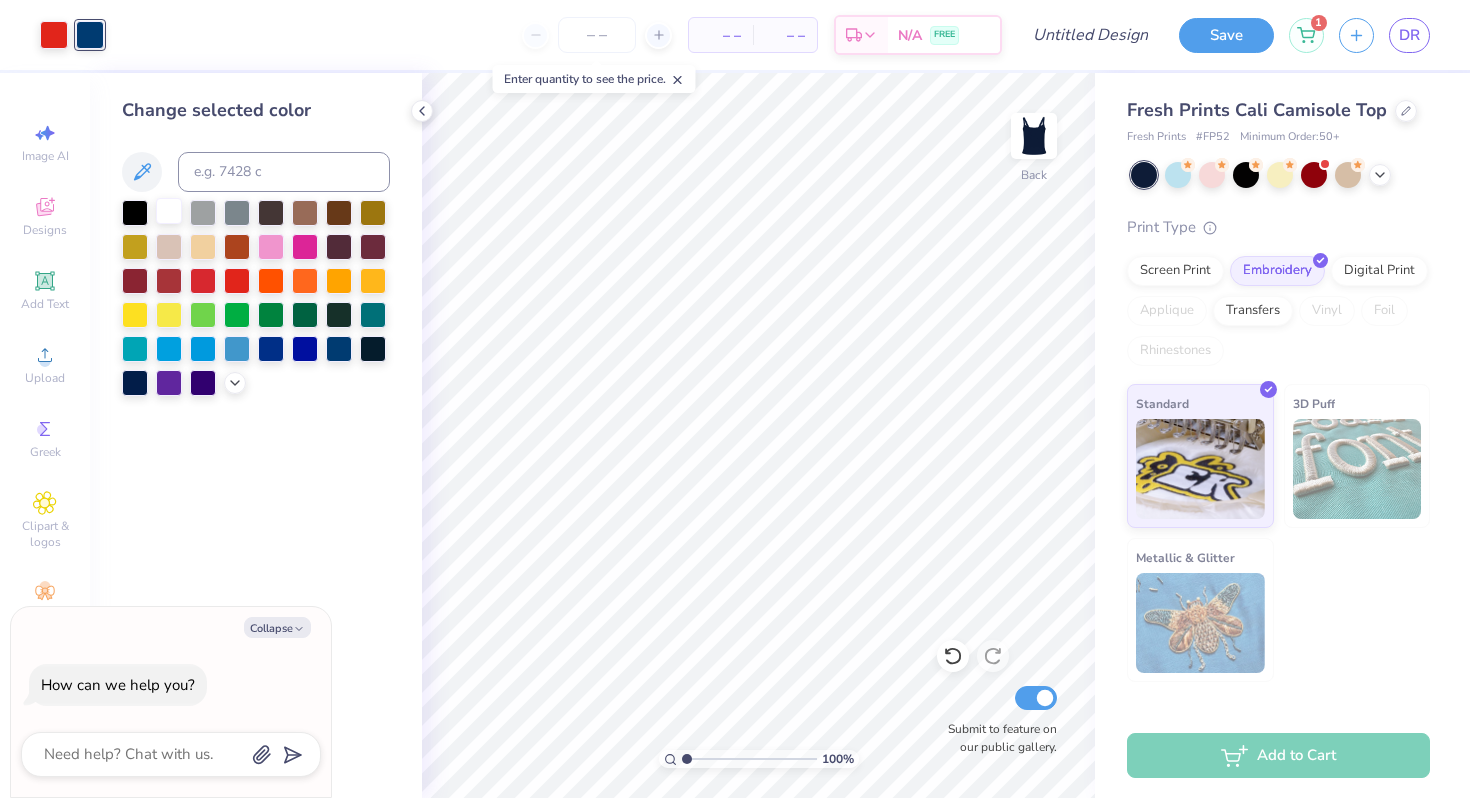 click at bounding box center [169, 211] 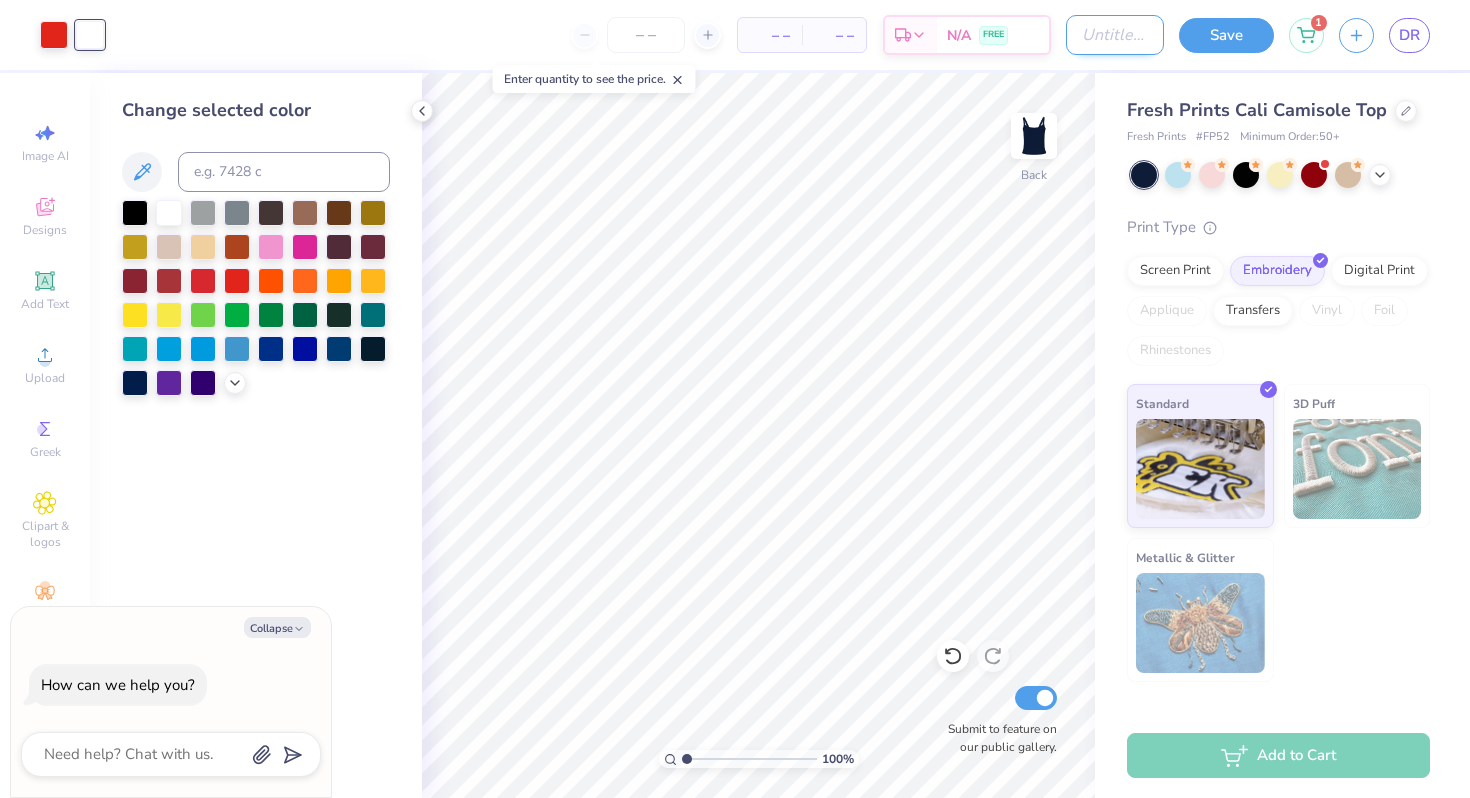 click on "Design Title" at bounding box center (1115, 35) 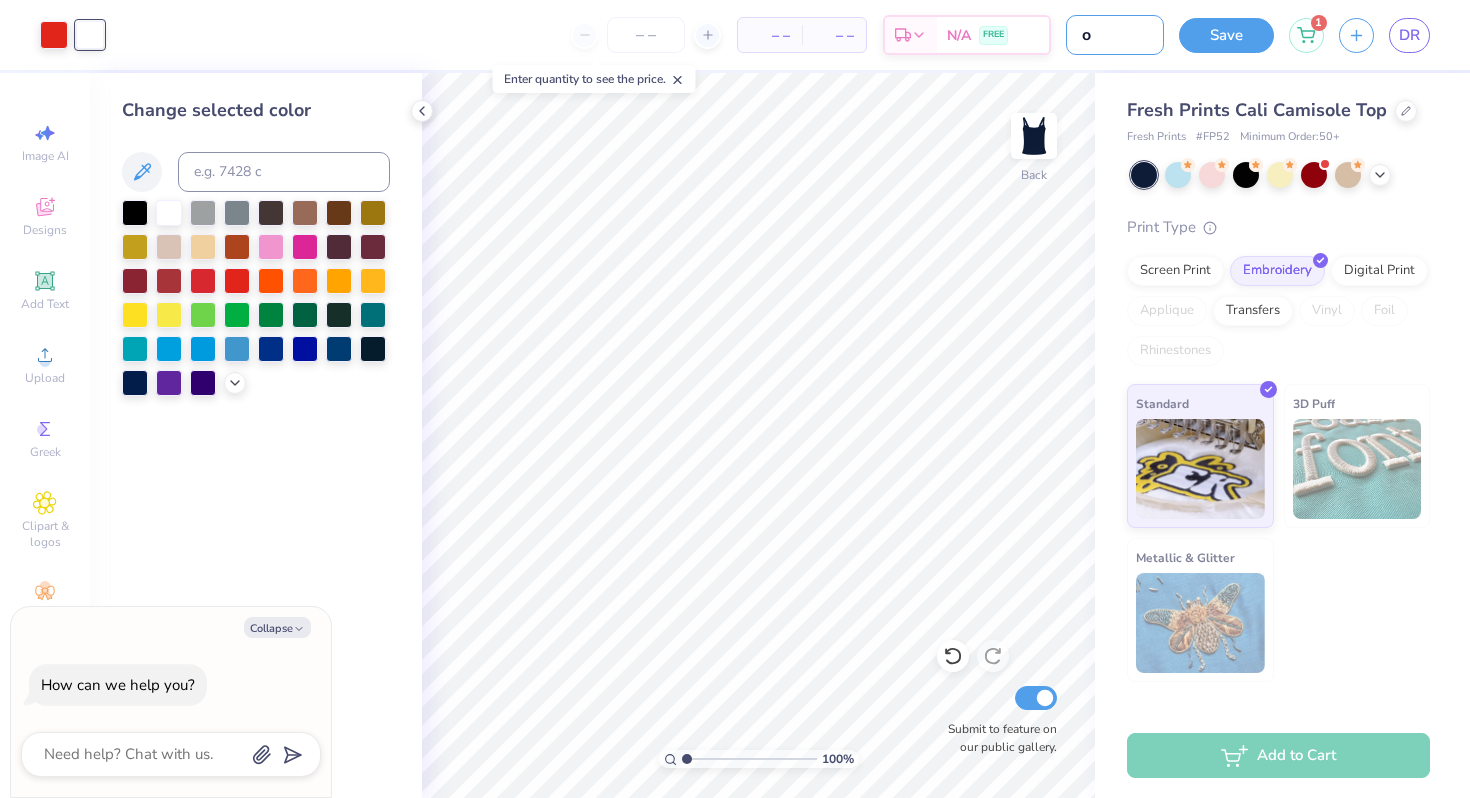 type on "op" 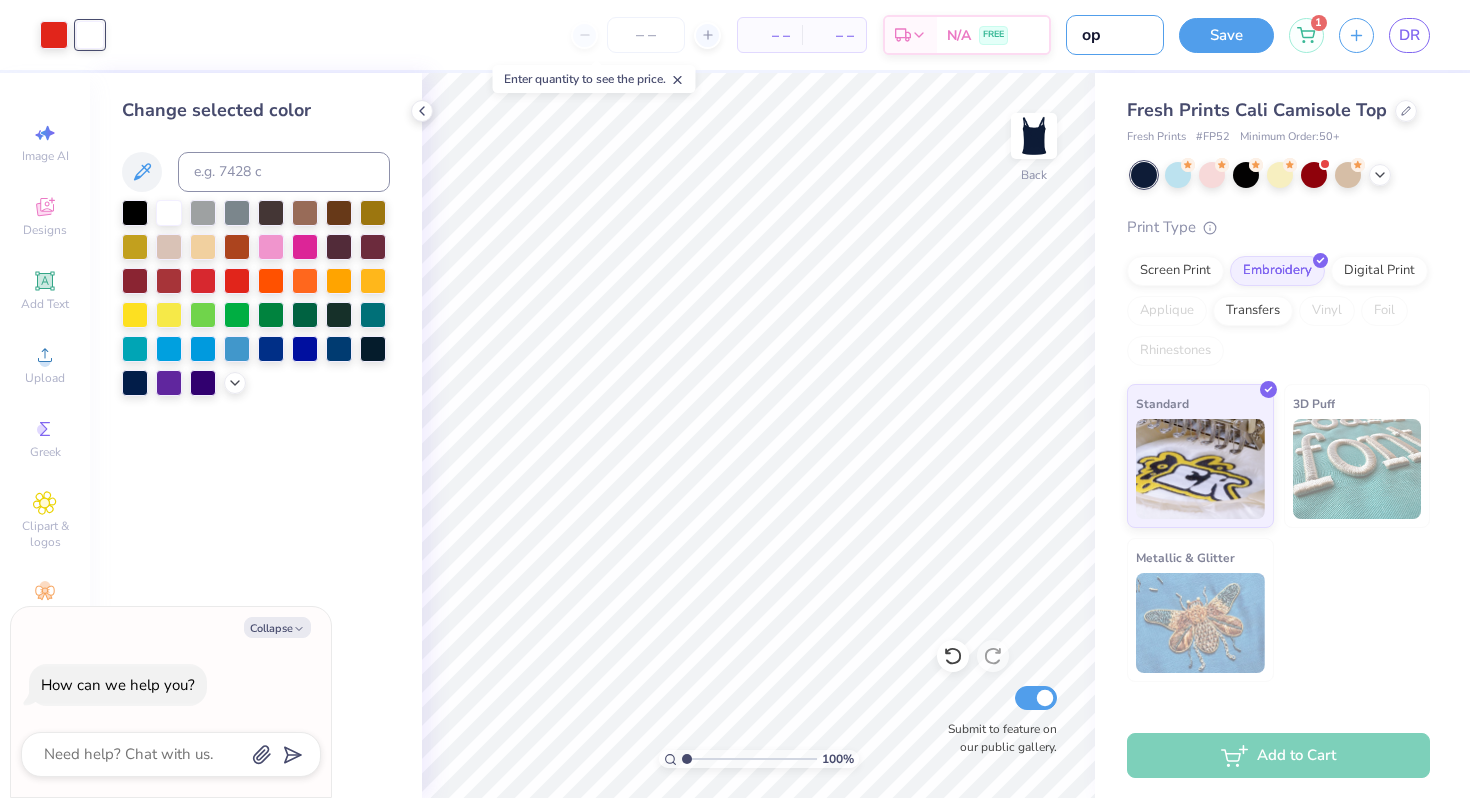 type on "opt" 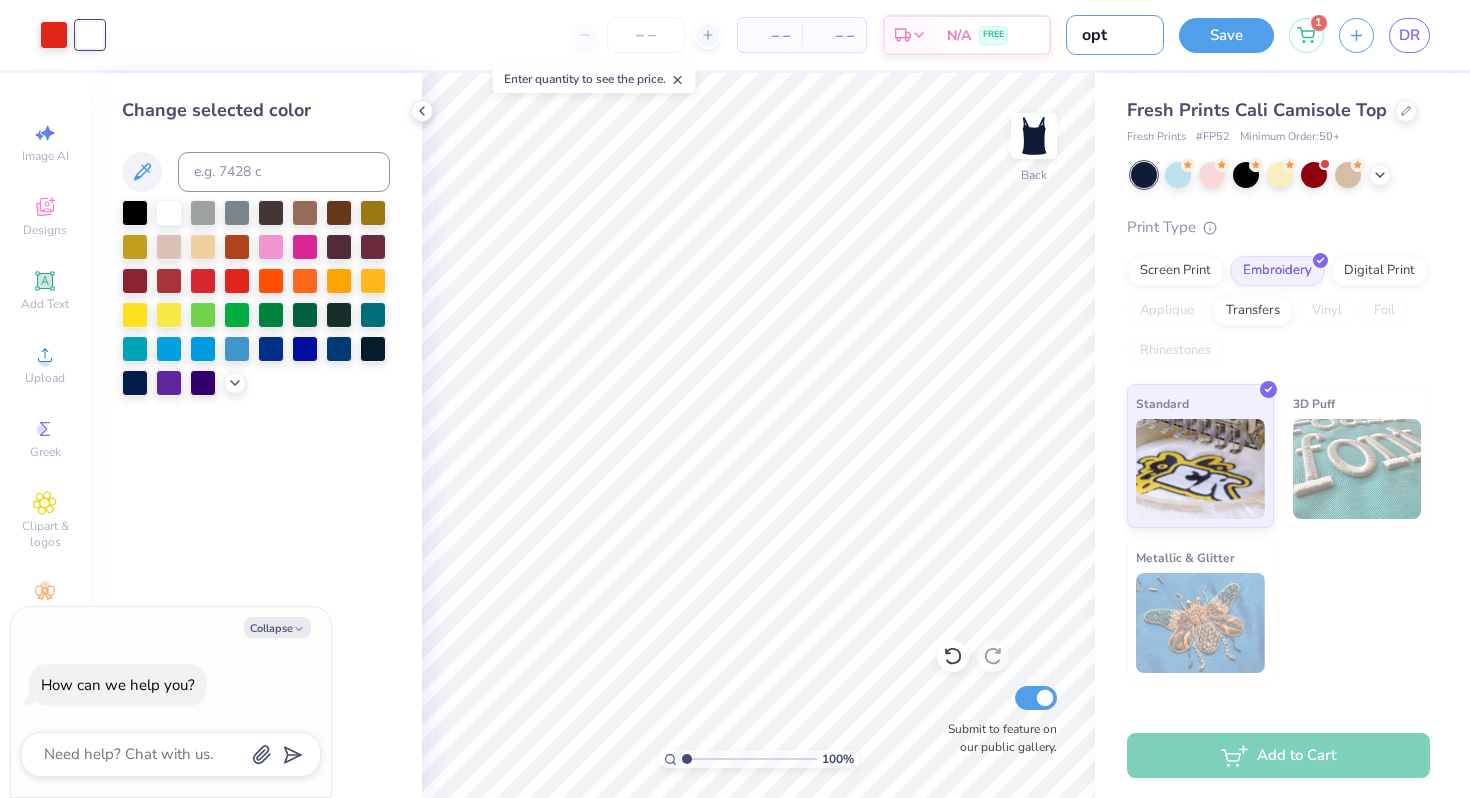 type on "opti" 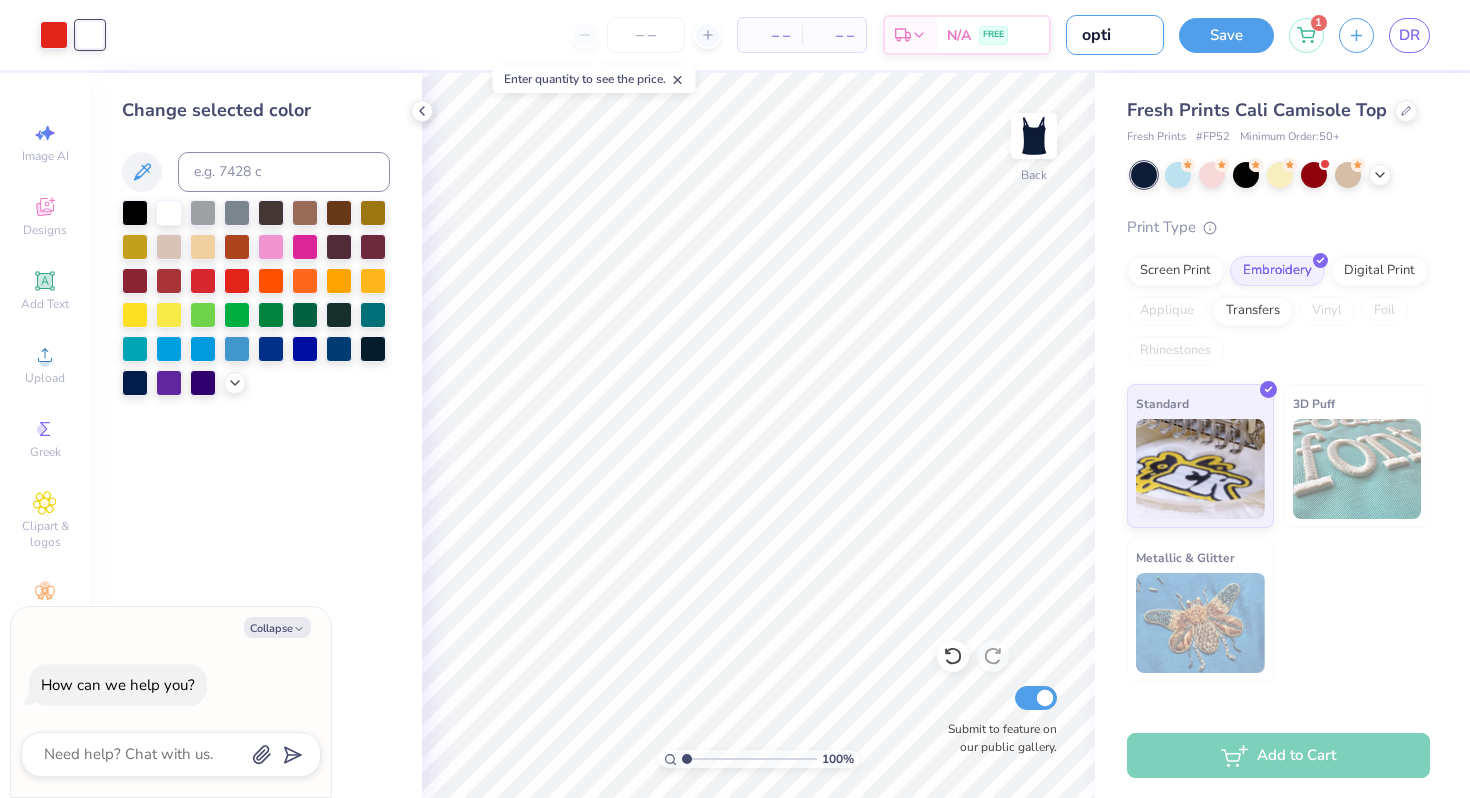 type on "optio" 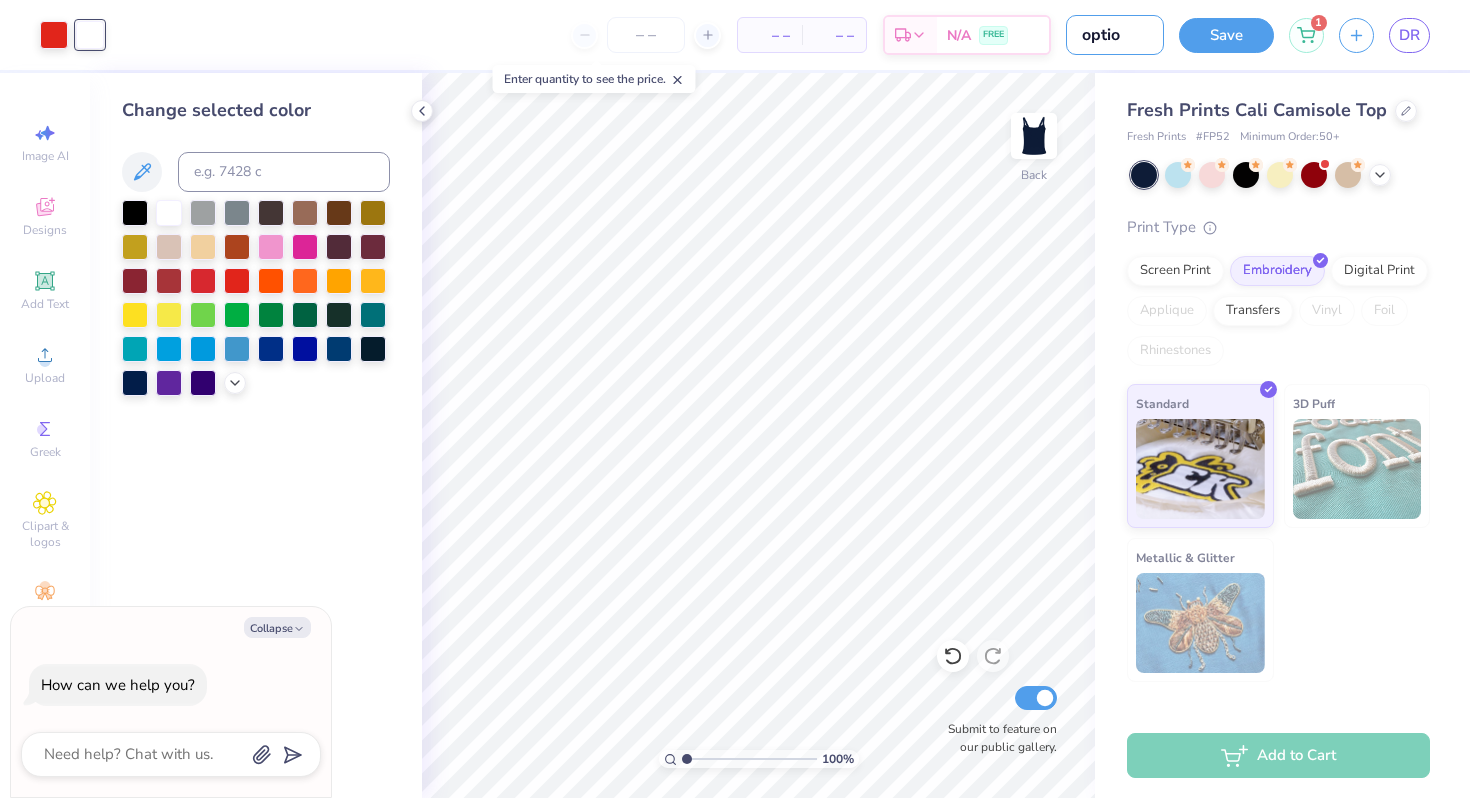 type on "option" 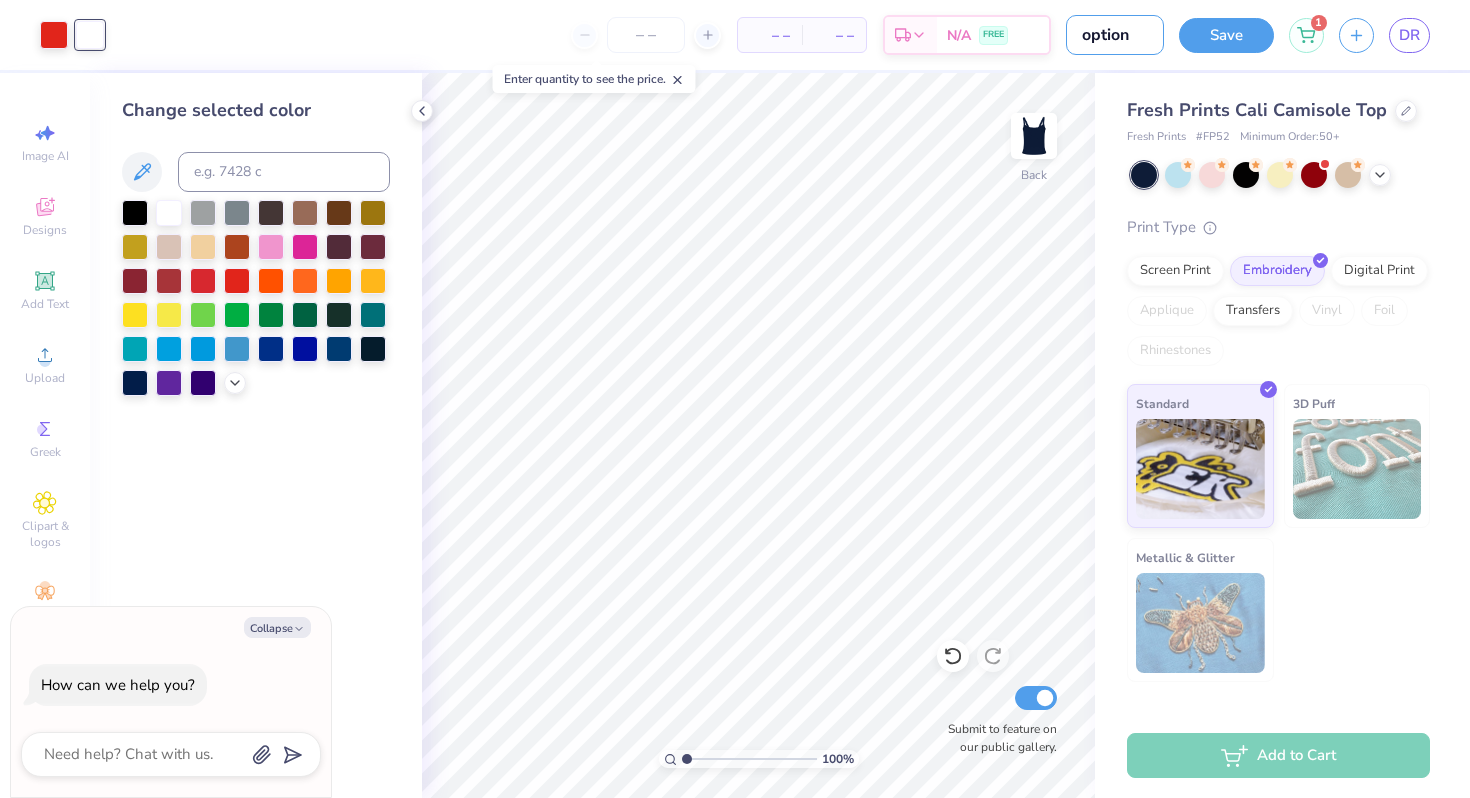 type on "optiona" 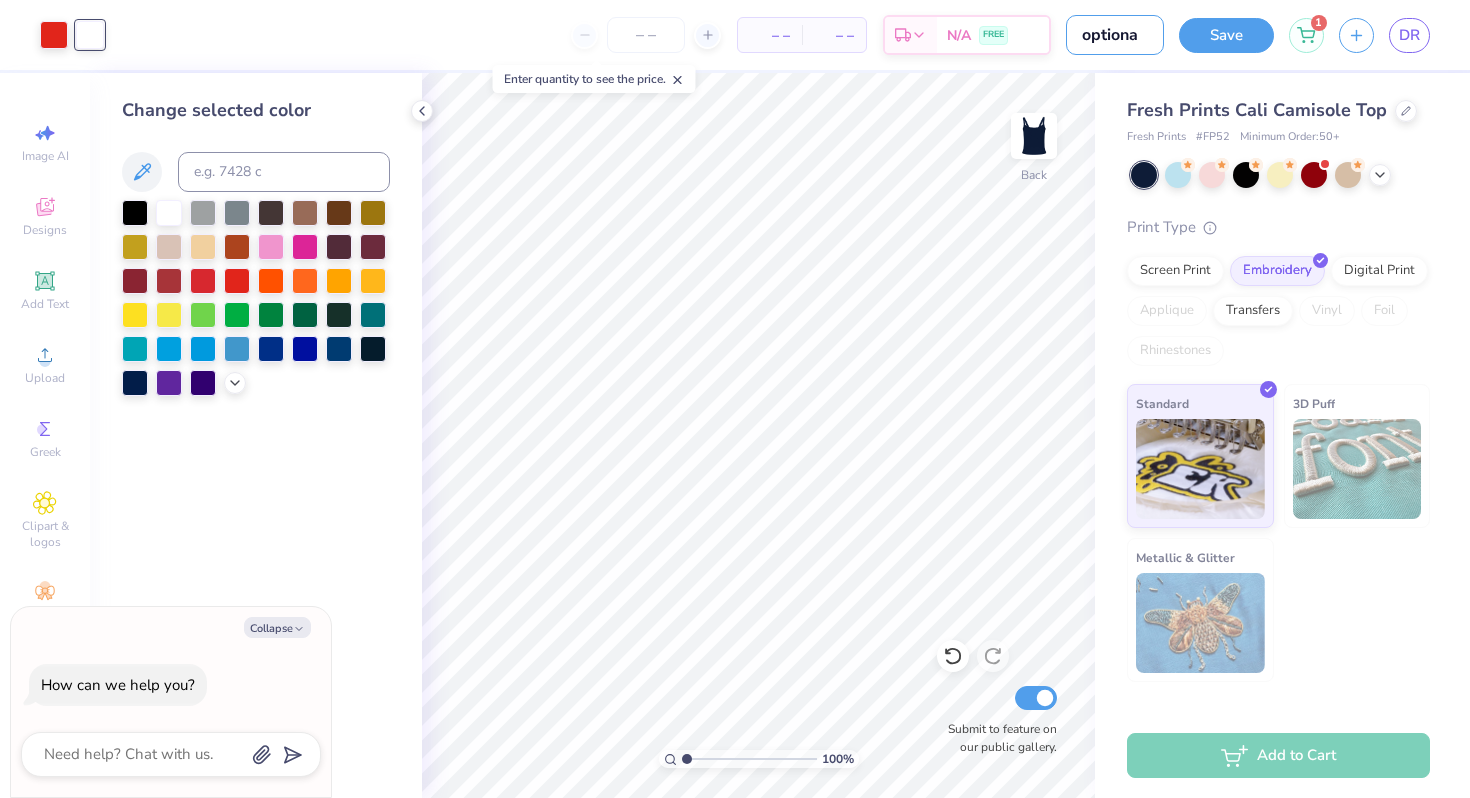 type on "optional" 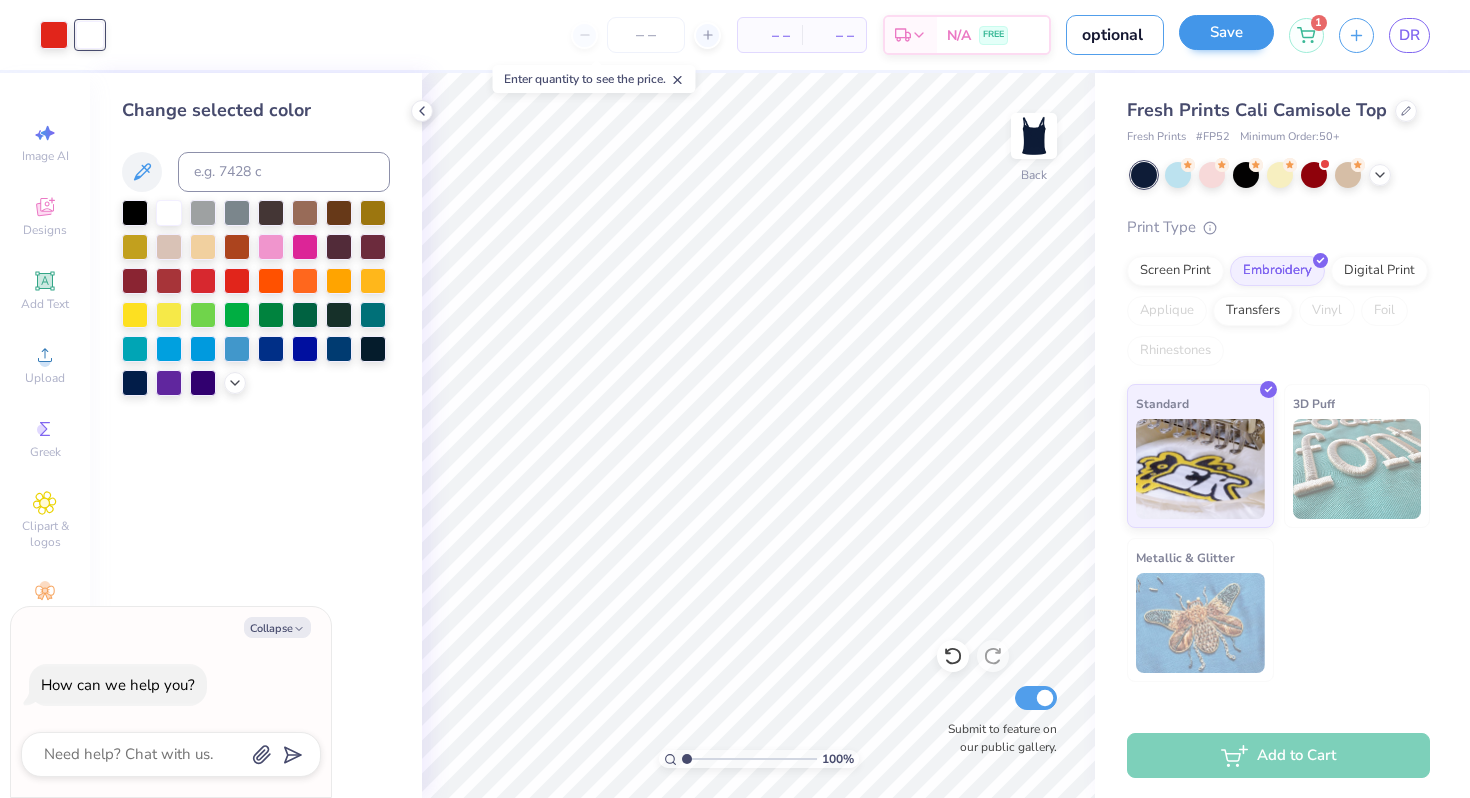 type on "optional" 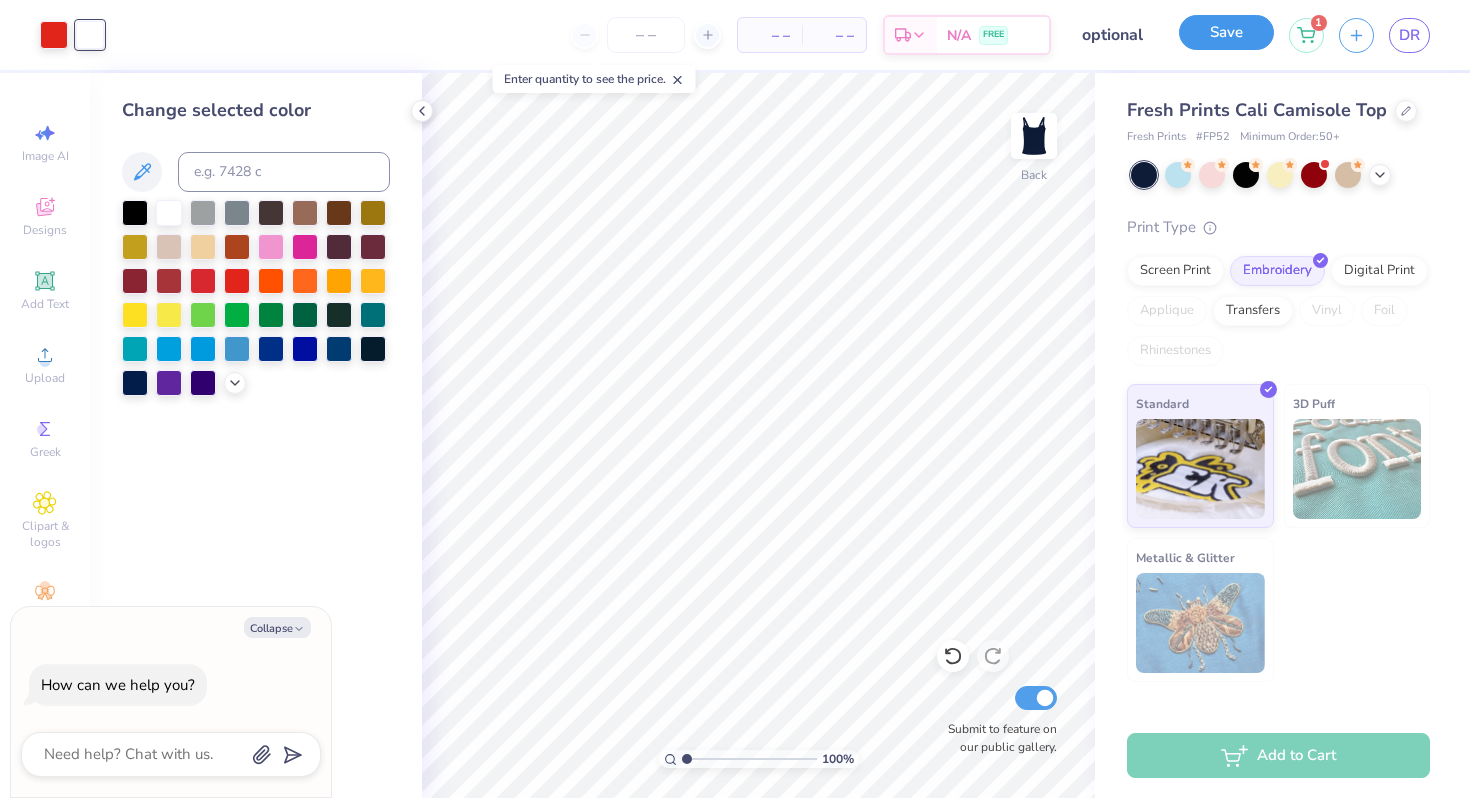 click on "Save" at bounding box center [1226, 32] 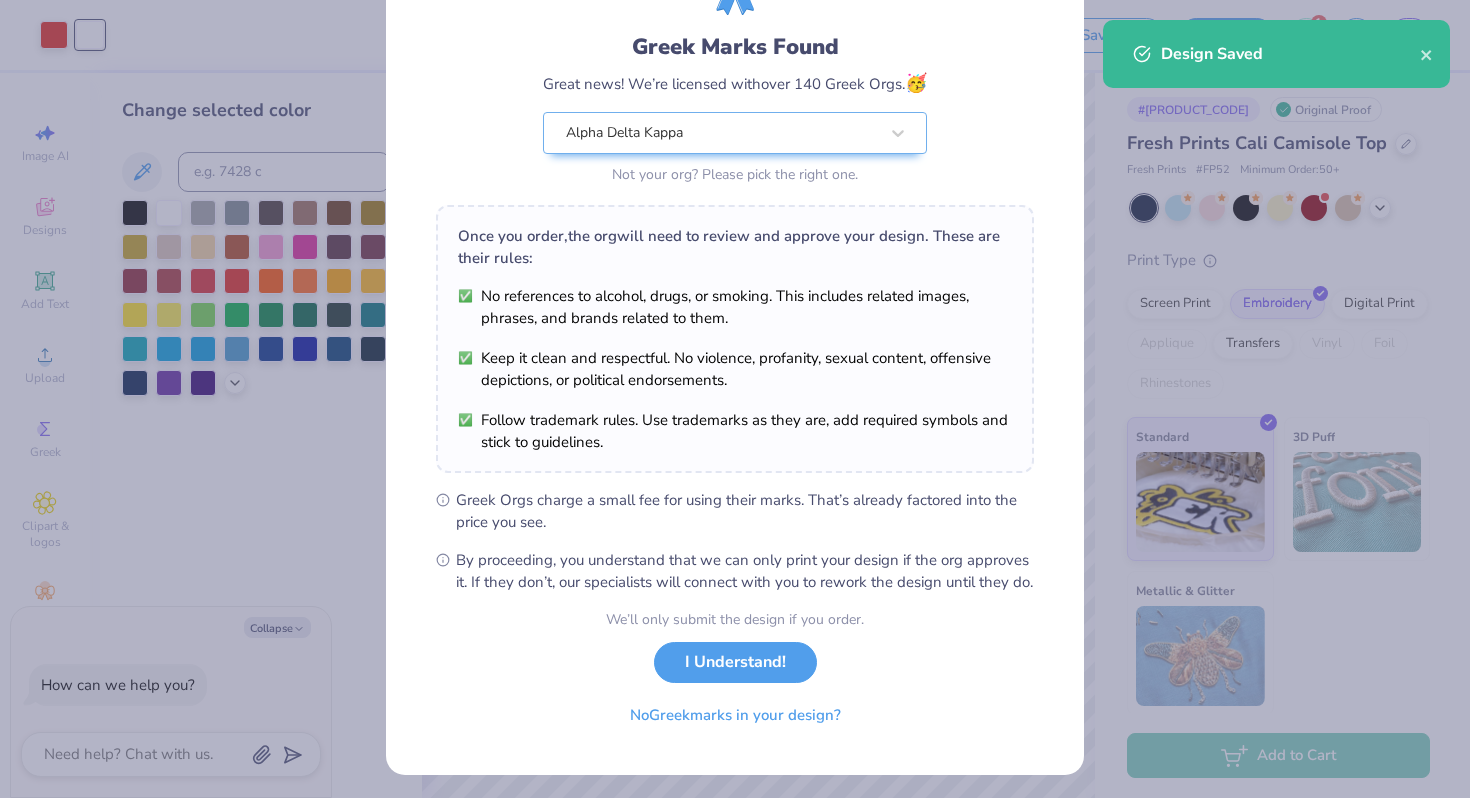 scroll, scrollTop: 138, scrollLeft: 0, axis: vertical 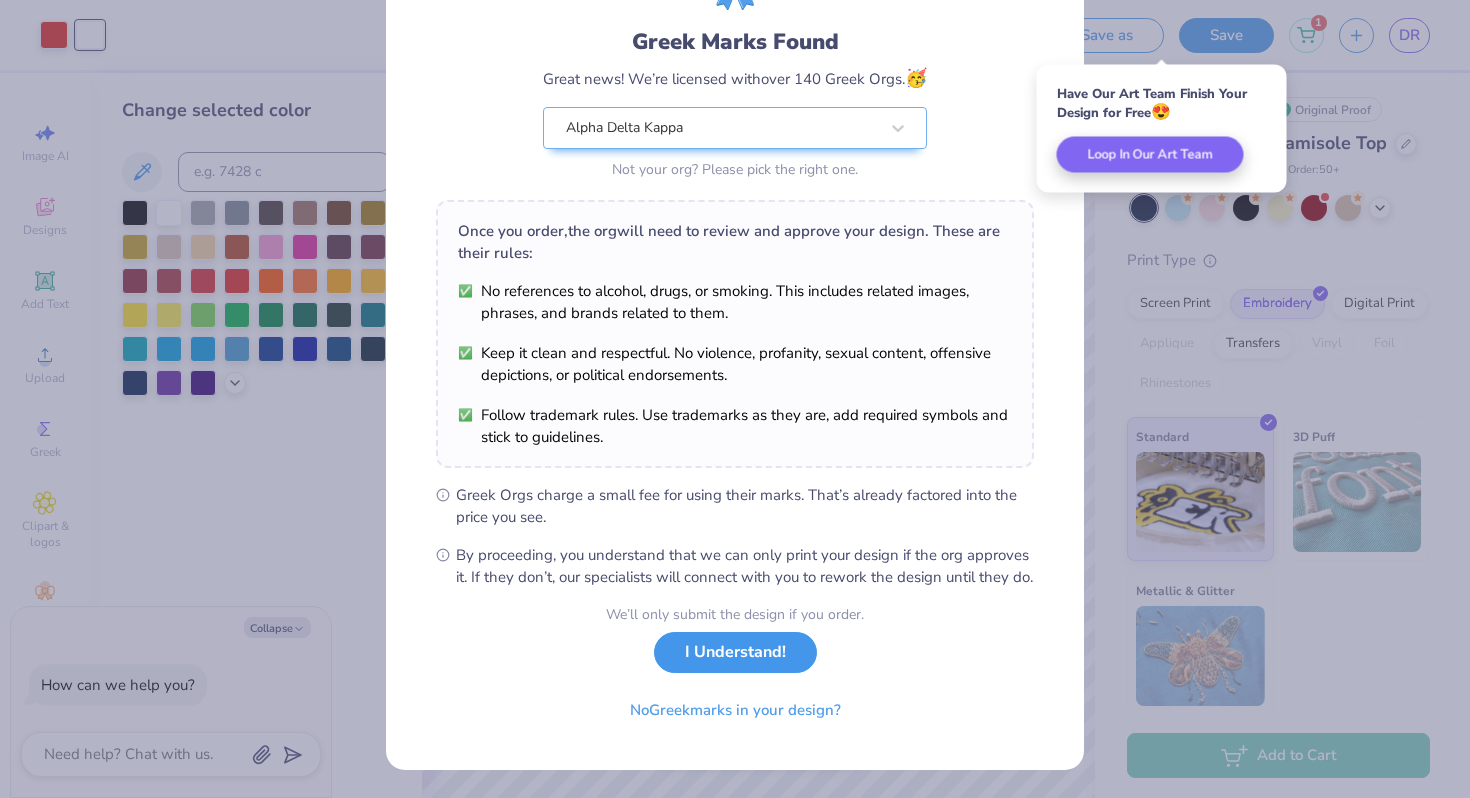 click on "I Understand!" at bounding box center (735, 652) 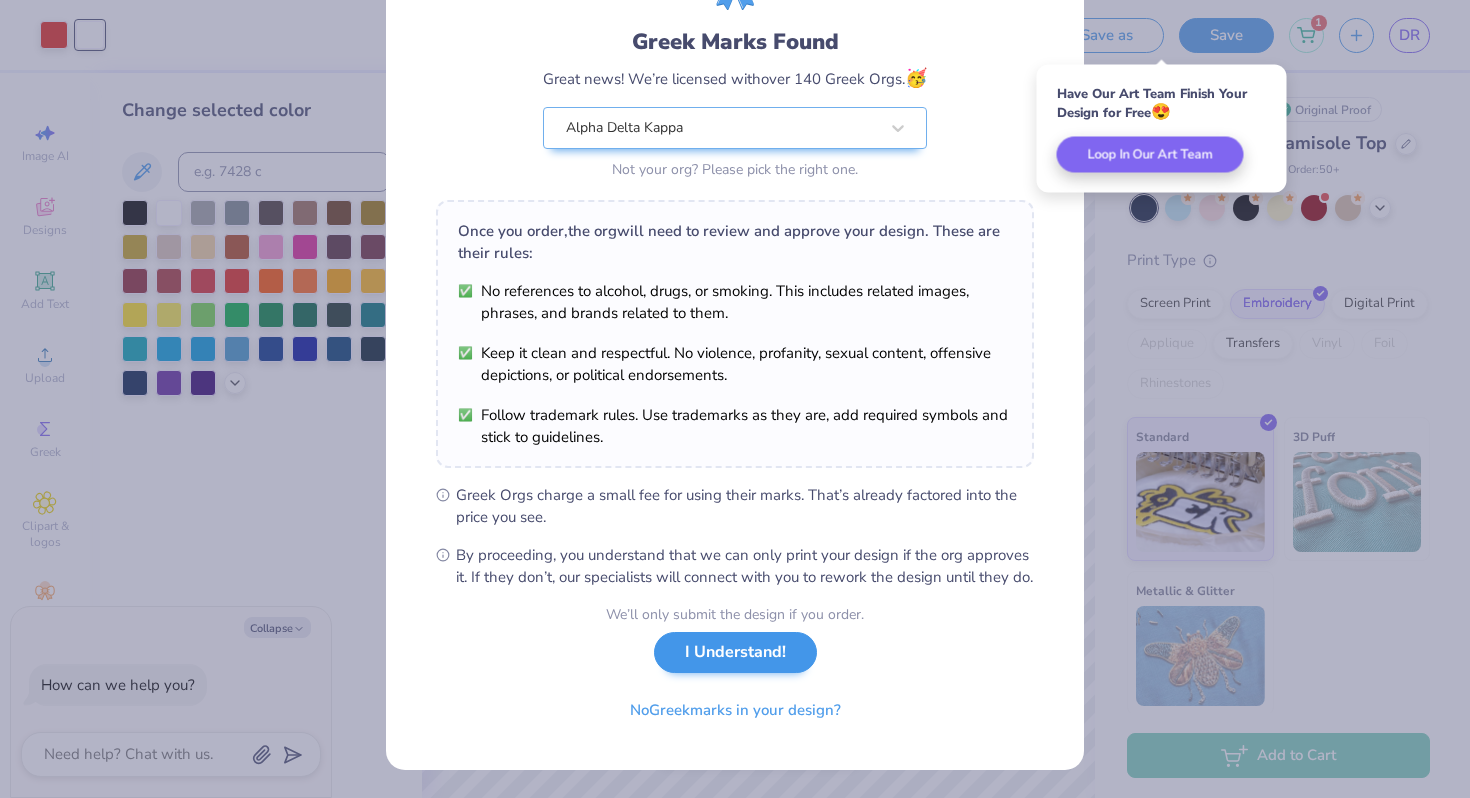 scroll, scrollTop: 0, scrollLeft: 0, axis: both 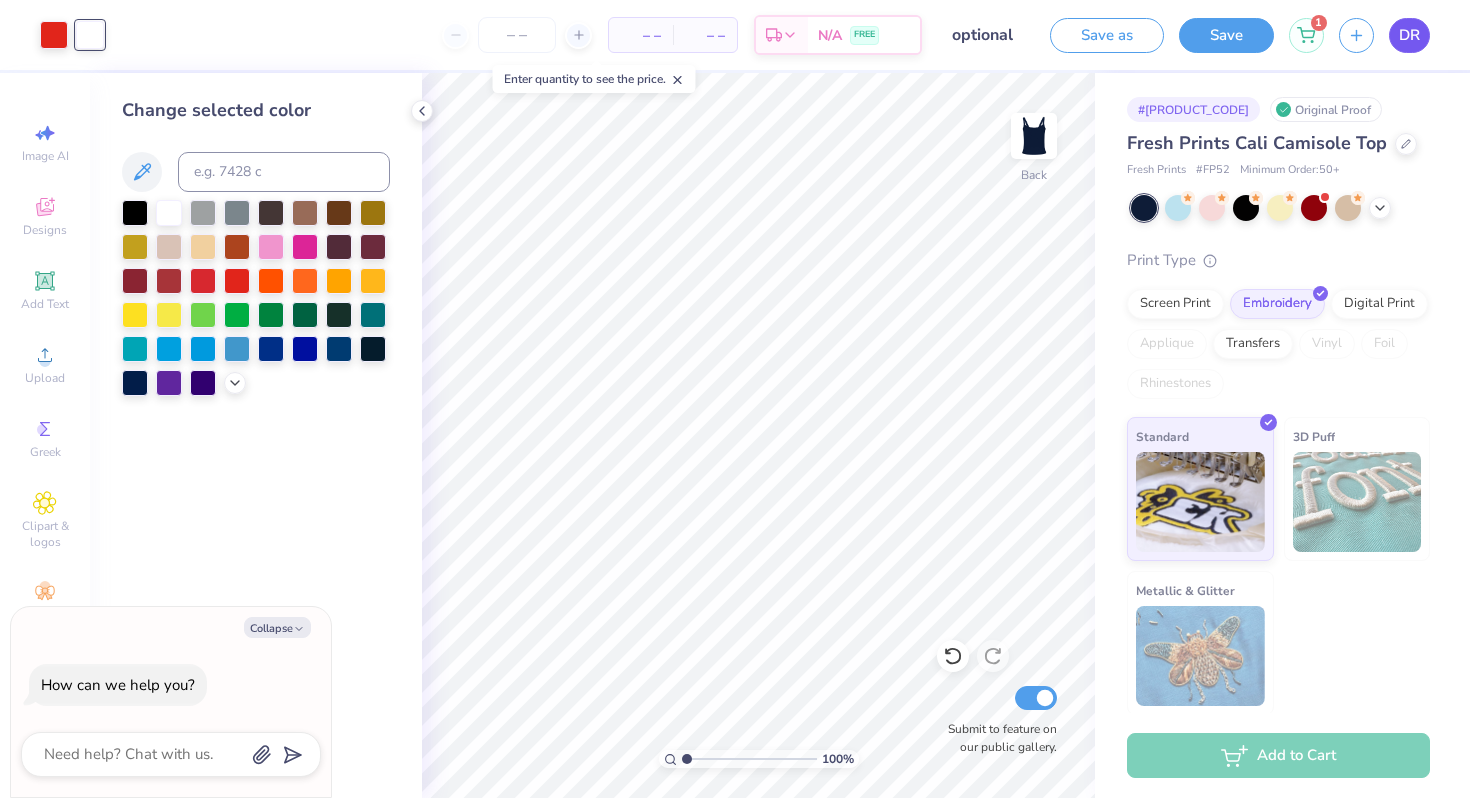 click on "DR" at bounding box center (1409, 35) 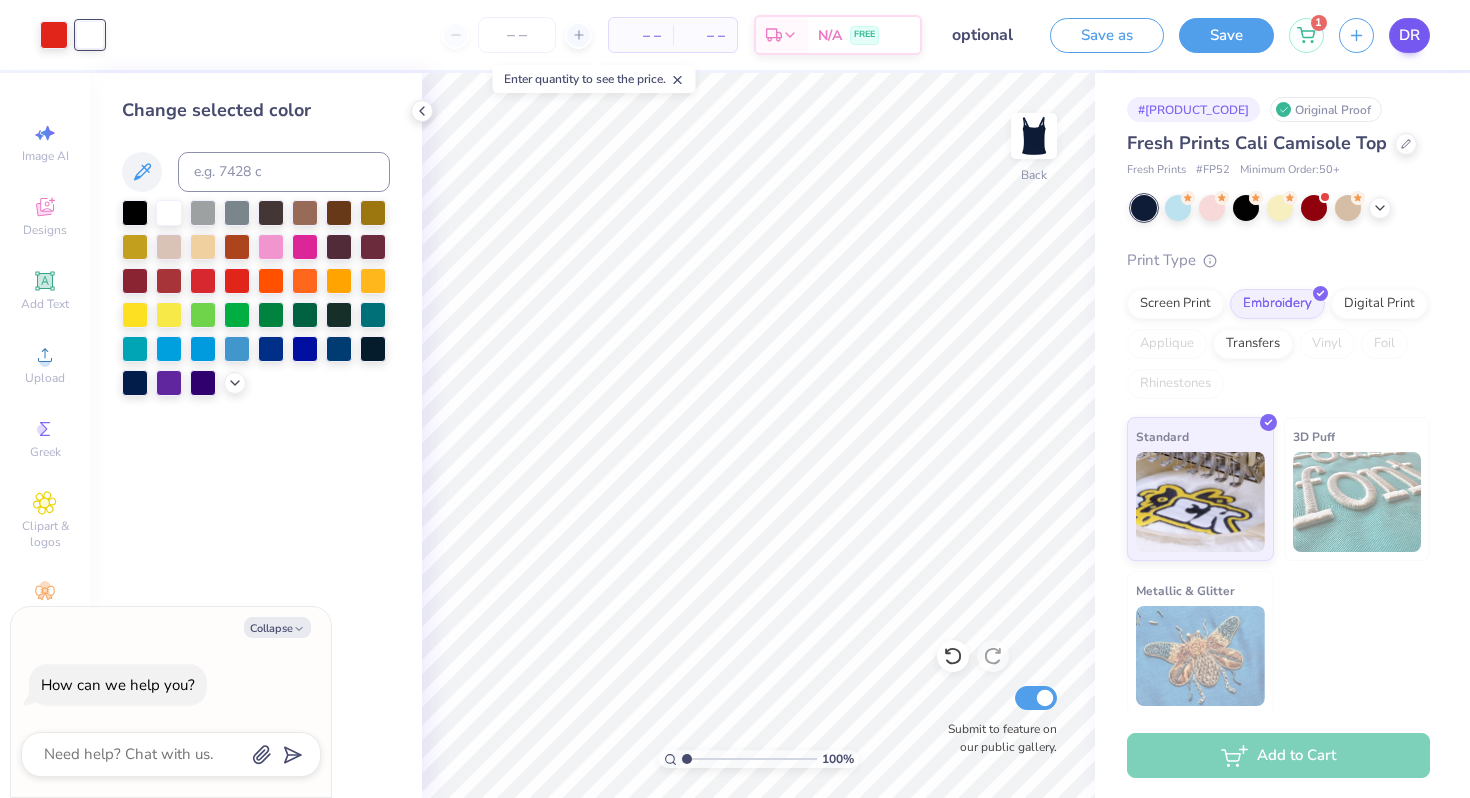 type on "x" 